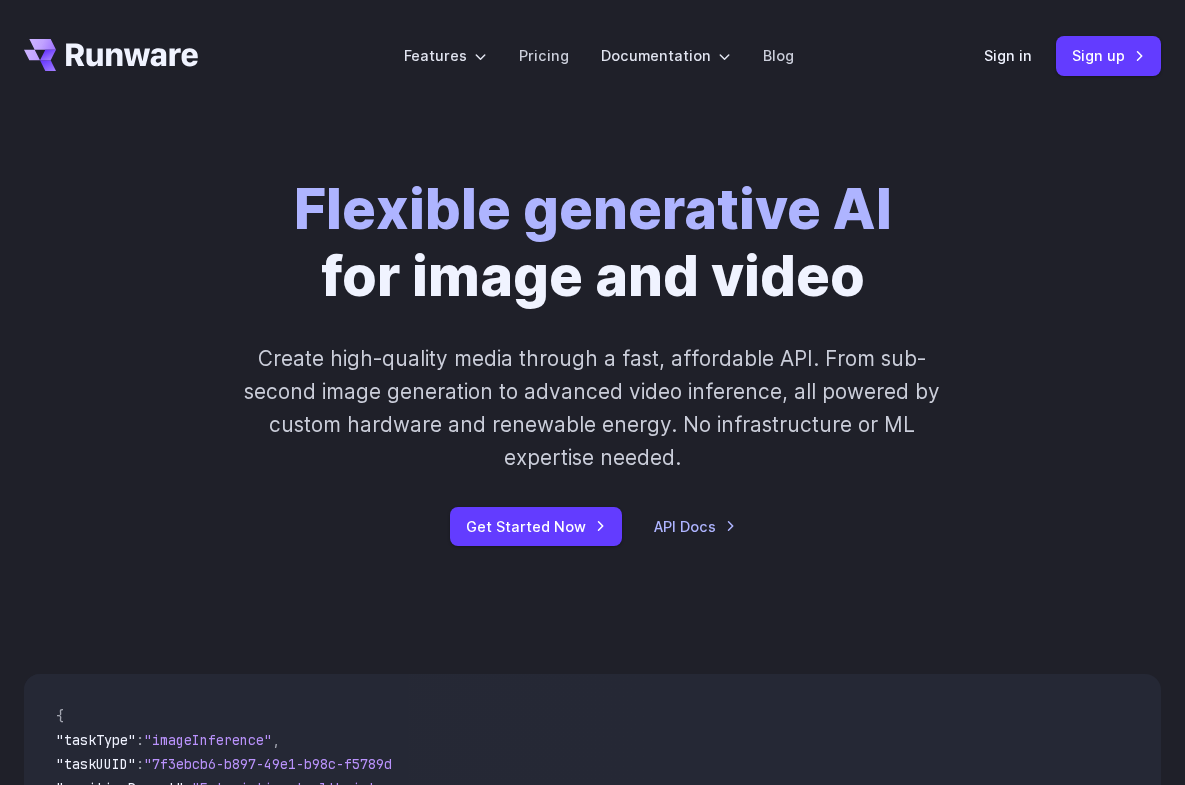 scroll, scrollTop: 0, scrollLeft: 0, axis: both 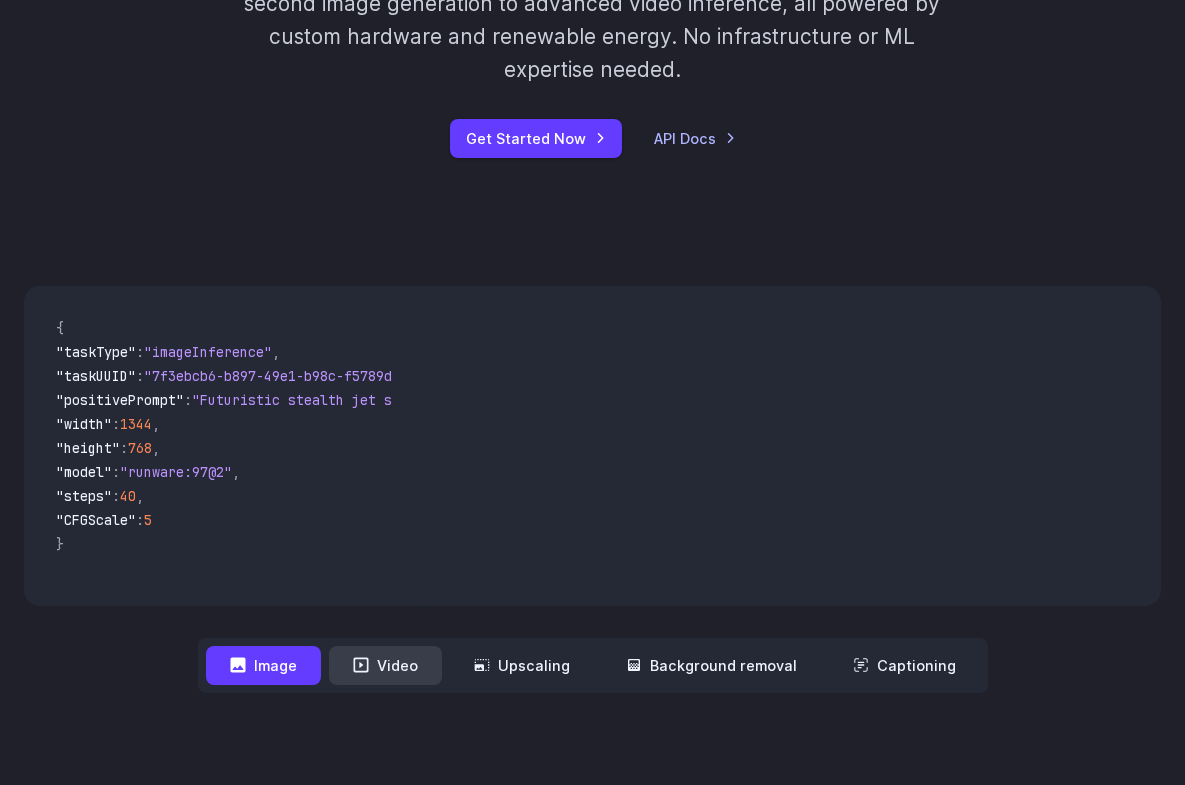 click on "Video" at bounding box center [385, 665] 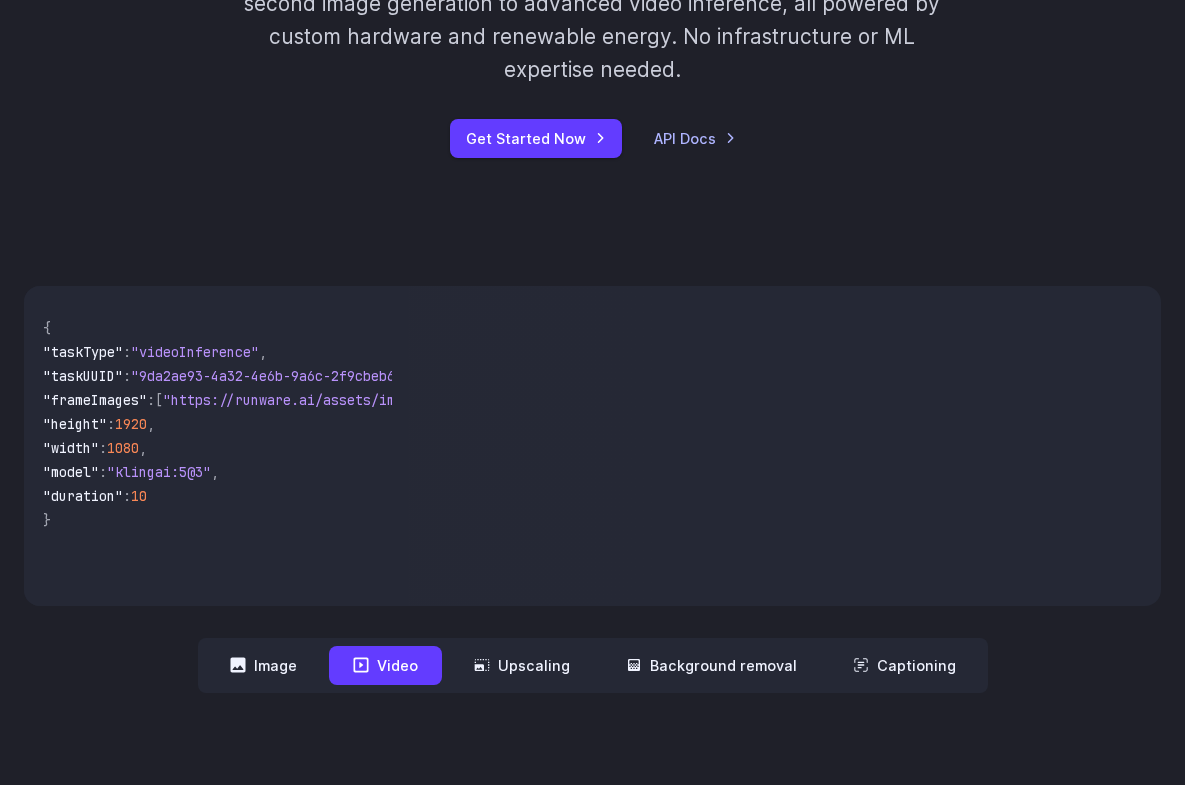 scroll, scrollTop: 0, scrollLeft: 0, axis: both 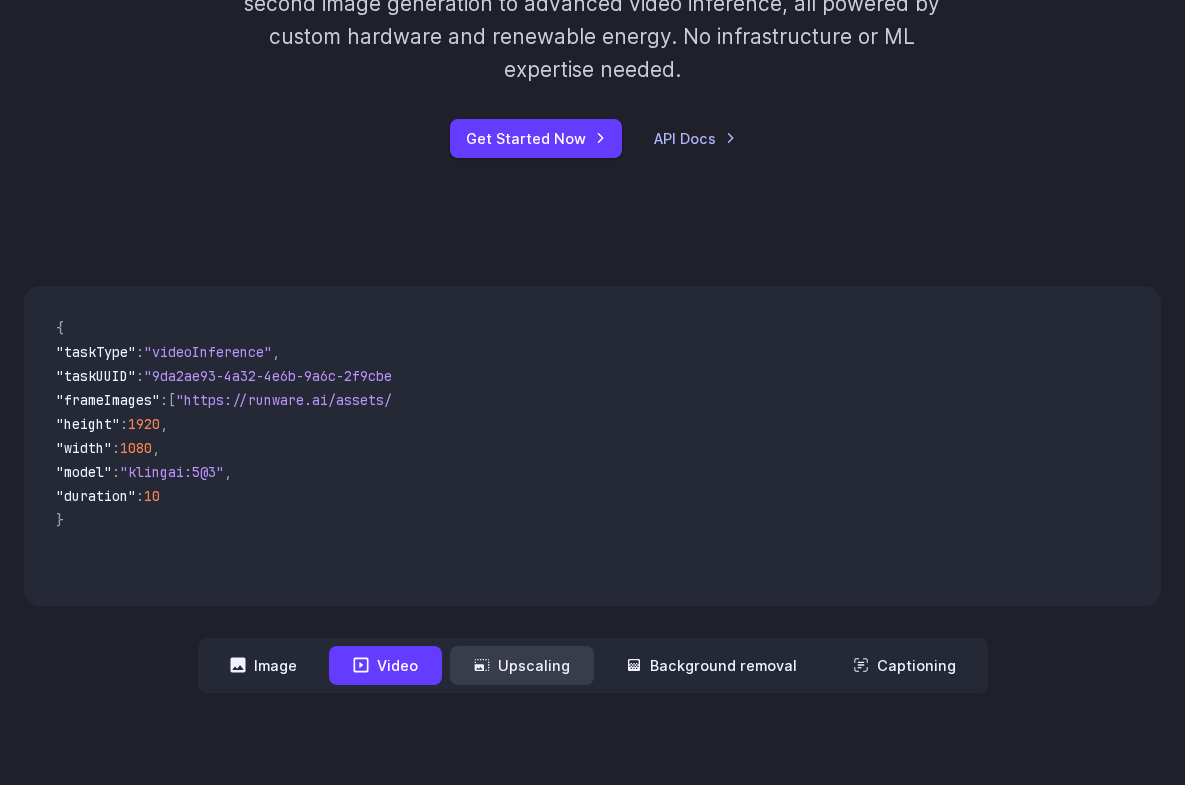 click on "Upscaling" at bounding box center (522, 665) 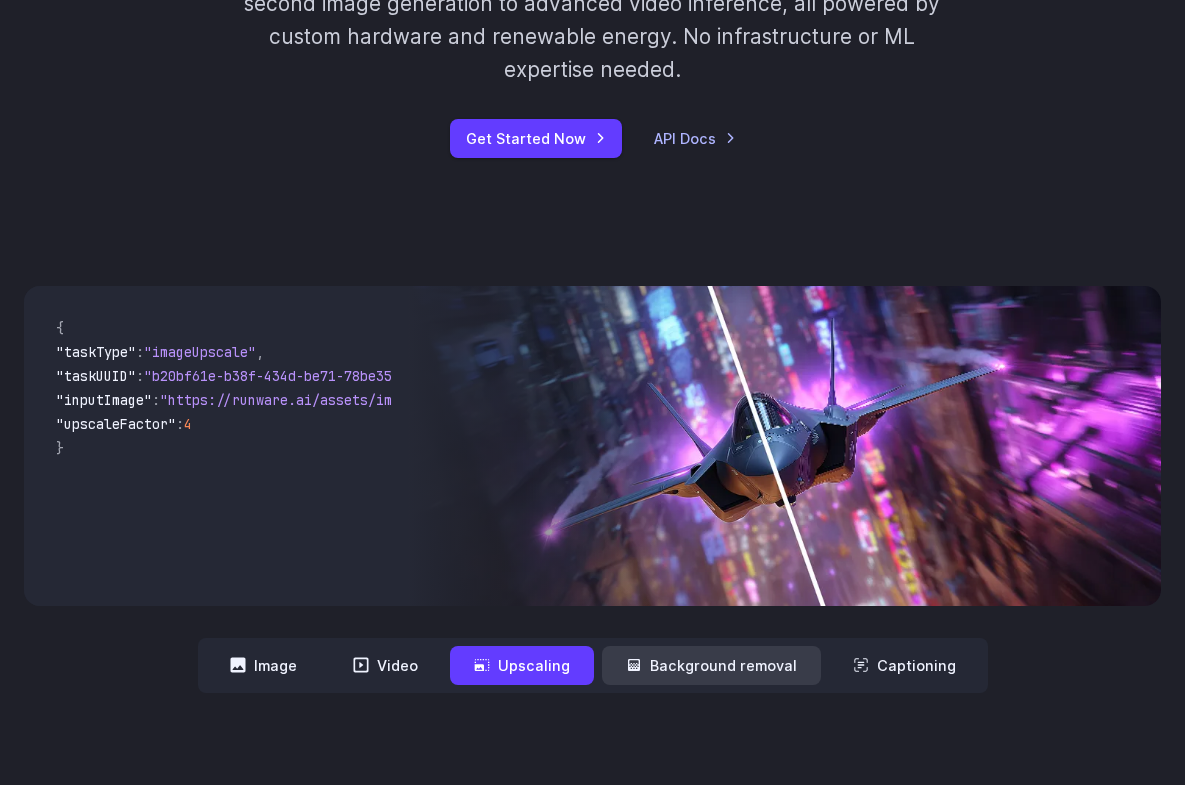 click on "Background removal" at bounding box center (711, 665) 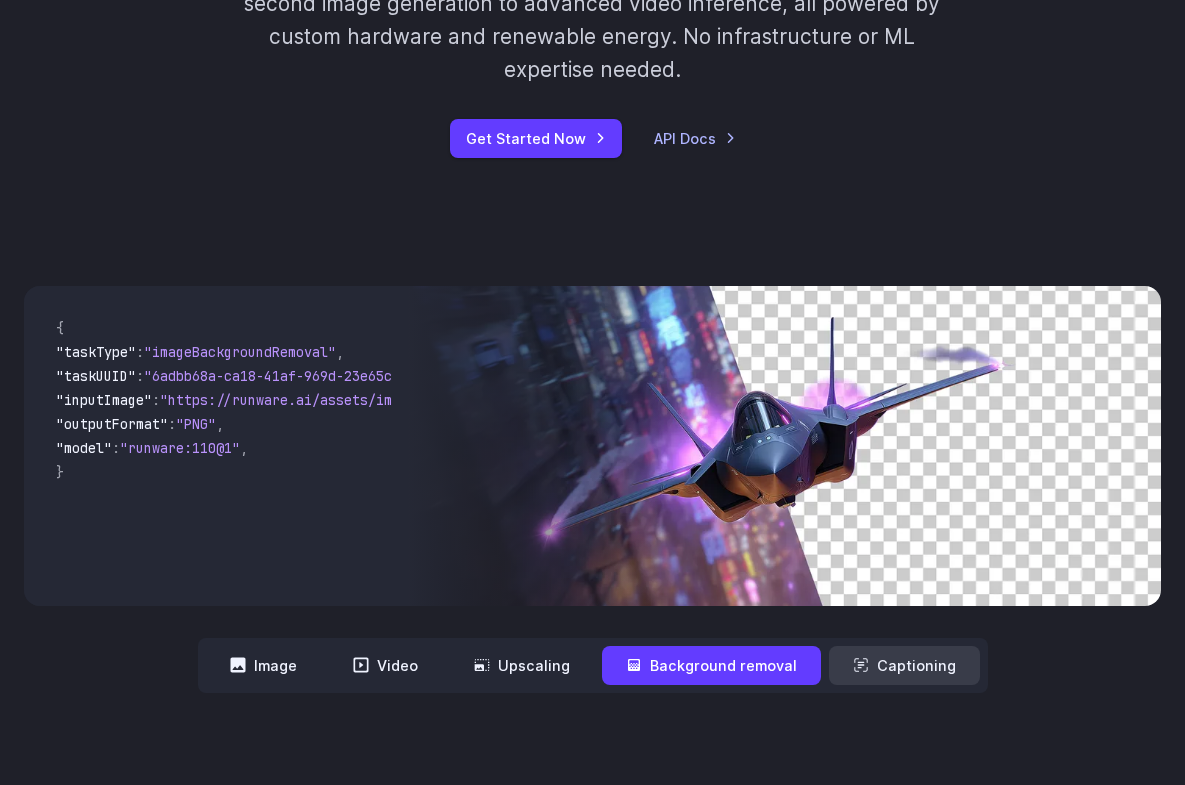 click on "Captioning" at bounding box center (904, 665) 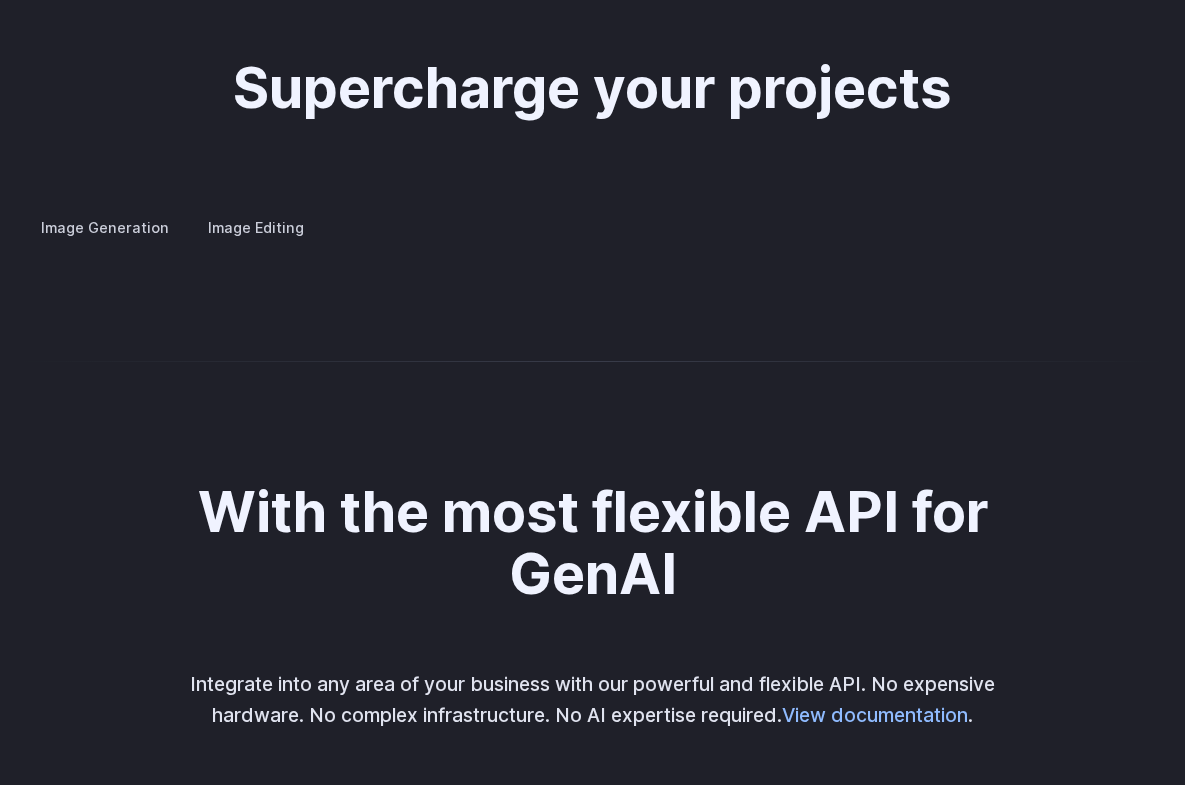 scroll, scrollTop: 3678, scrollLeft: 0, axis: vertical 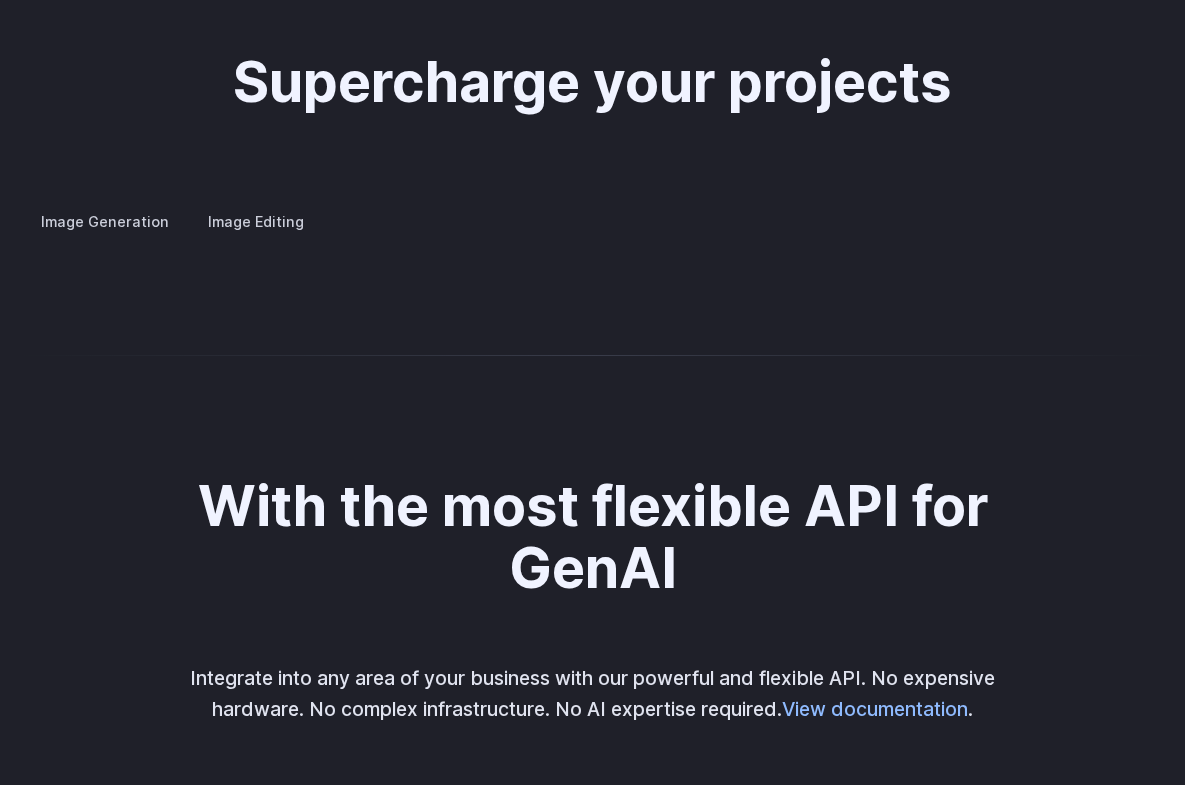 click on "Image Editing" at bounding box center [256, 221] 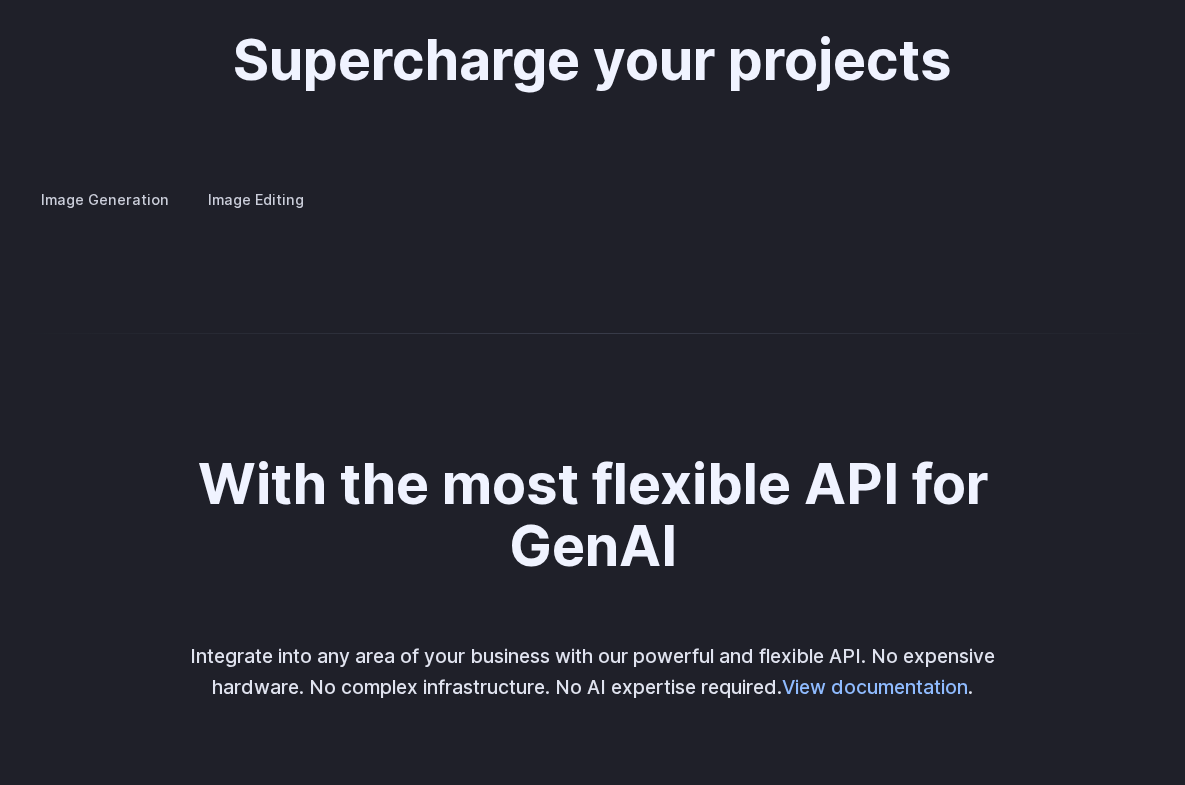scroll, scrollTop: 3703, scrollLeft: 0, axis: vertical 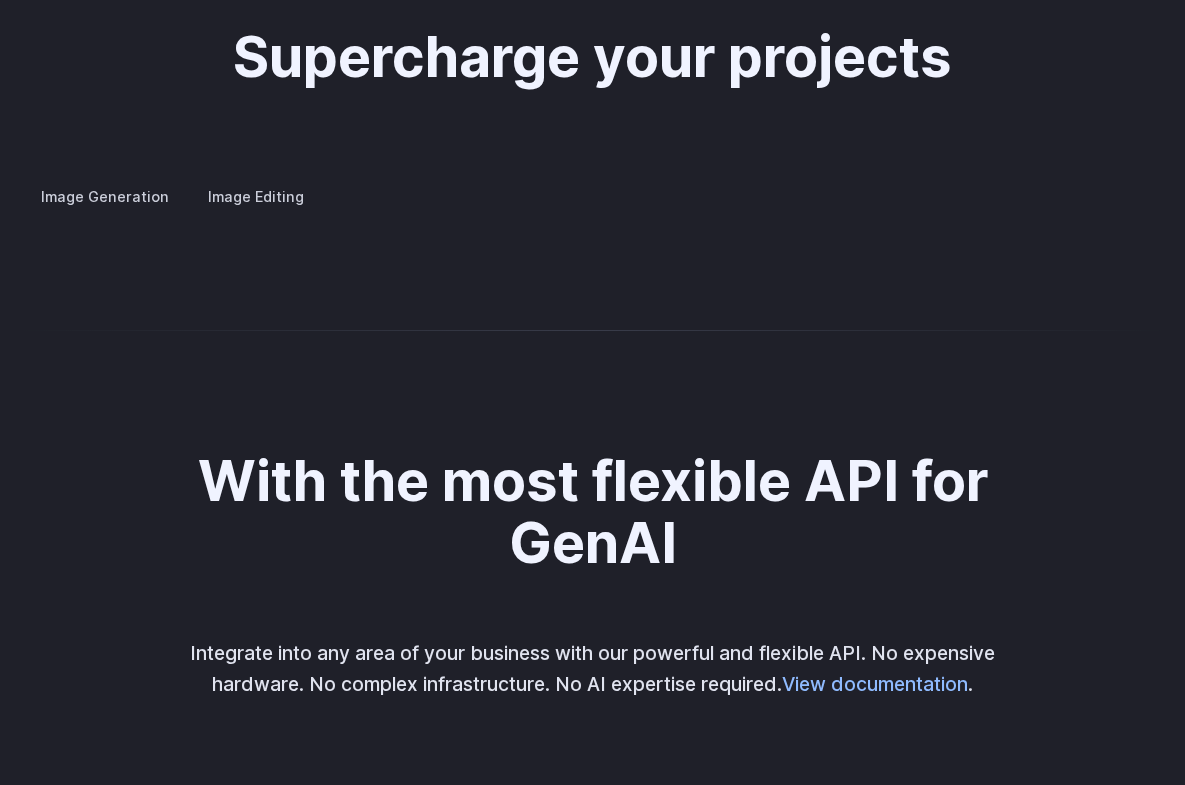 click on "Creative styling" at bounding box center [0, 0] 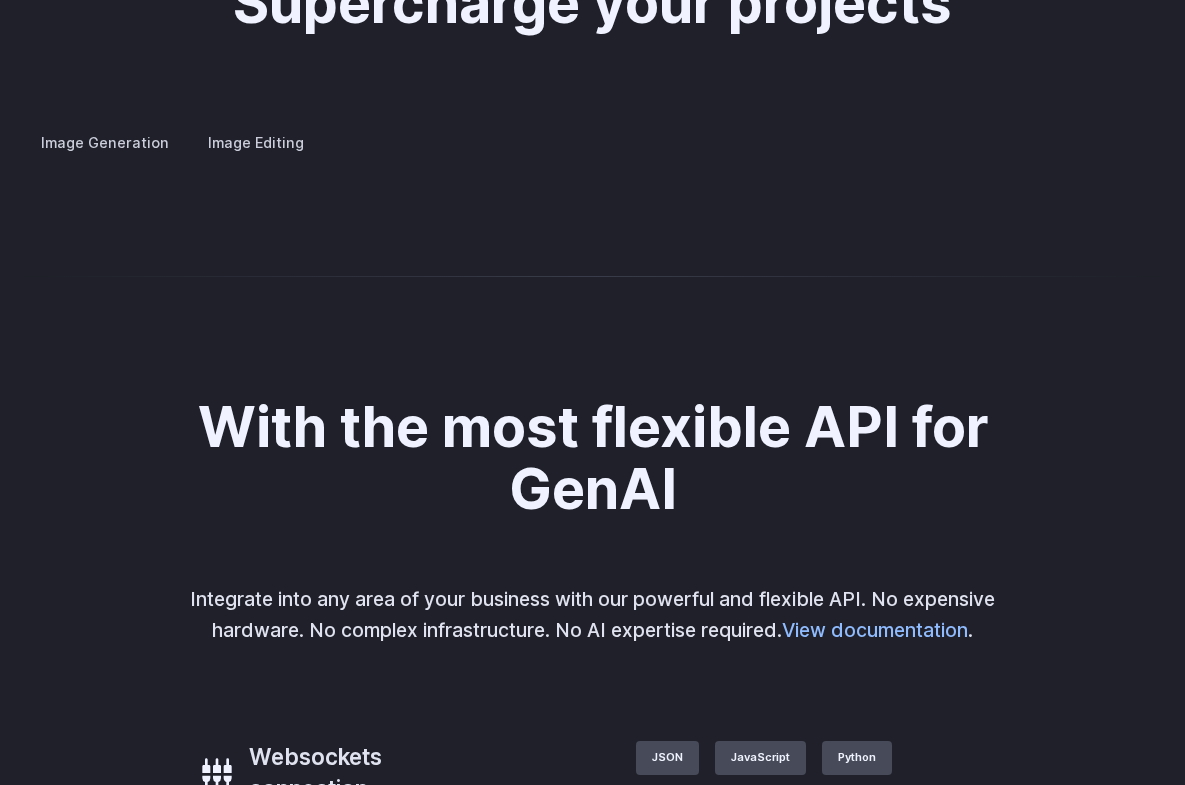 scroll, scrollTop: 3759, scrollLeft: 0, axis: vertical 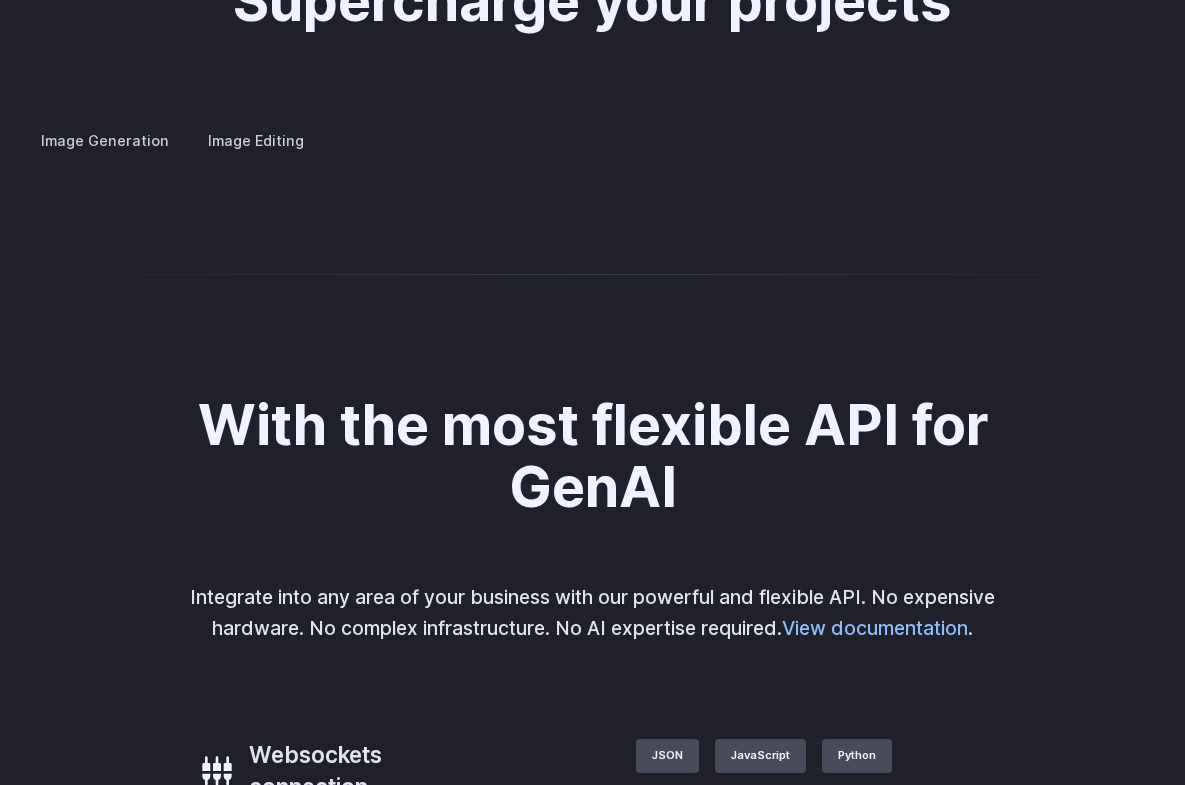 click on "Product design" at bounding box center (0, 0) 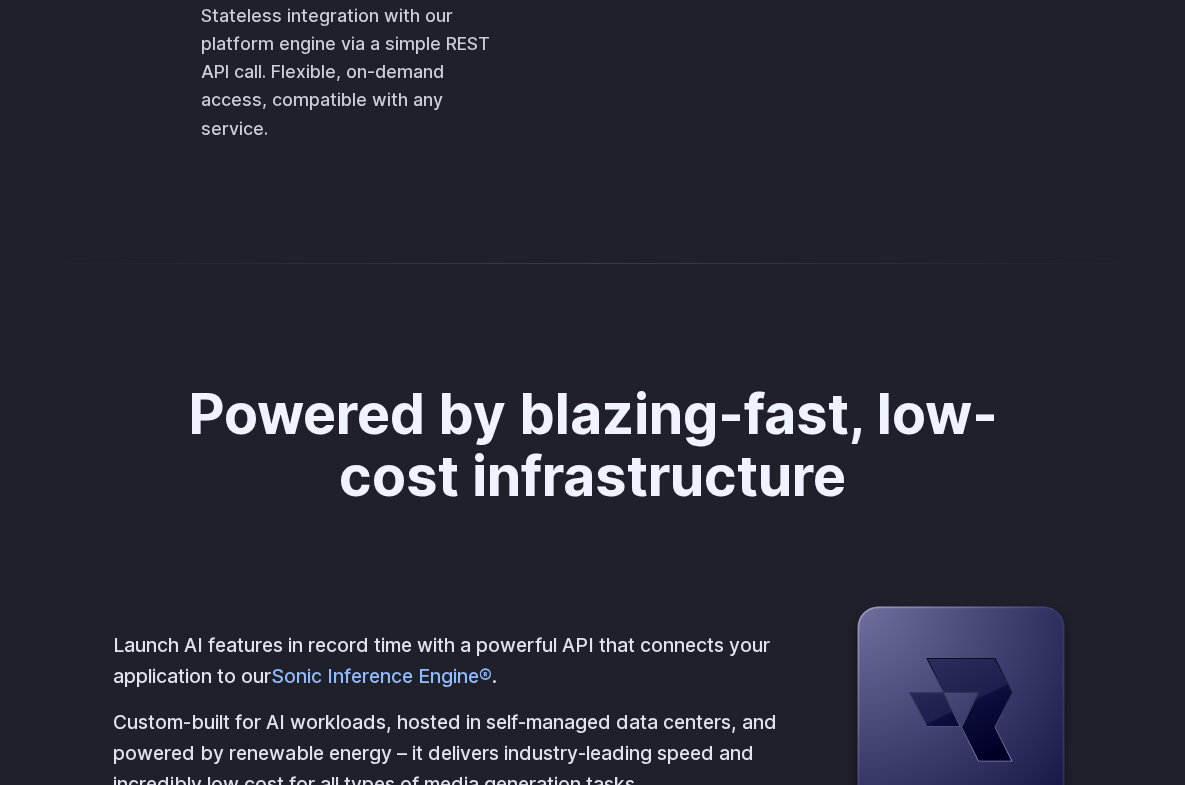 scroll, scrollTop: 4848, scrollLeft: 0, axis: vertical 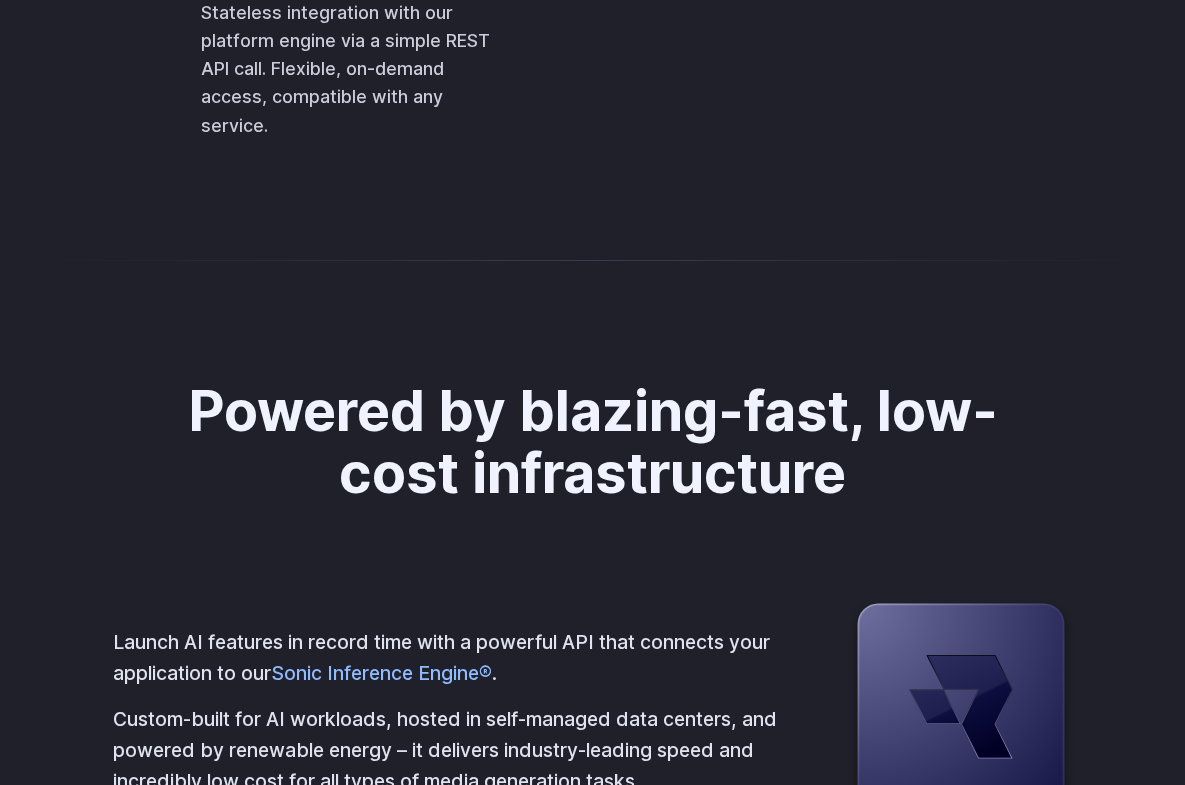 click on "JavaScript" at bounding box center (760, -333) 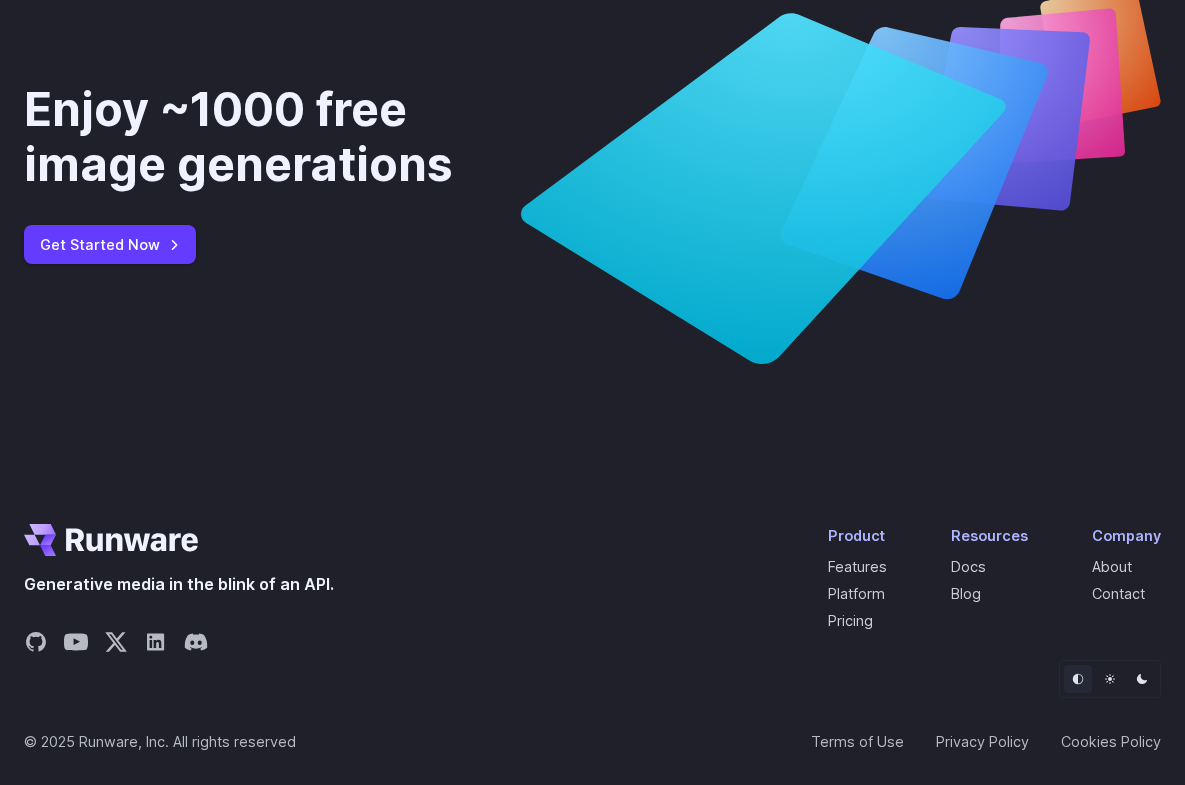 scroll, scrollTop: 7653, scrollLeft: 0, axis: vertical 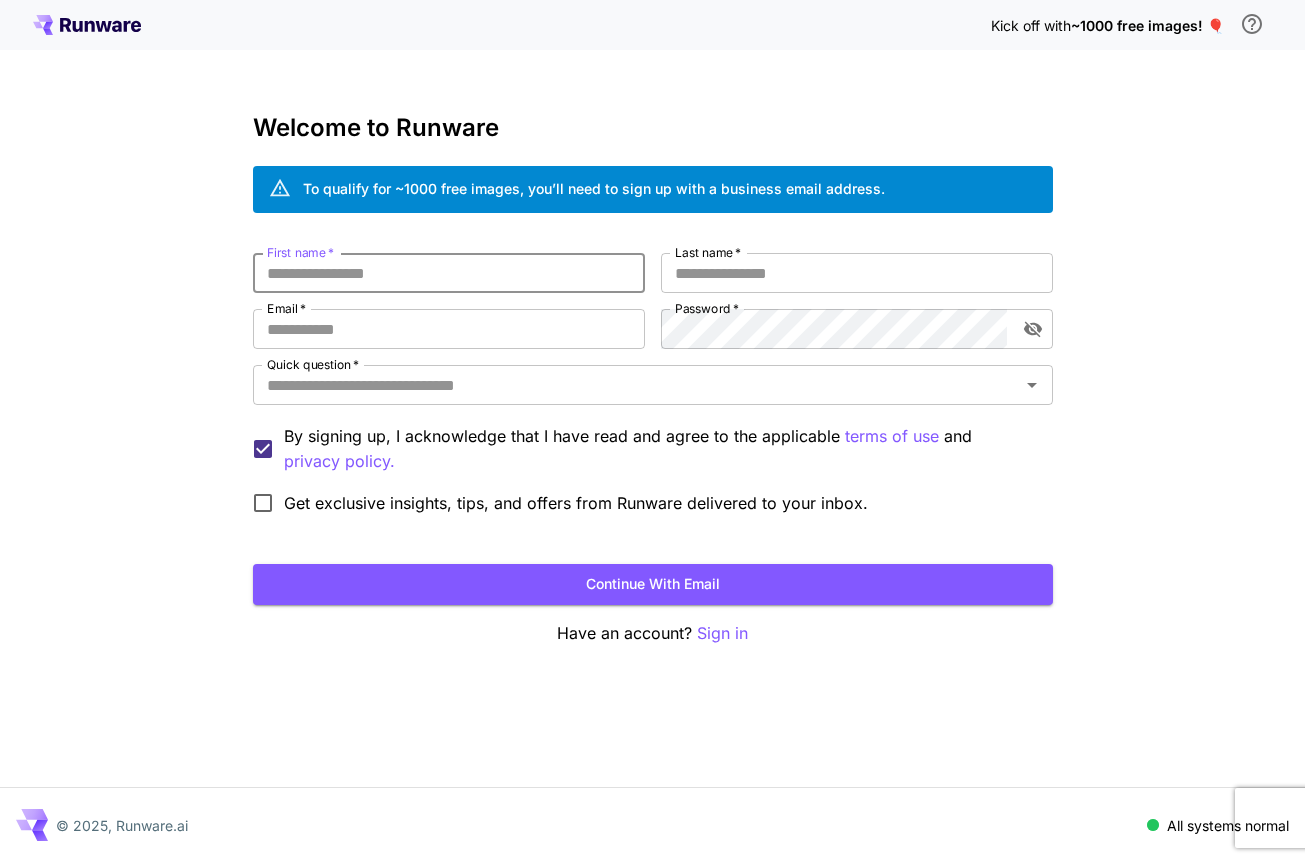 click on "First name   *" at bounding box center [449, 273] 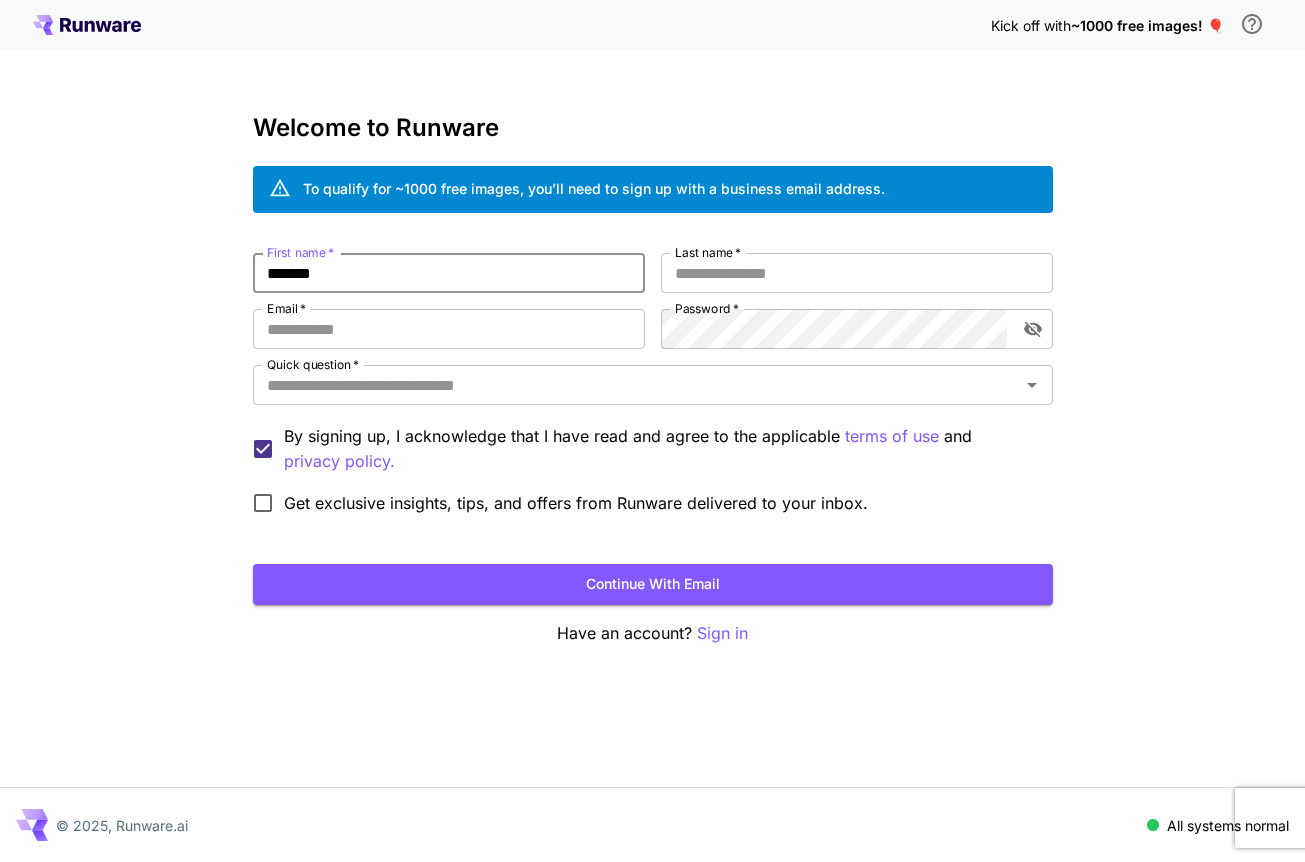 type on "*******" 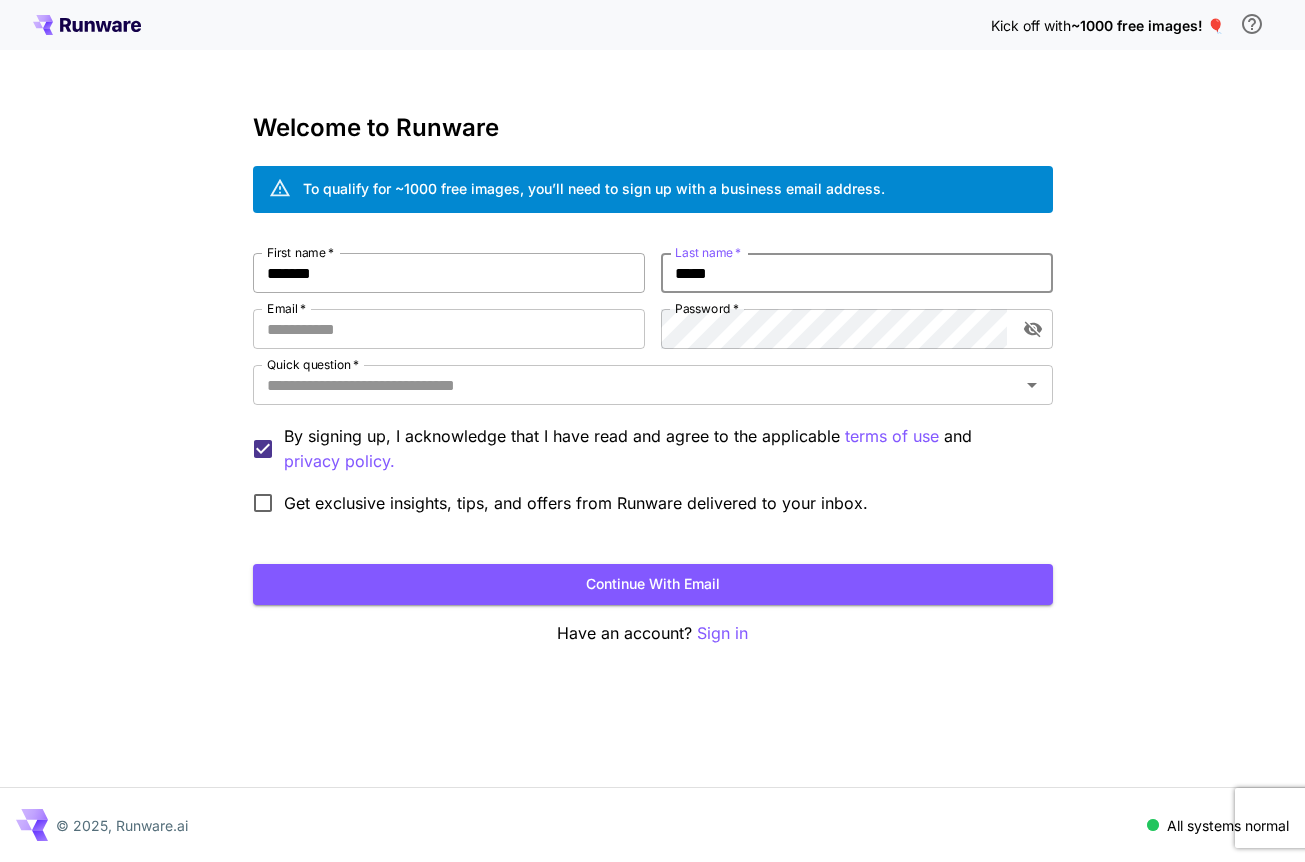 type on "*****" 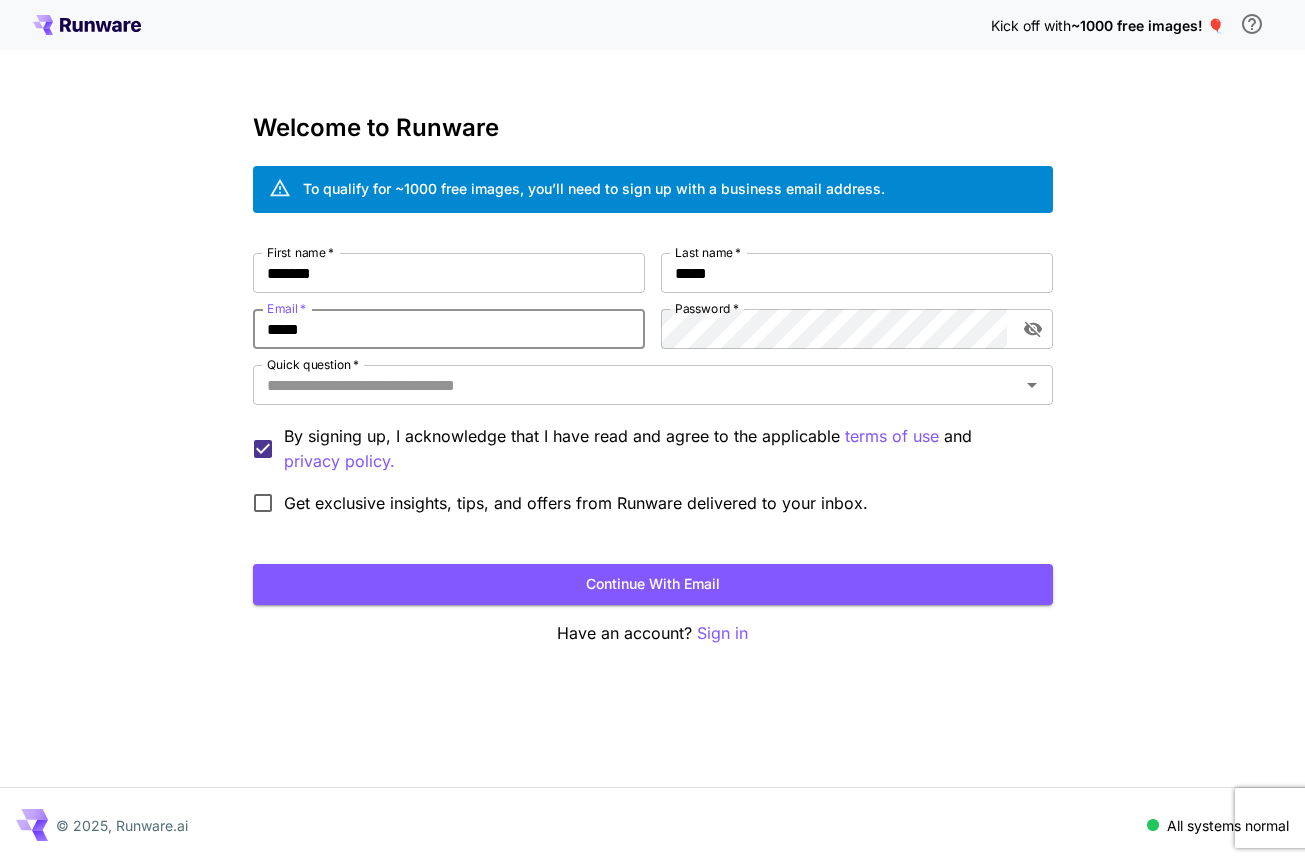 click on "*****" at bounding box center [449, 329] 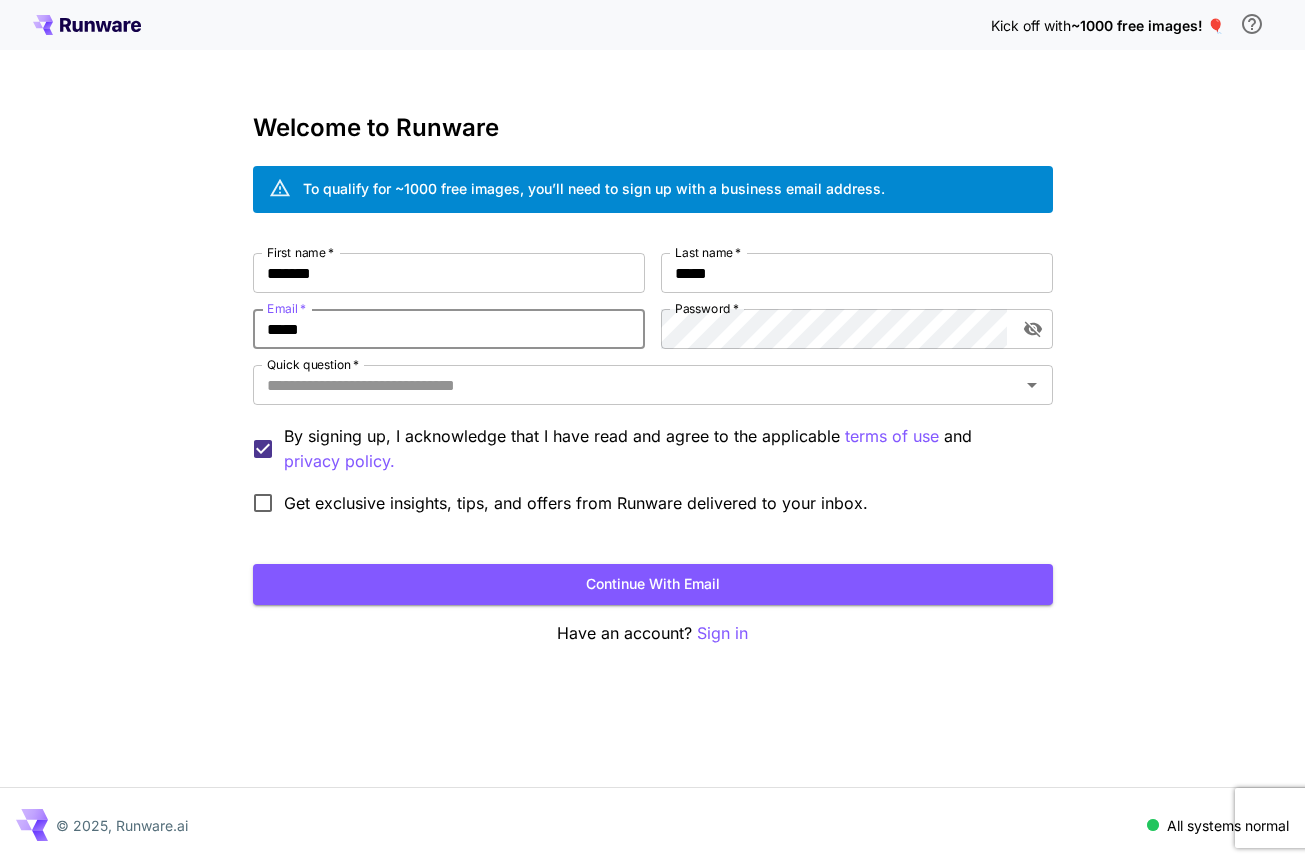 type on "**********" 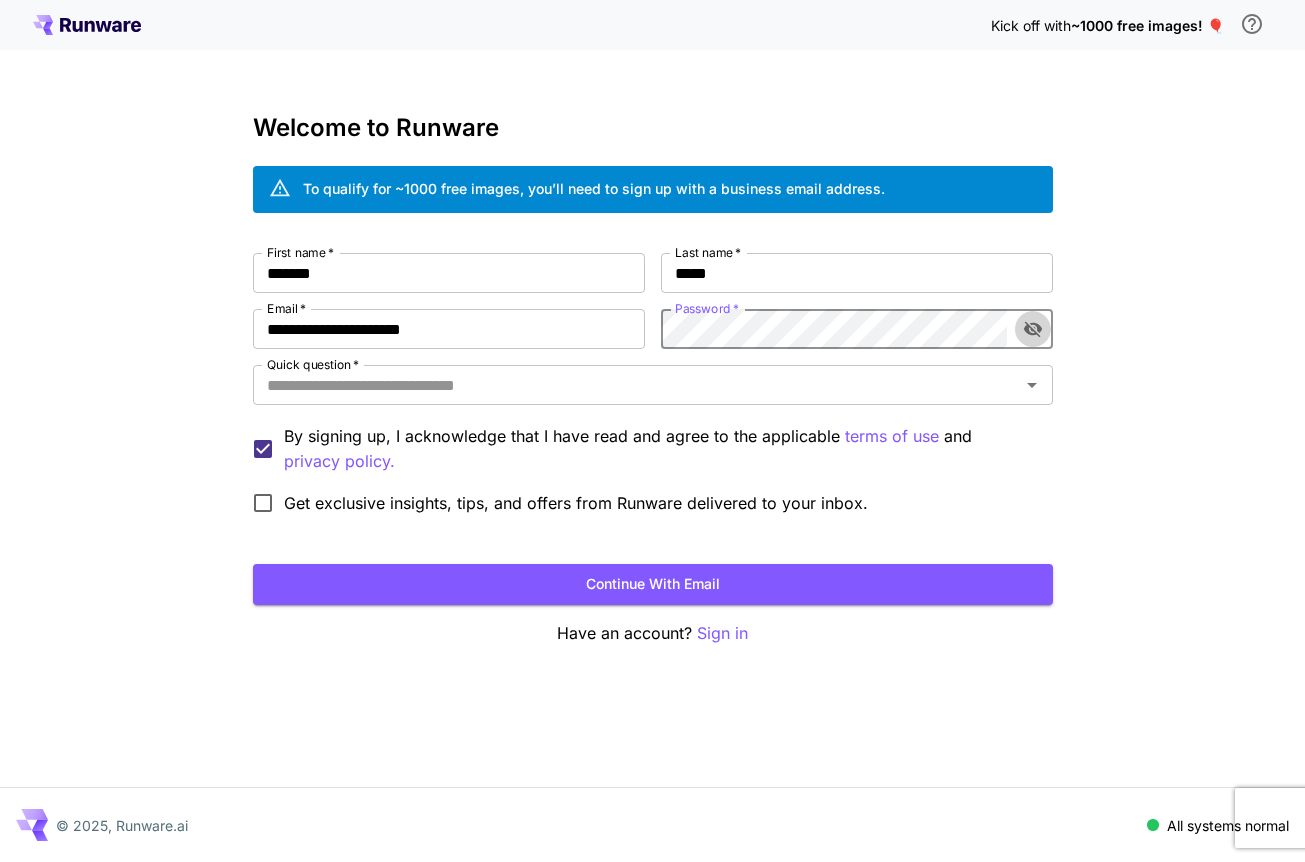 click 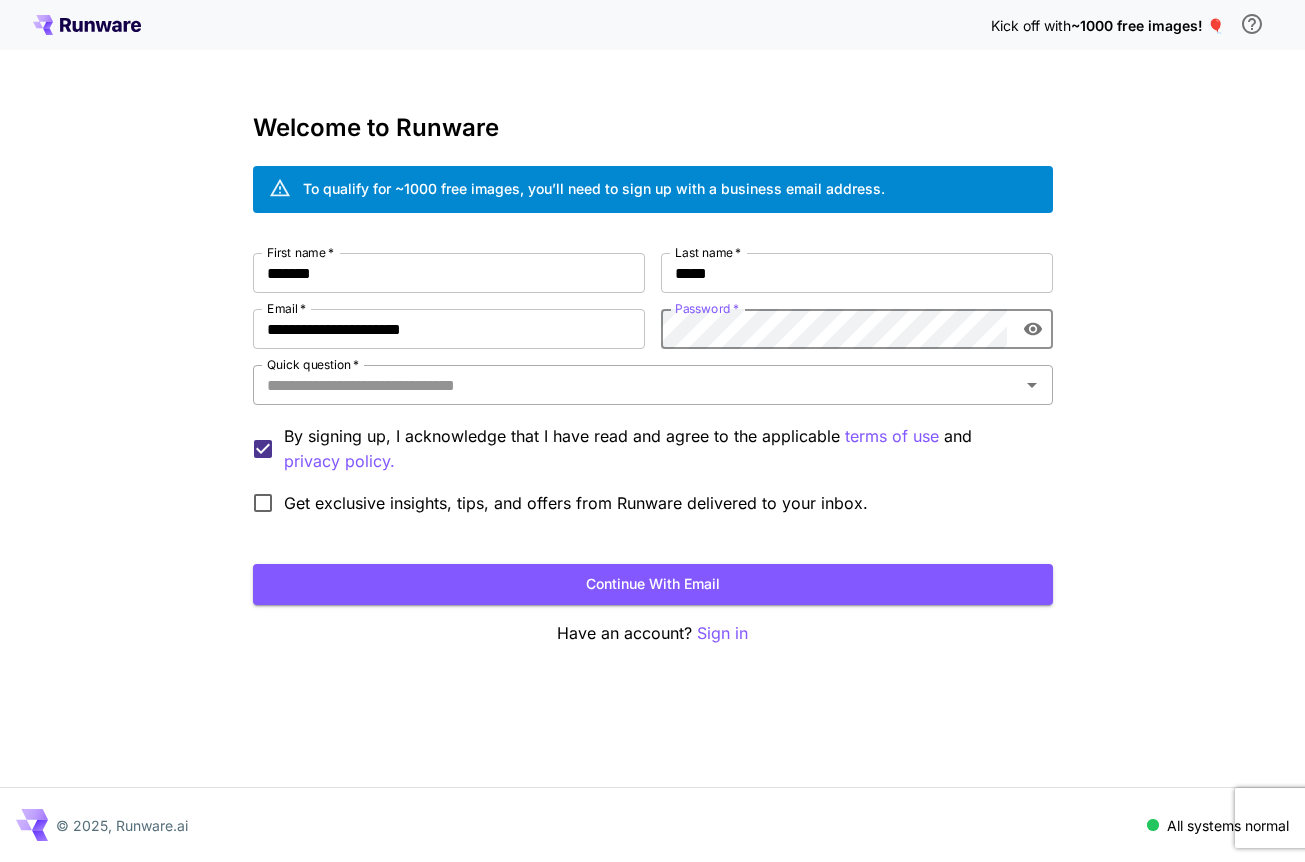 click on "Quick question   *" at bounding box center (636, 385) 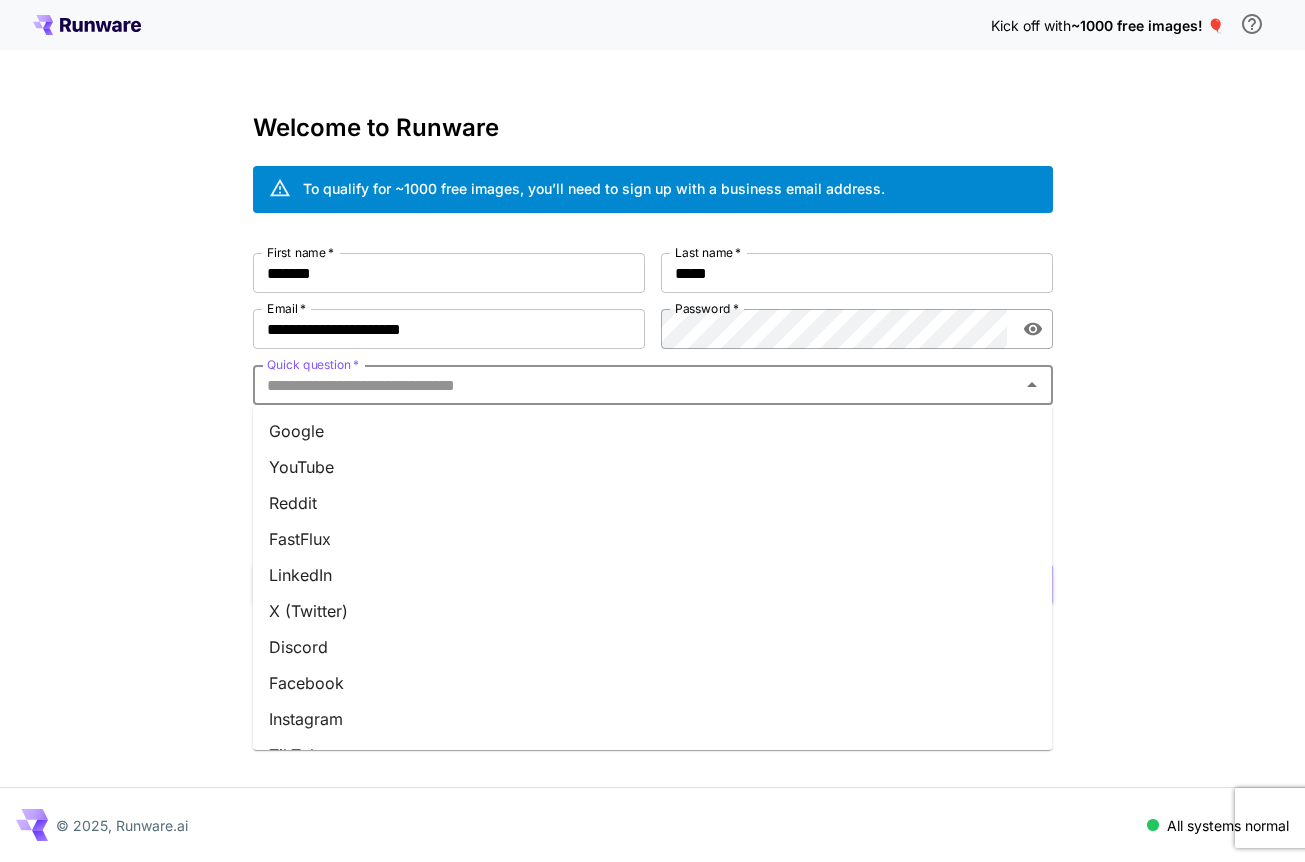 click on "X (Twitter)" at bounding box center (653, 611) 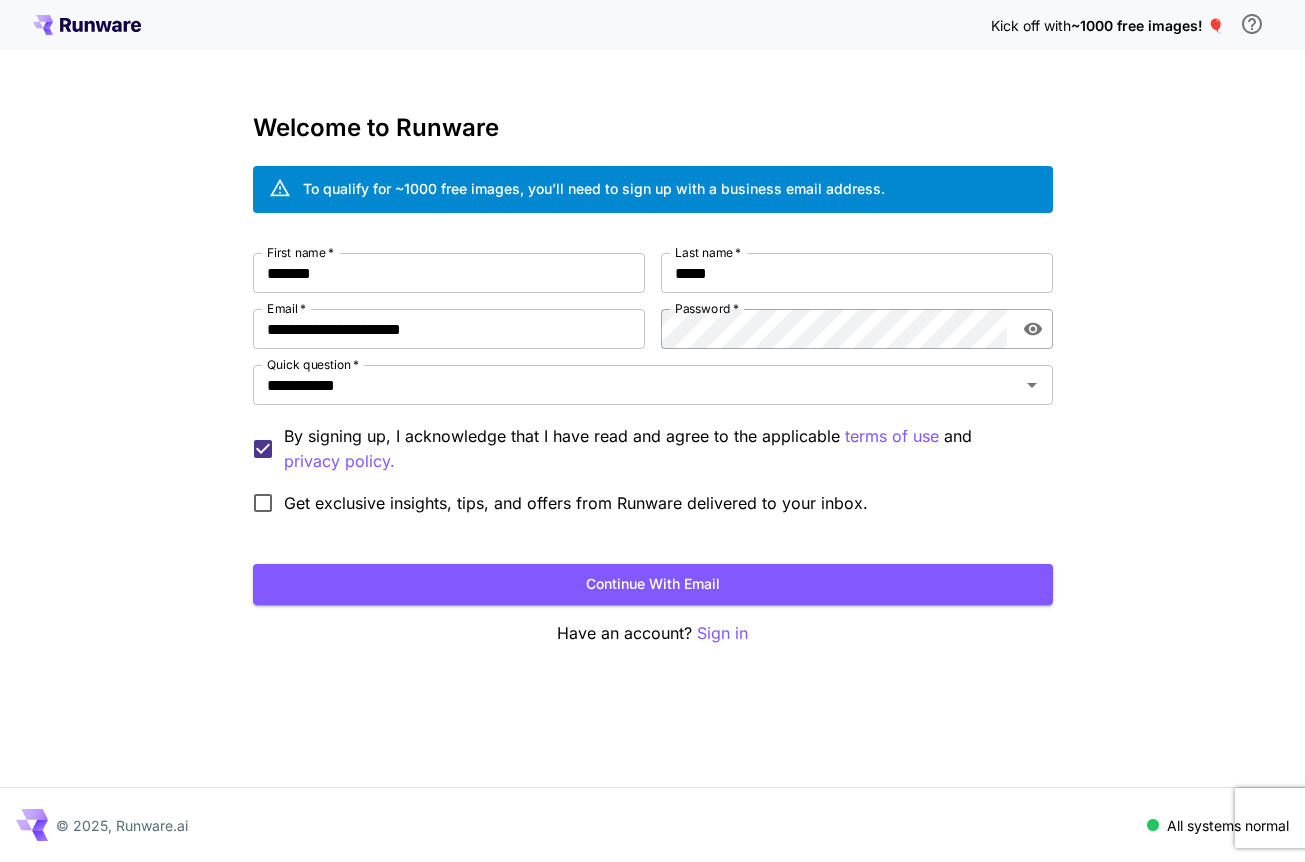 click on "Get exclusive insights, tips, and offers from Runware delivered to your inbox." at bounding box center (576, 503) 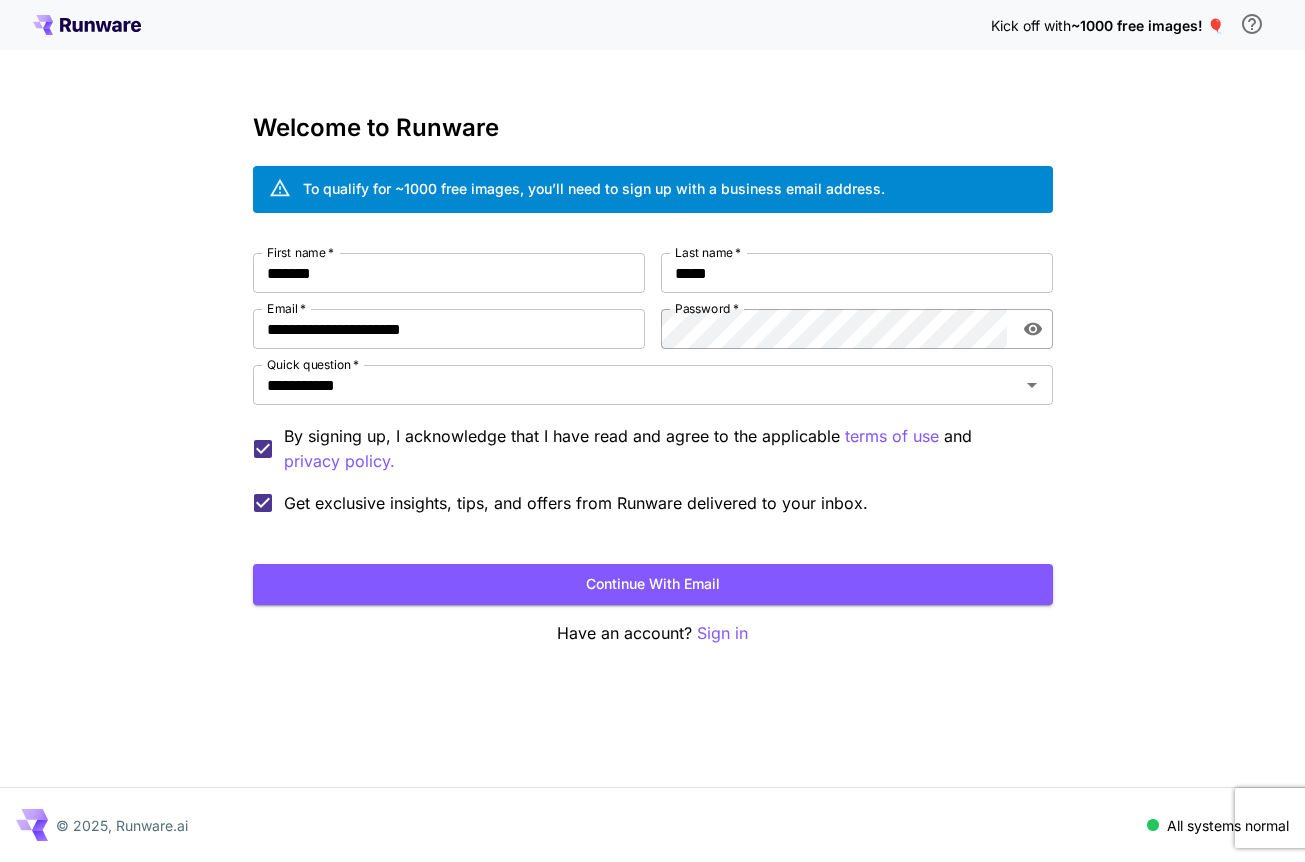 click on "Get exclusive insights, tips, and offers from Runware delivered to your inbox." at bounding box center [576, 503] 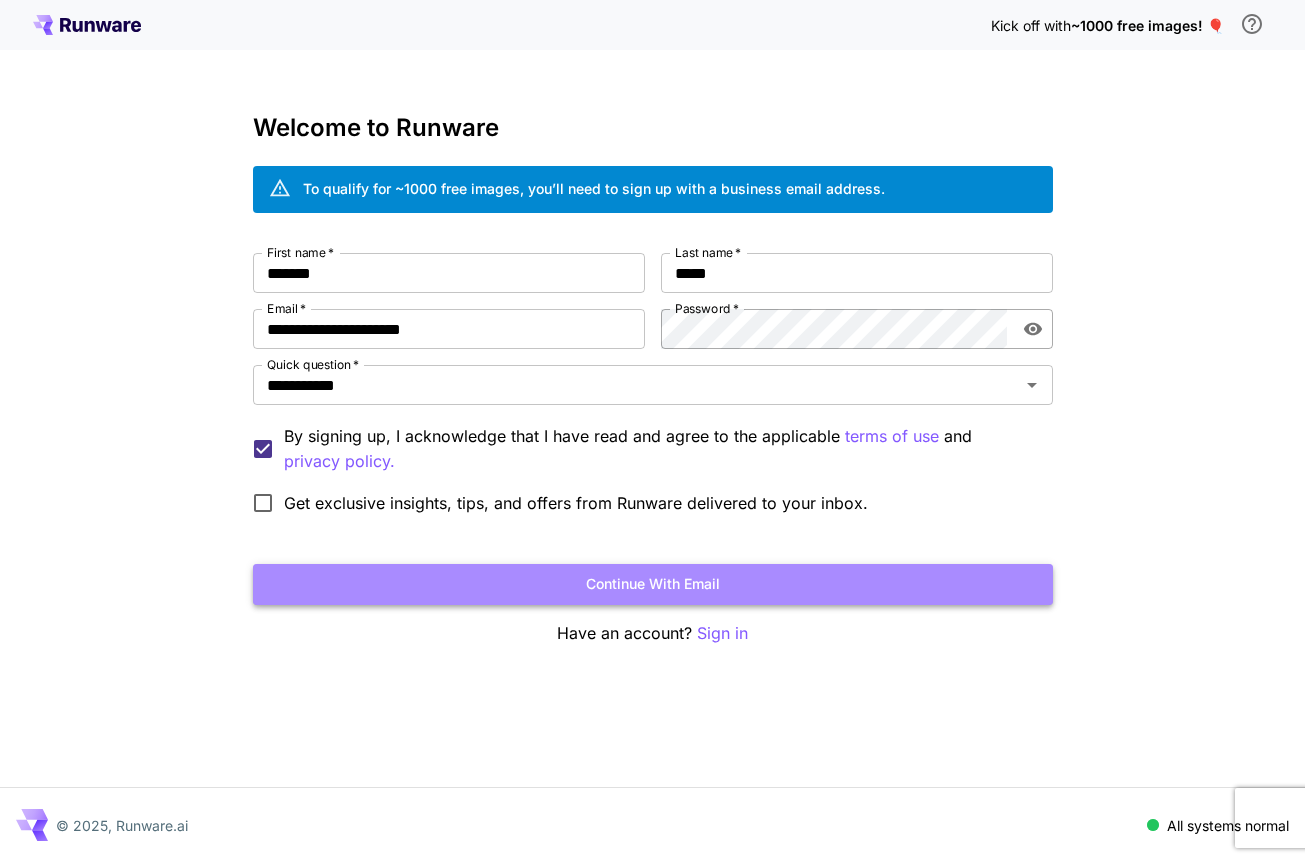 click on "Continue with email" at bounding box center [653, 584] 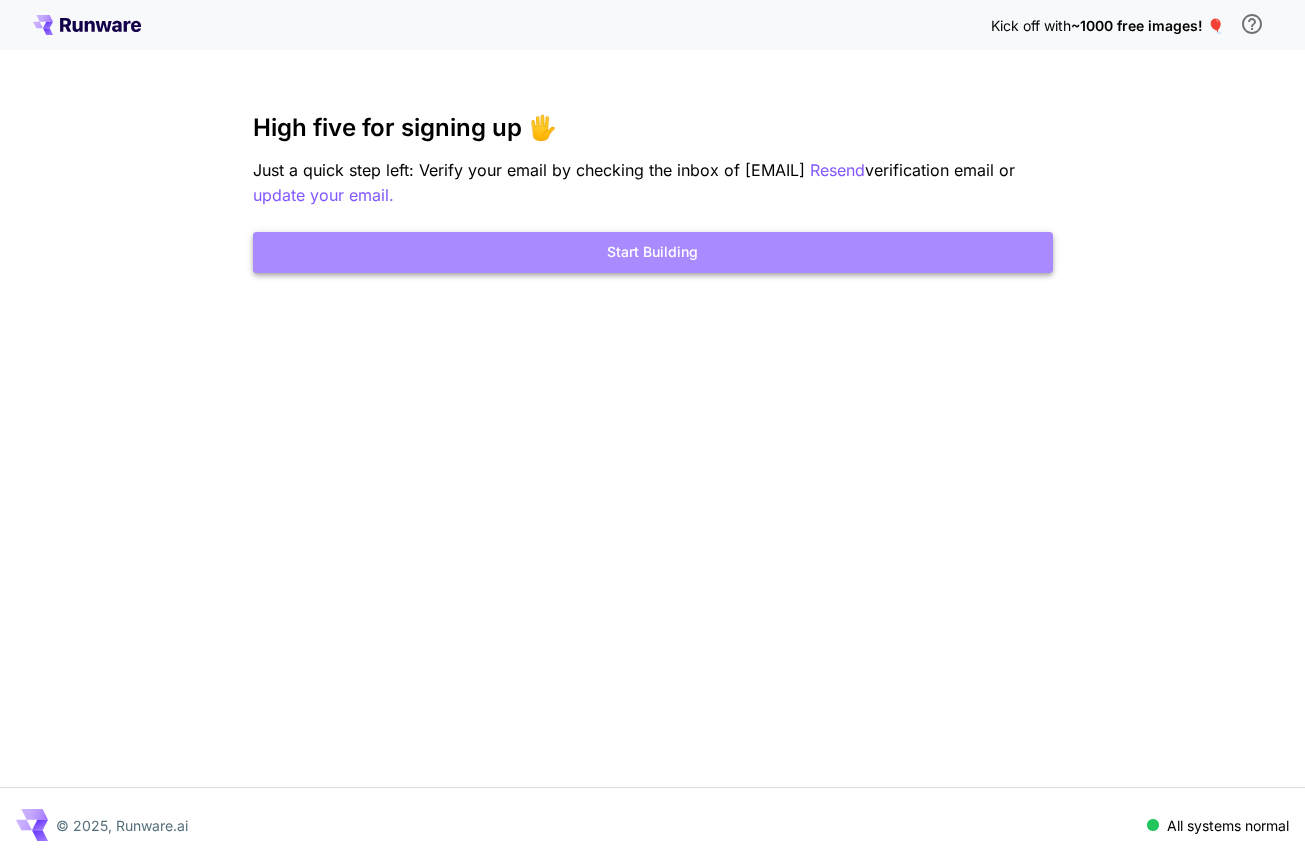 click on "Start Building" at bounding box center (653, 252) 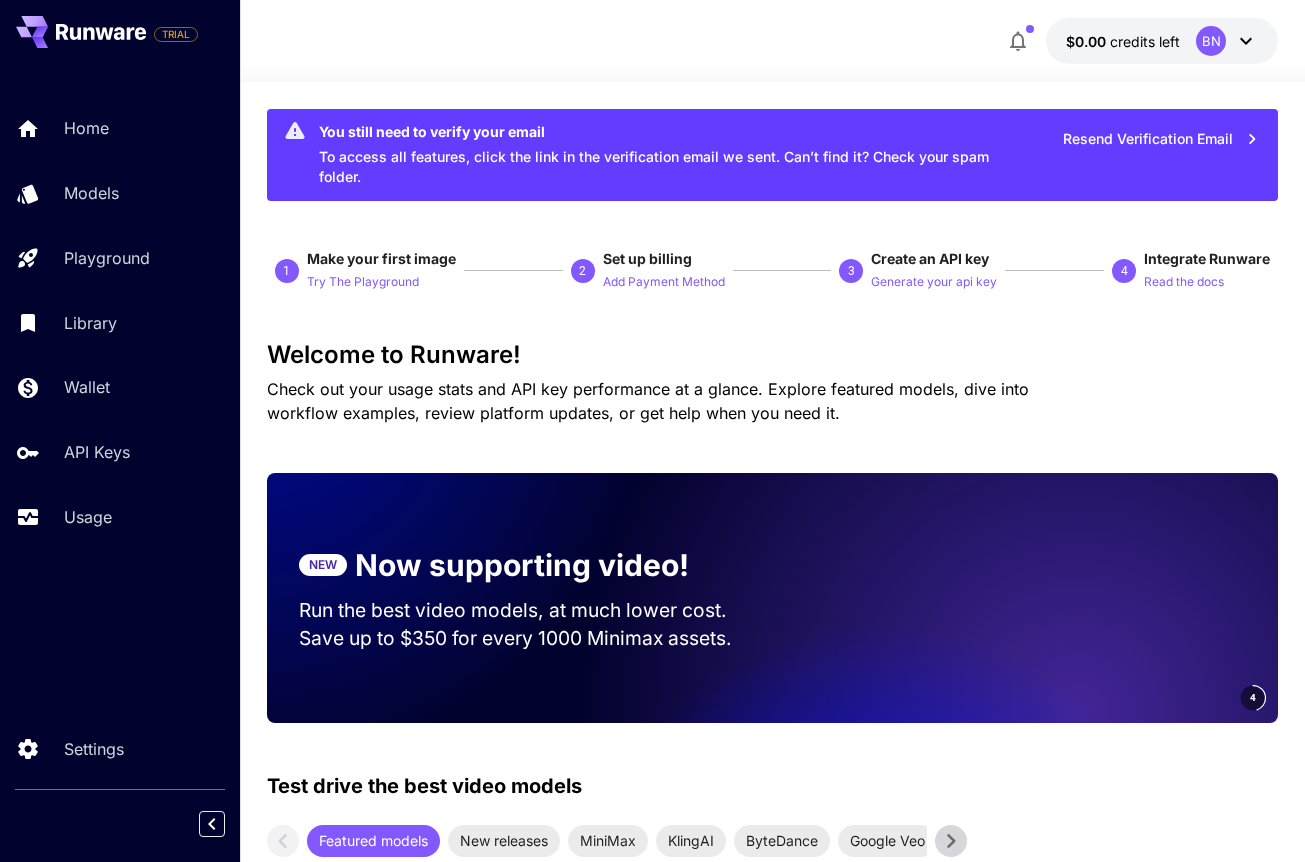 scroll, scrollTop: 6, scrollLeft: 0, axis: vertical 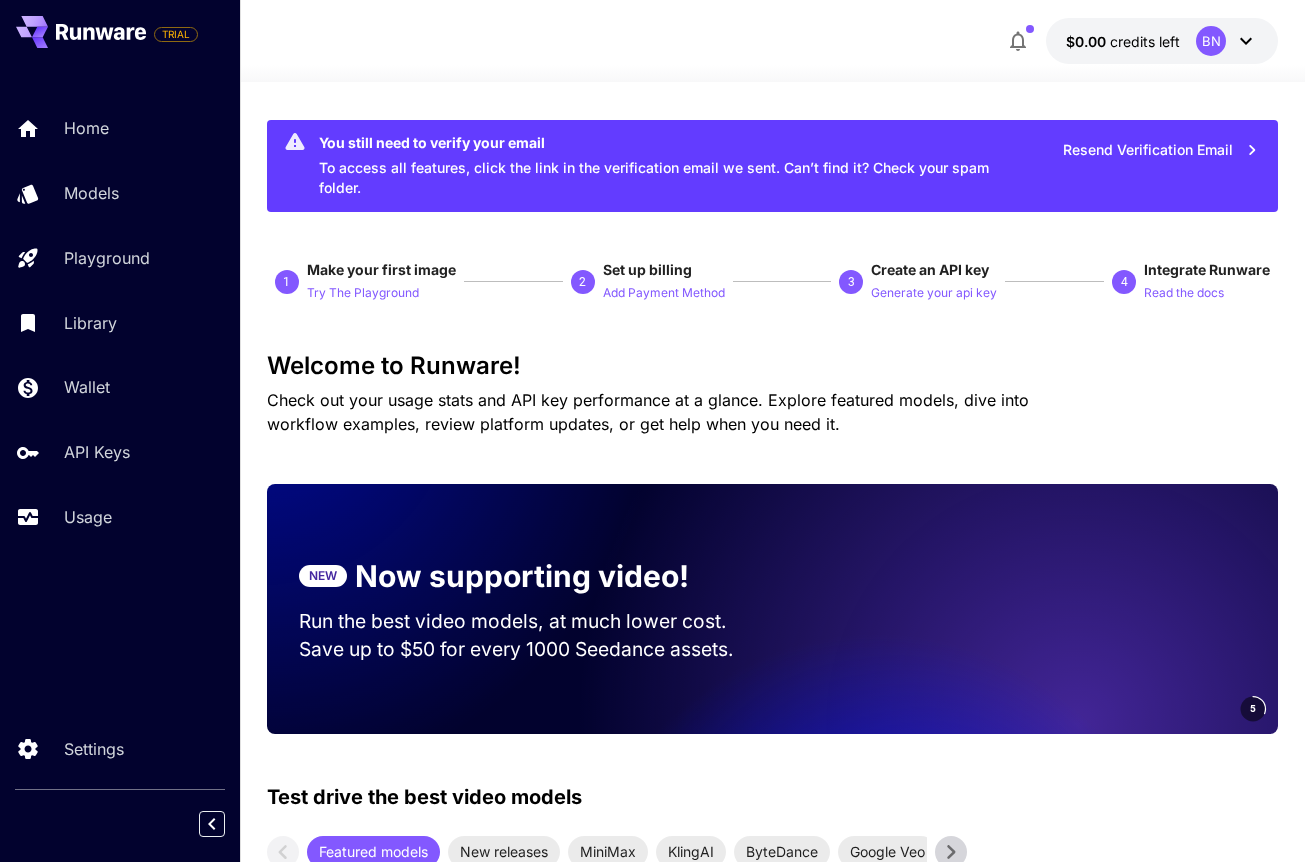 click on "You still need to verify your email To access all features, click the link in the verification email we sent. Can’t find it? Check your spam folder. Resend Verification Email" at bounding box center (773, 166) 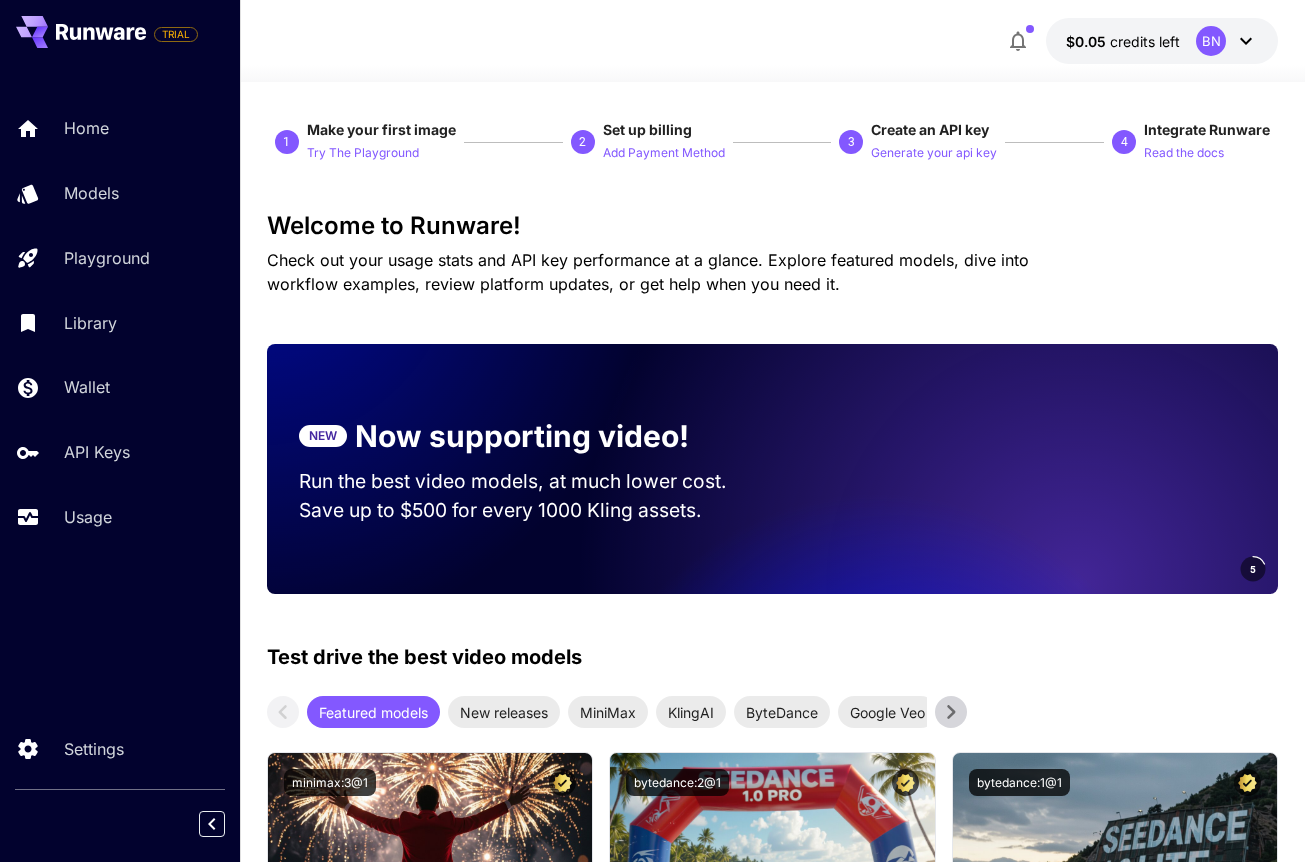 scroll, scrollTop: 6, scrollLeft: 0, axis: vertical 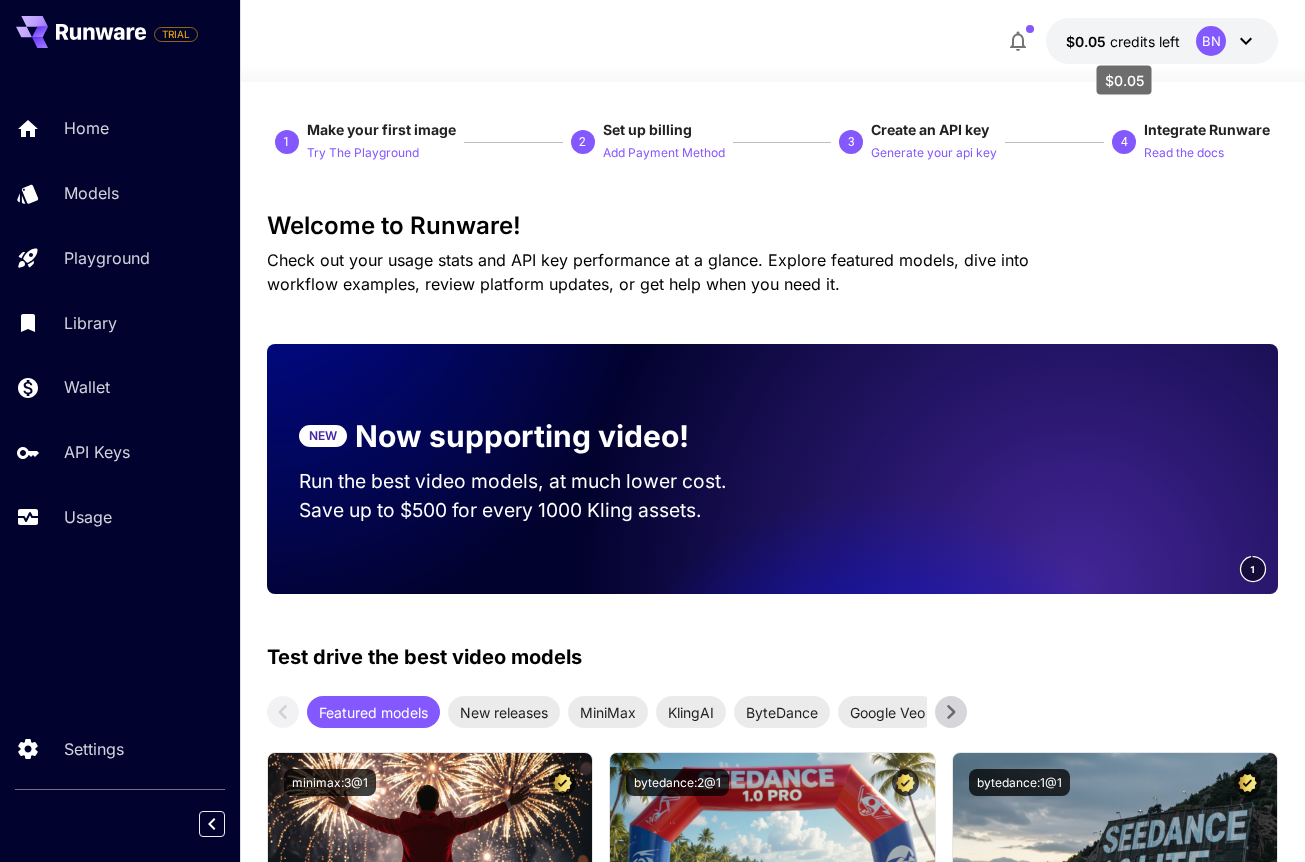 click on "credits left" at bounding box center [1145, 41] 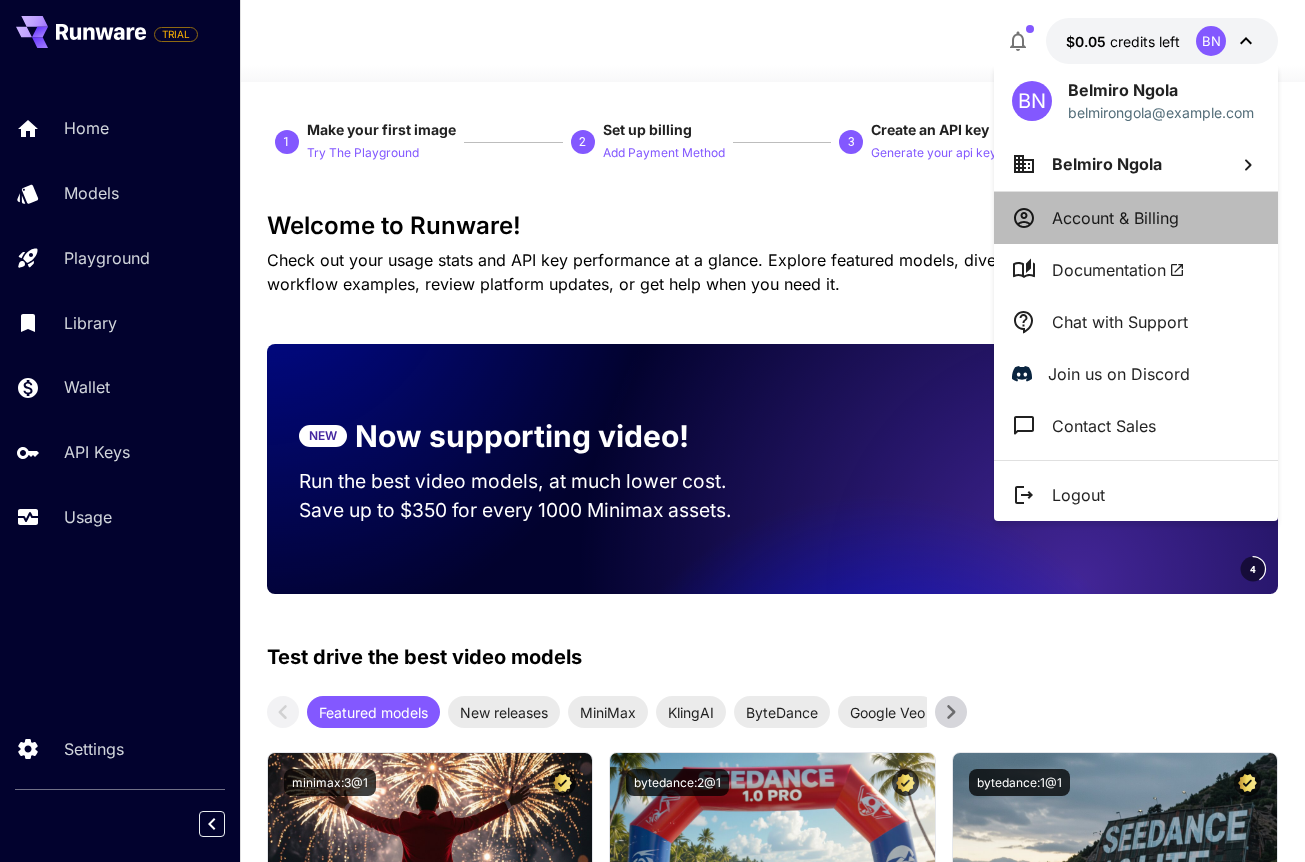 click on "Account & Billing" at bounding box center (1115, 218) 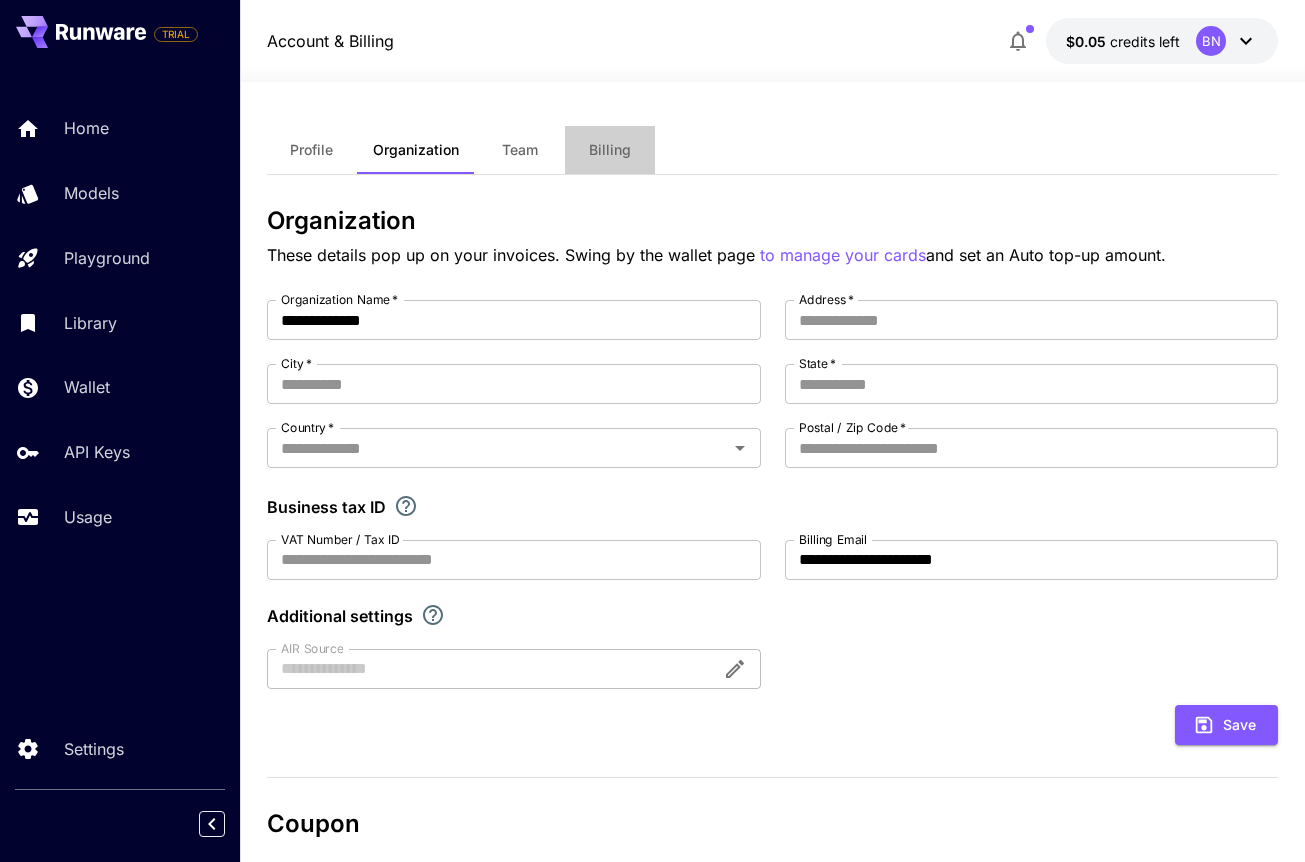 click on "Billing" at bounding box center [610, 150] 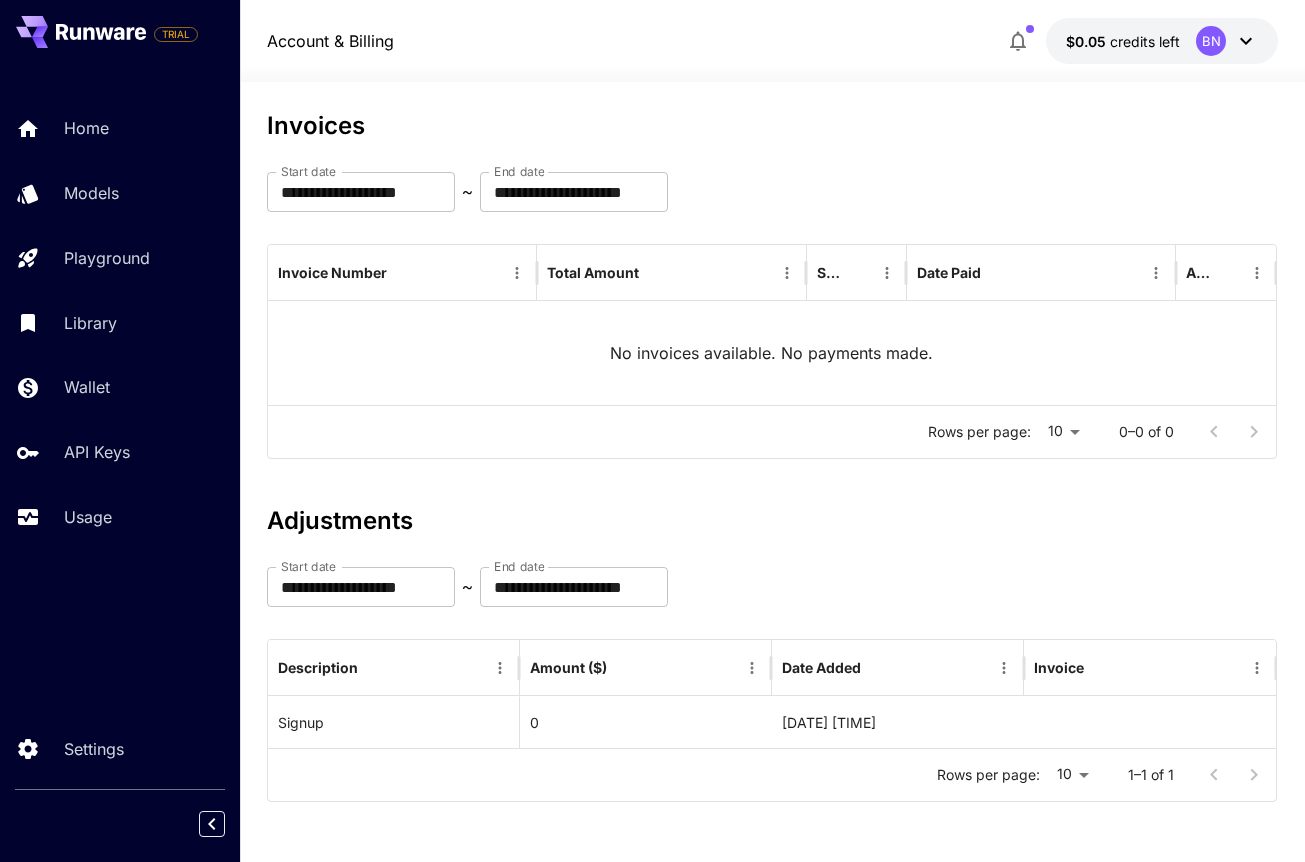 scroll, scrollTop: 0, scrollLeft: 0, axis: both 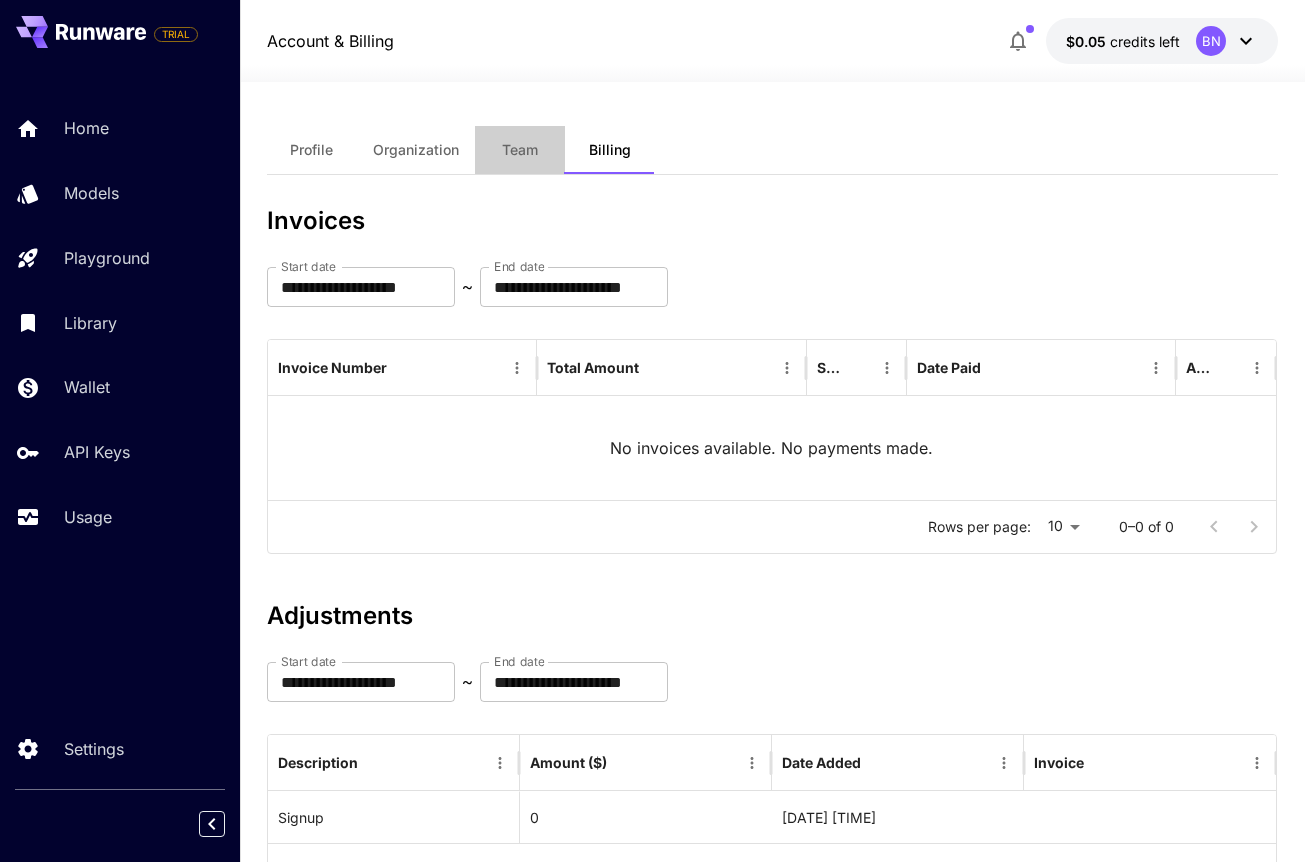 click on "Team" at bounding box center (520, 150) 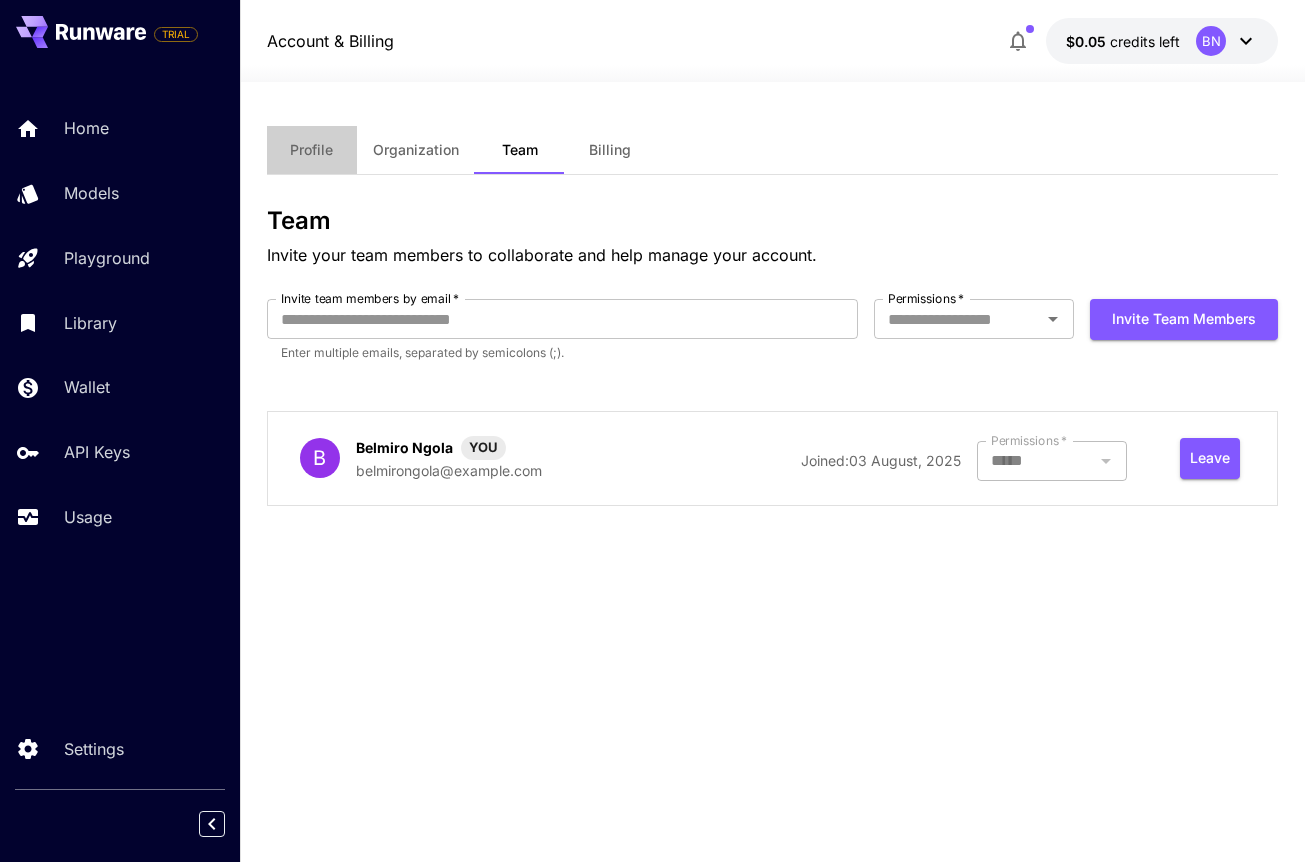 click on "Profile" at bounding box center [311, 150] 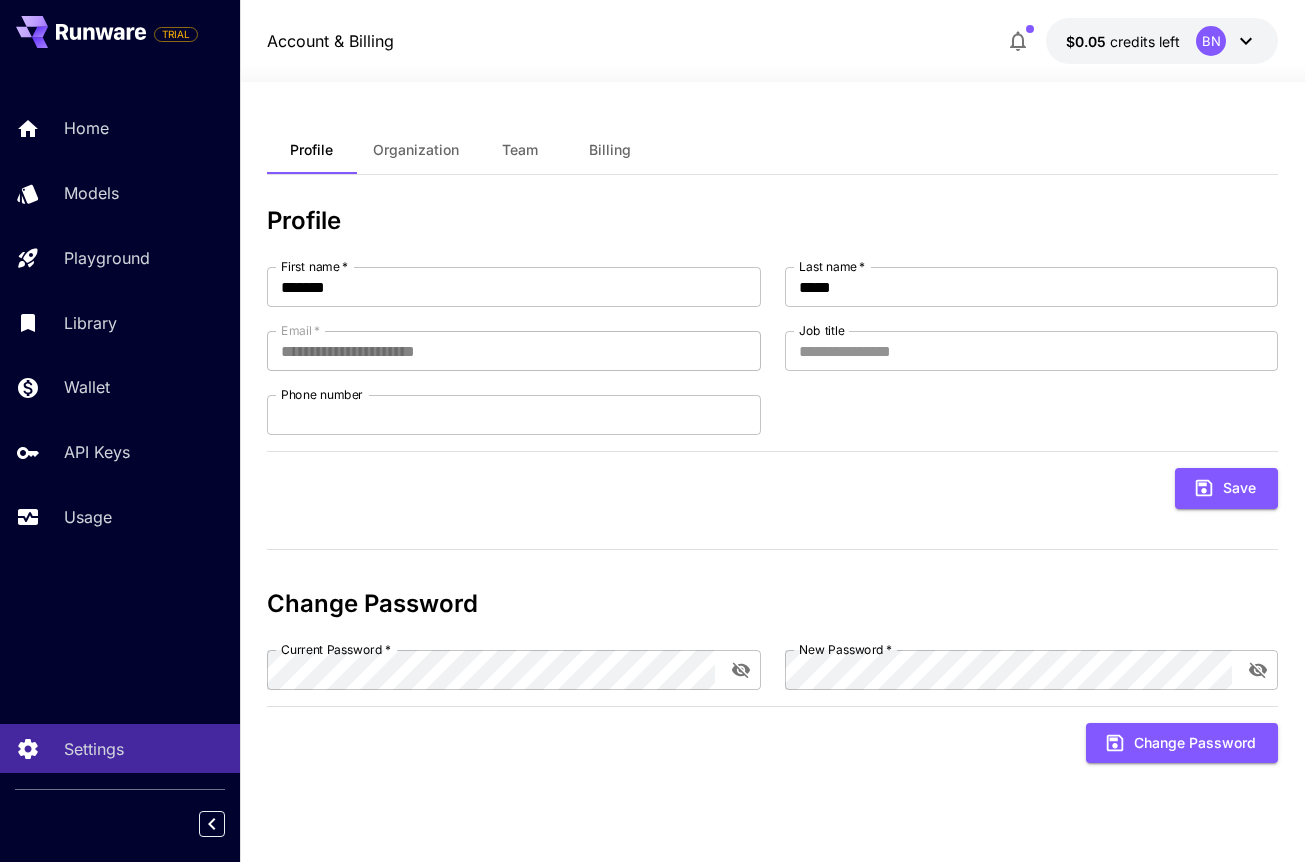 click on "Organization" at bounding box center (416, 150) 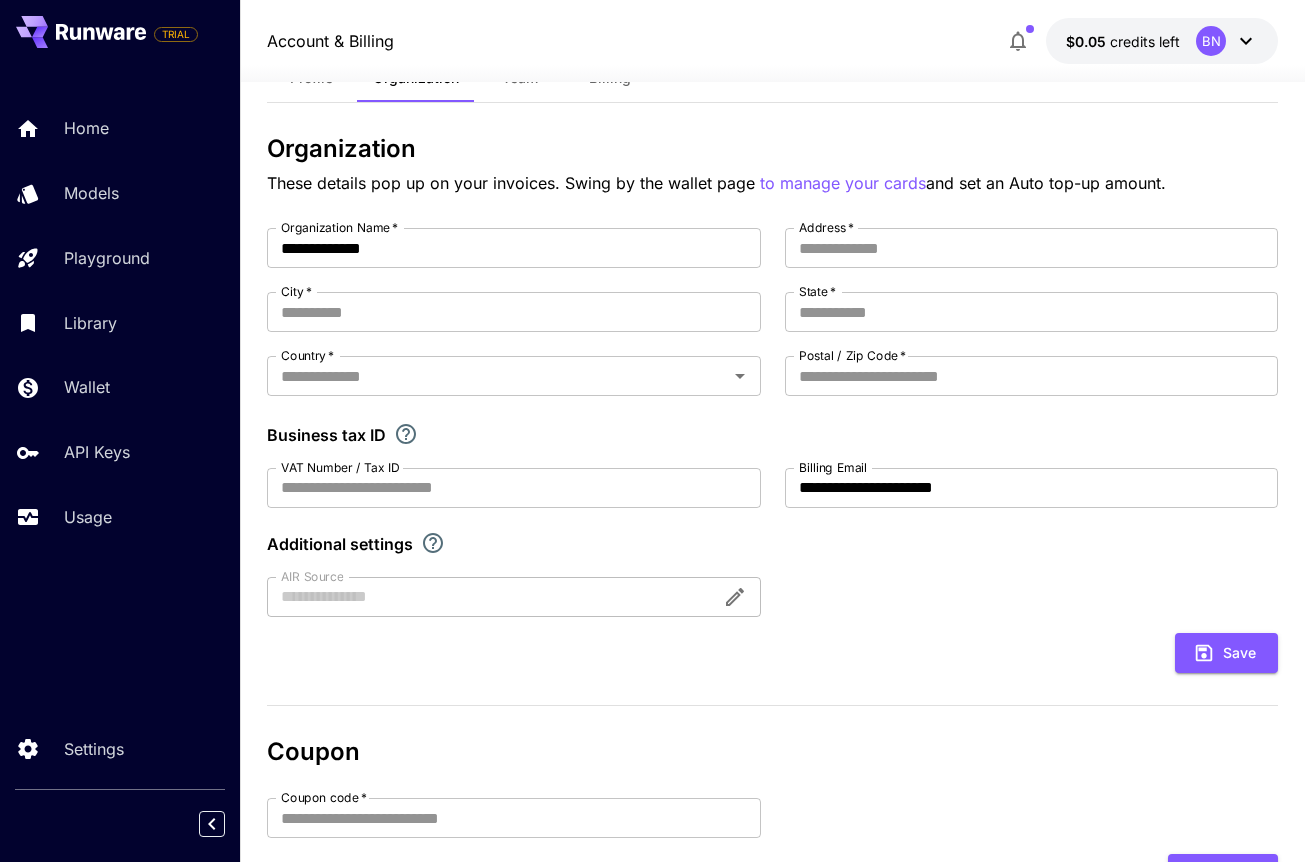 scroll, scrollTop: 0, scrollLeft: 0, axis: both 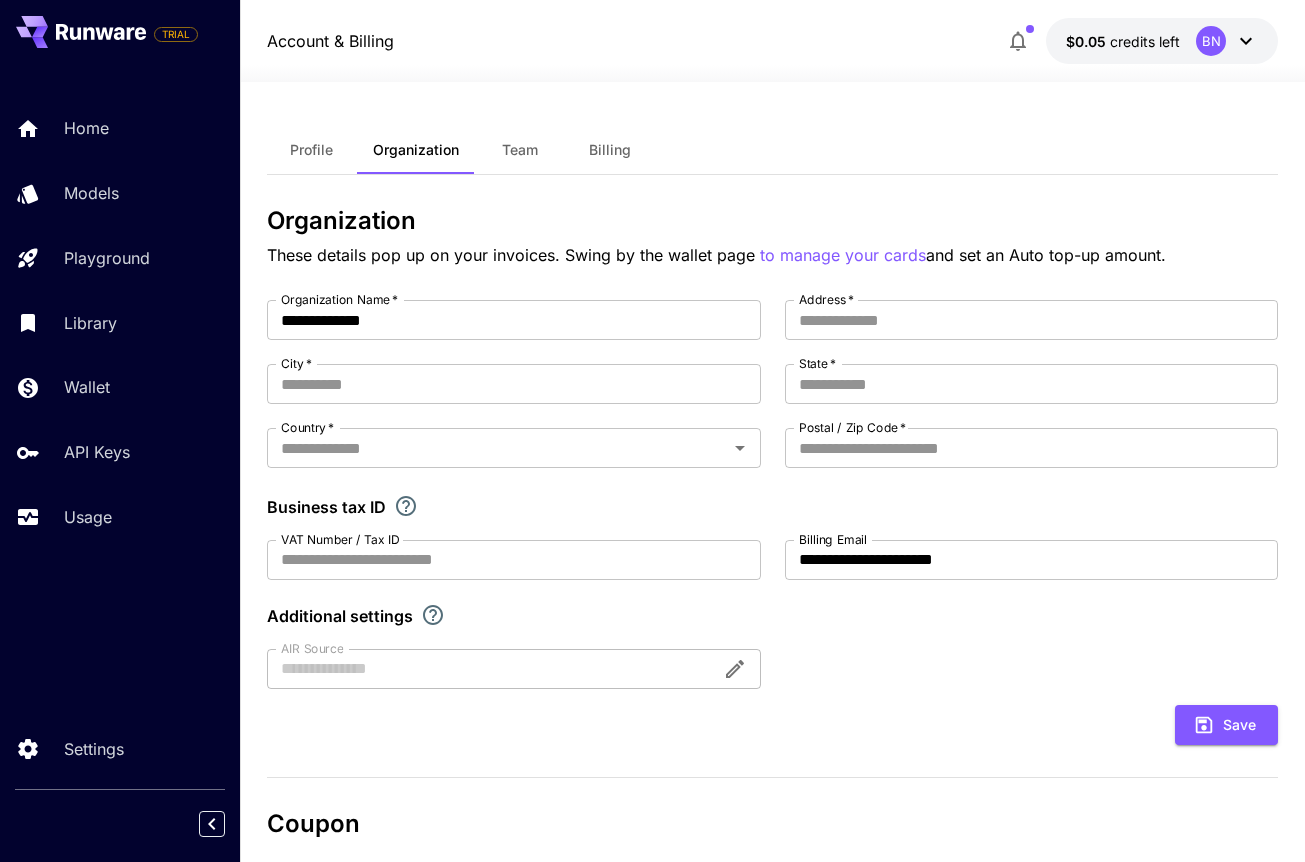 click on "Billing" at bounding box center (610, 150) 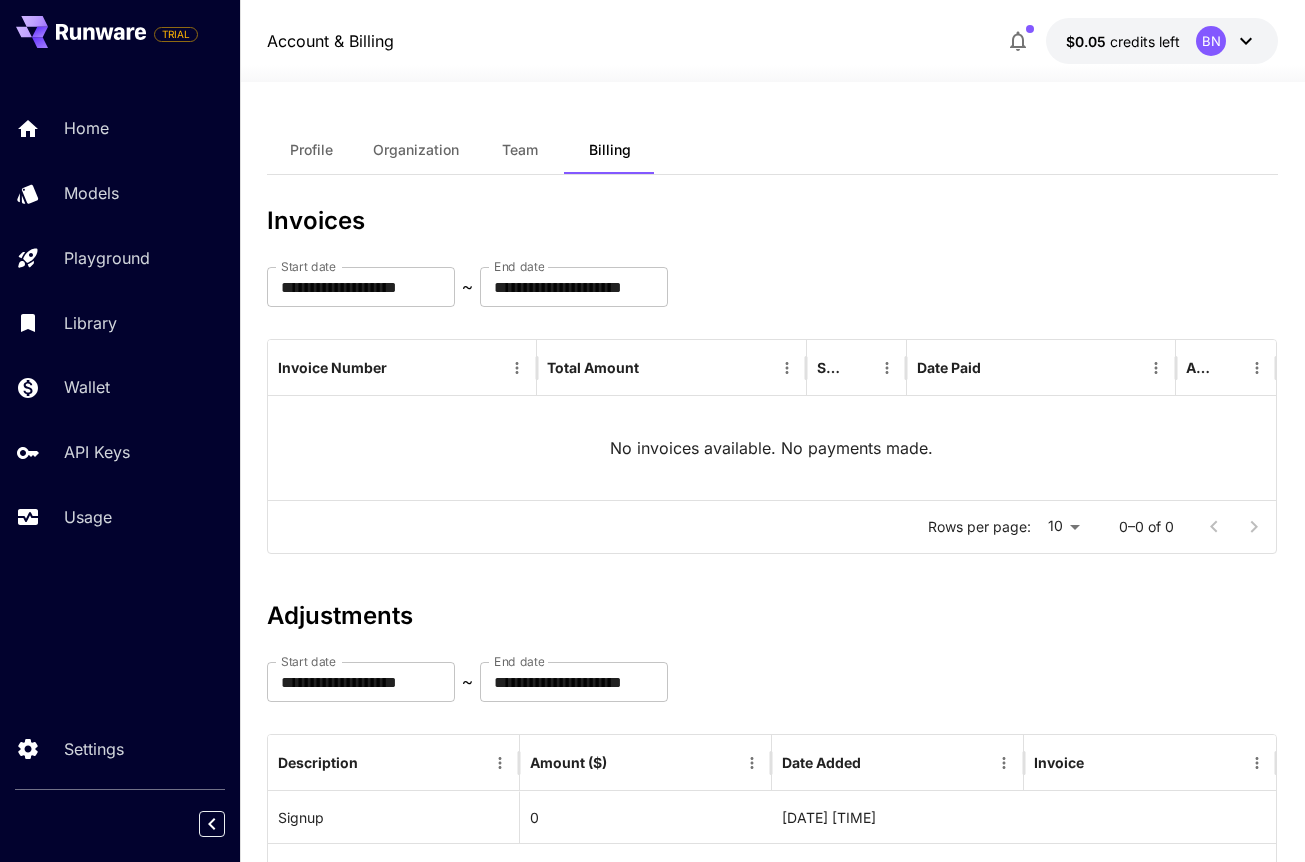 click 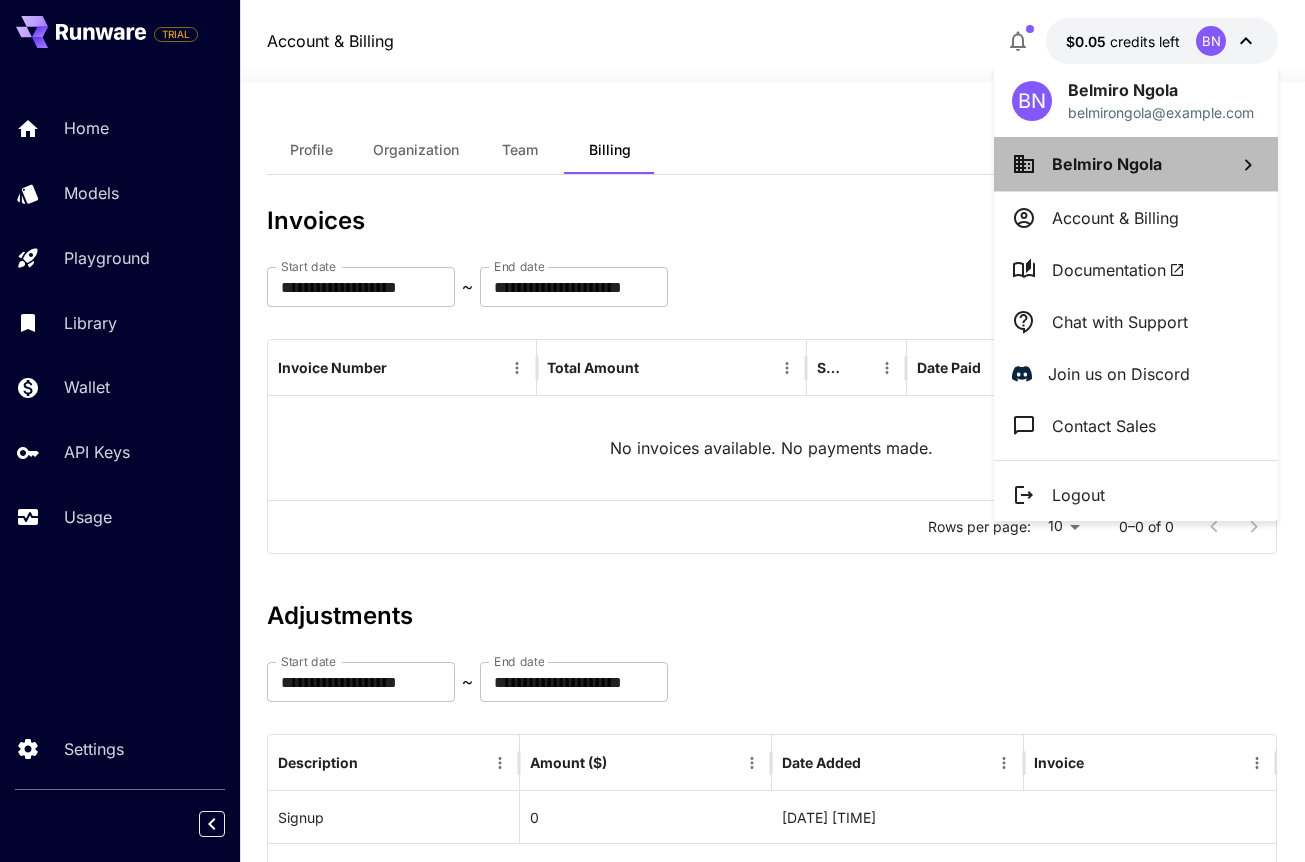 click on "Belmiro Ngola" at bounding box center [1107, 164] 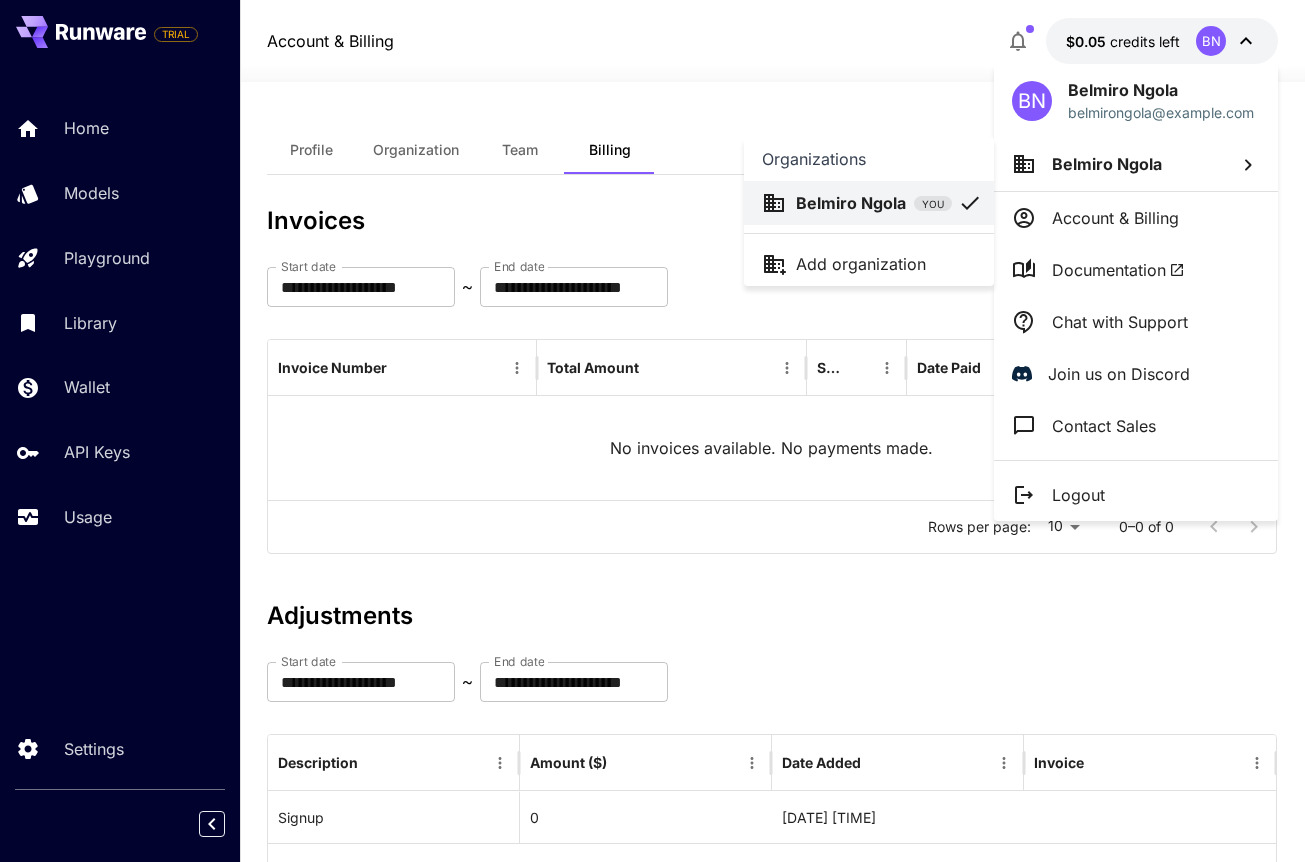 click at bounding box center [652, 431] 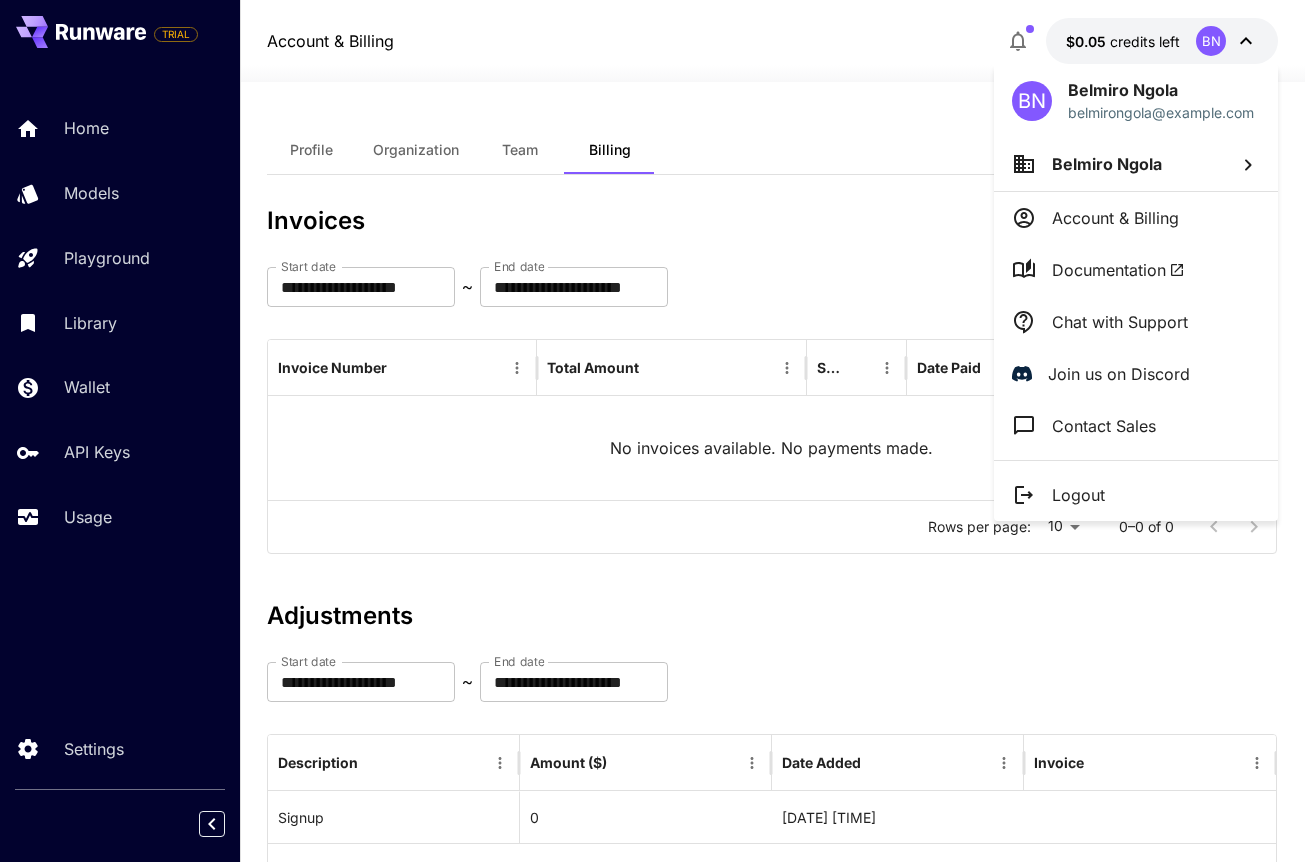 click at bounding box center (652, 431) 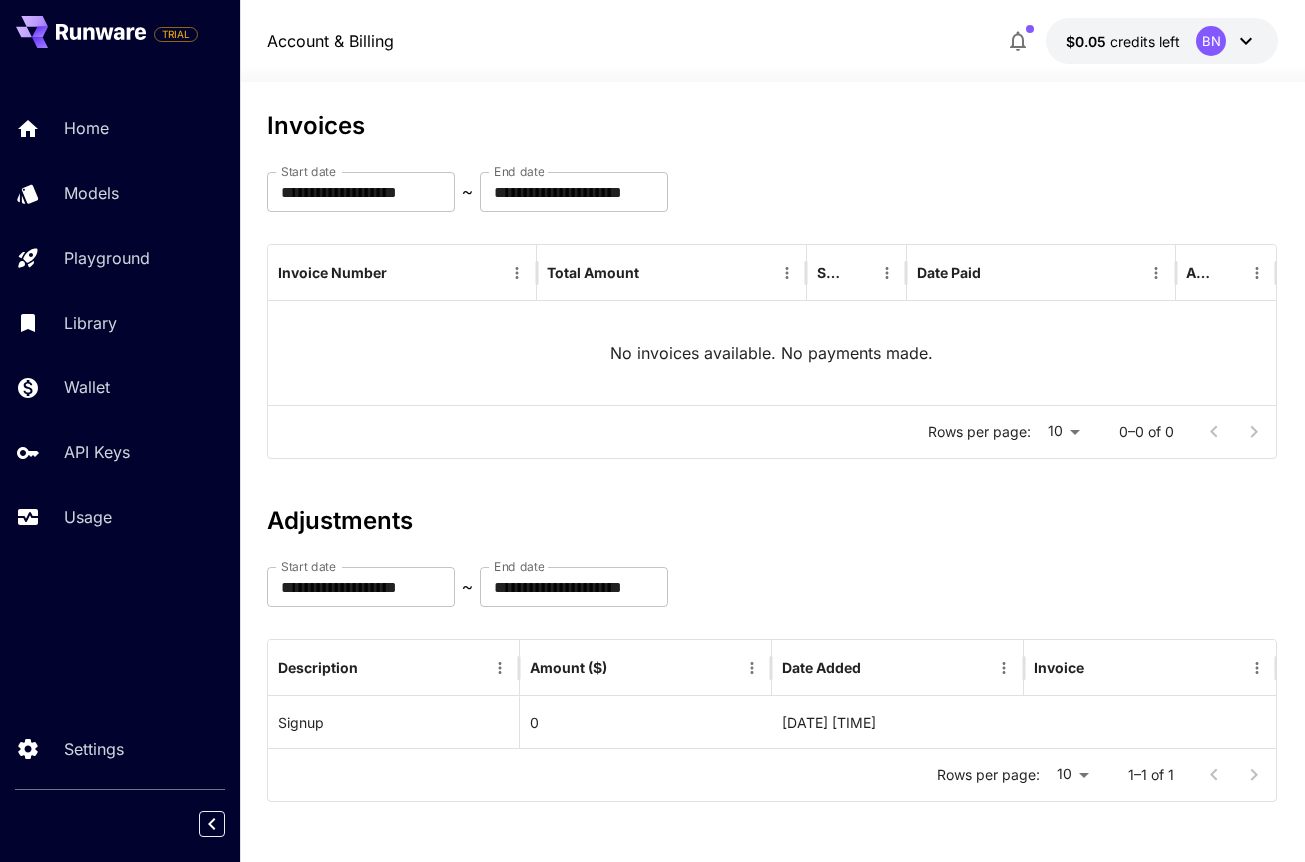 scroll, scrollTop: 0, scrollLeft: 0, axis: both 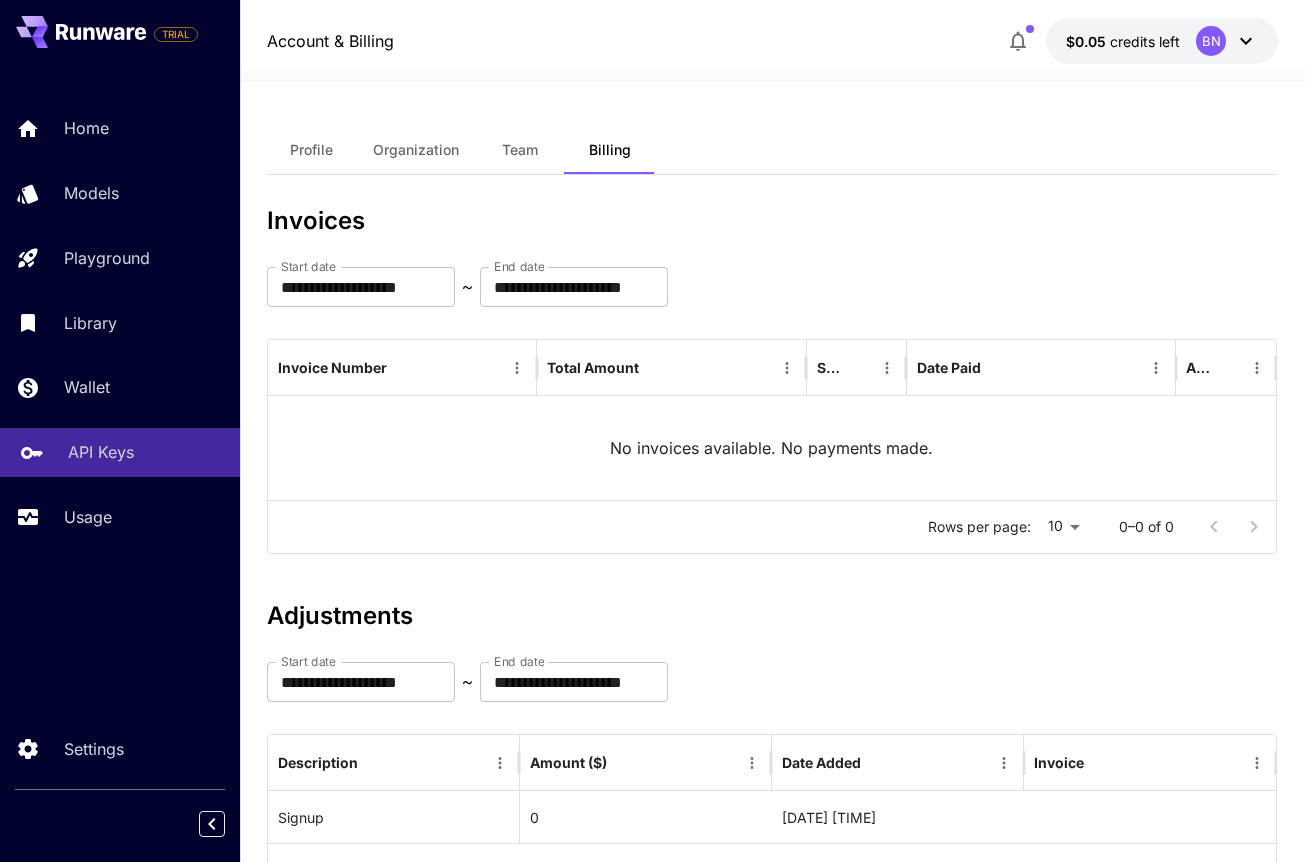click on "API Keys" at bounding box center (146, 452) 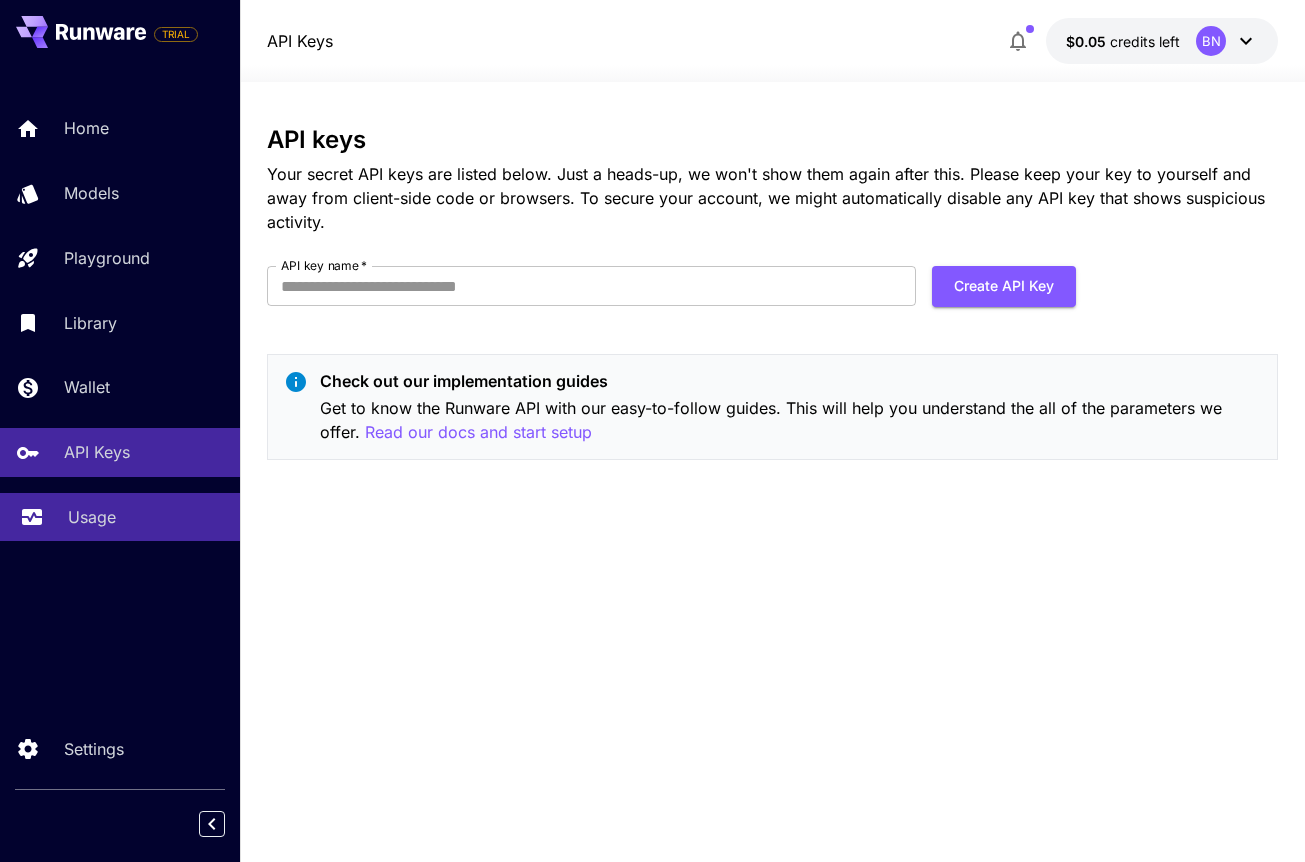 click on "Usage" at bounding box center (146, 517) 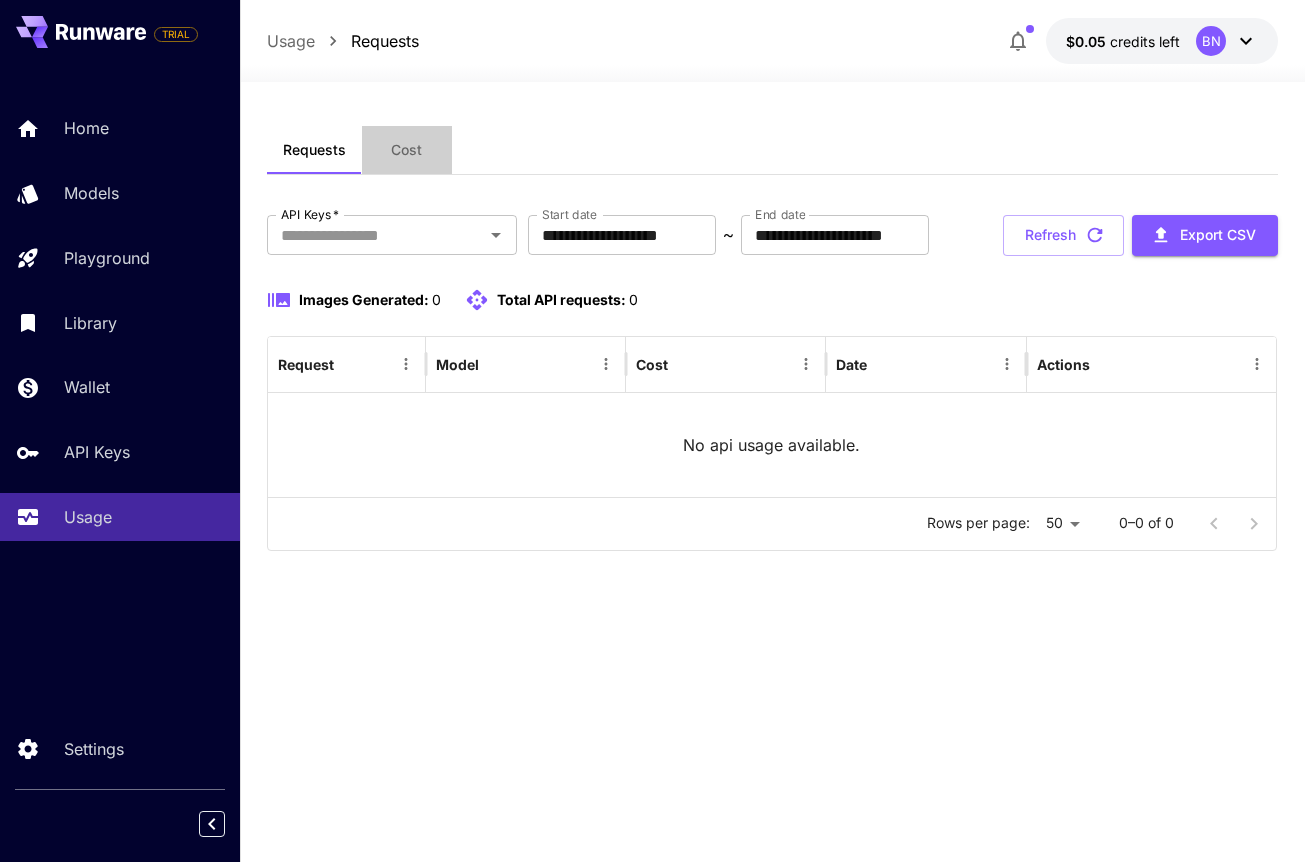 click on "Cost" at bounding box center [406, 150] 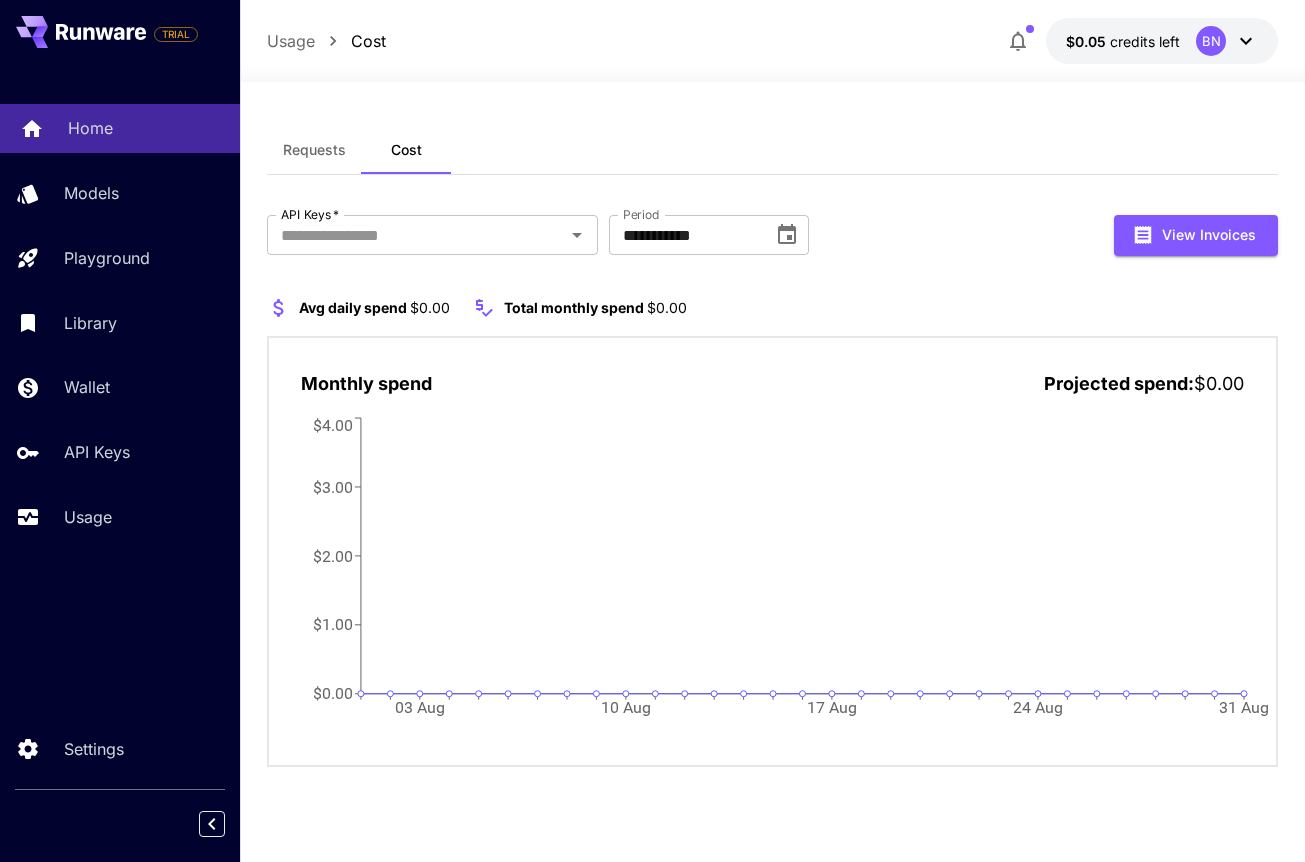 click on "Home" at bounding box center (146, 128) 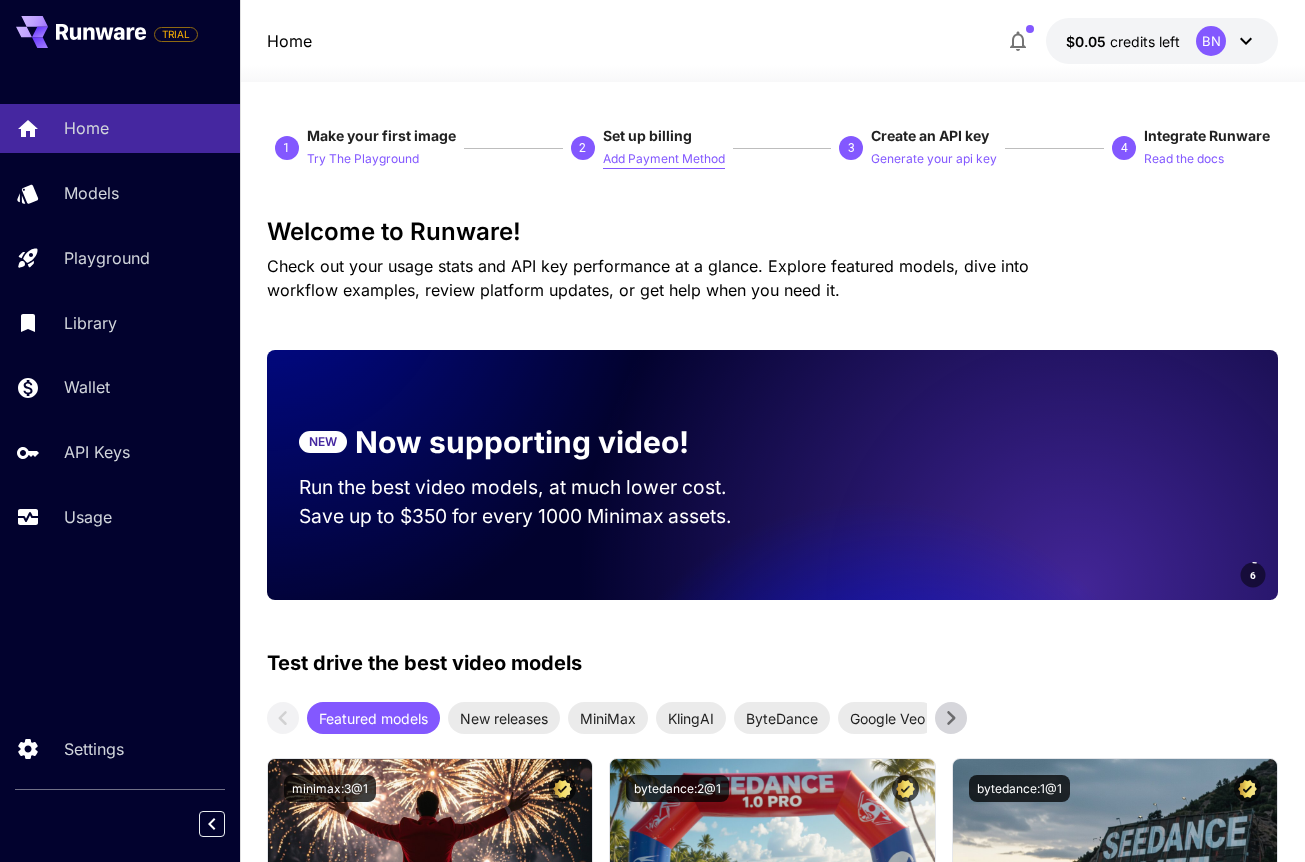 click on "Add Payment Method" at bounding box center (664, 159) 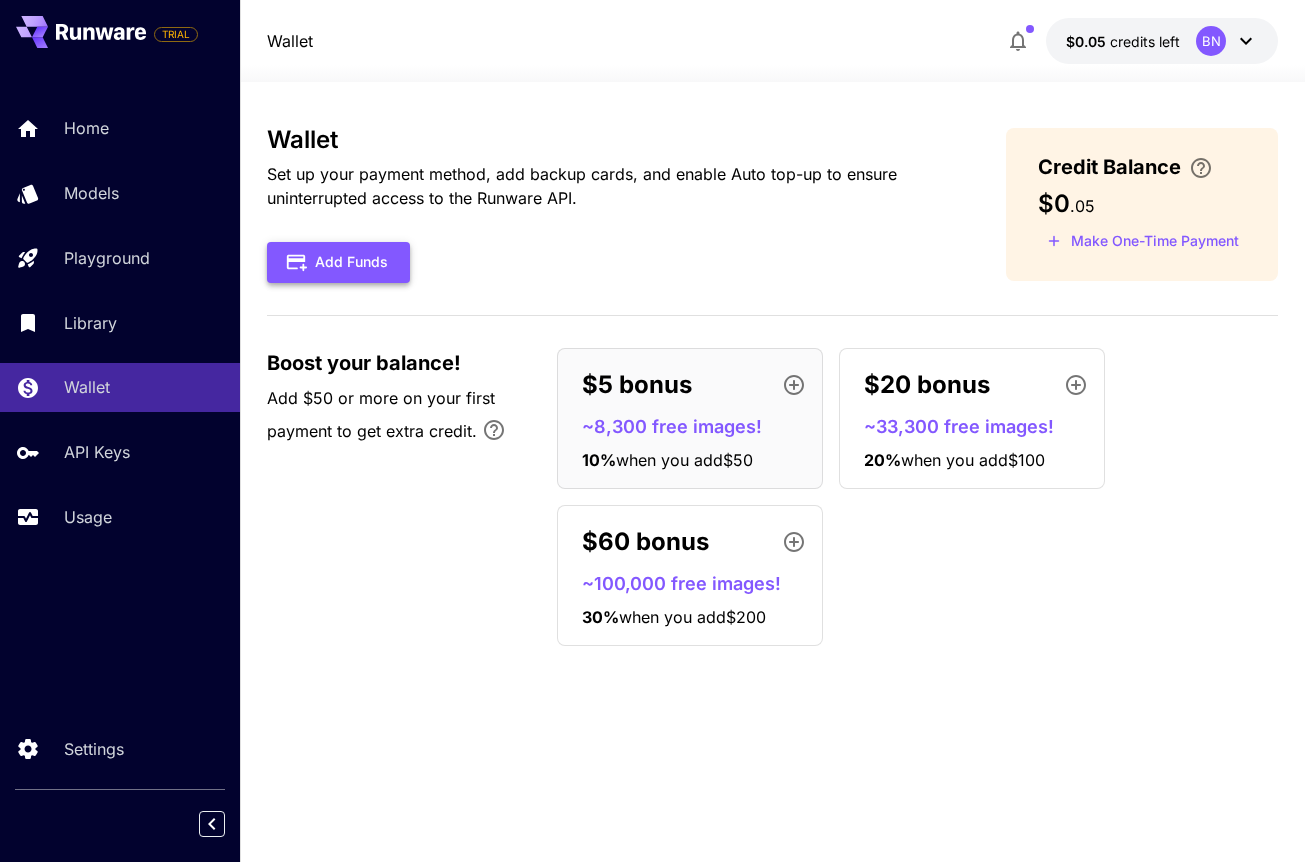 click on "Add Funds" at bounding box center [338, 262] 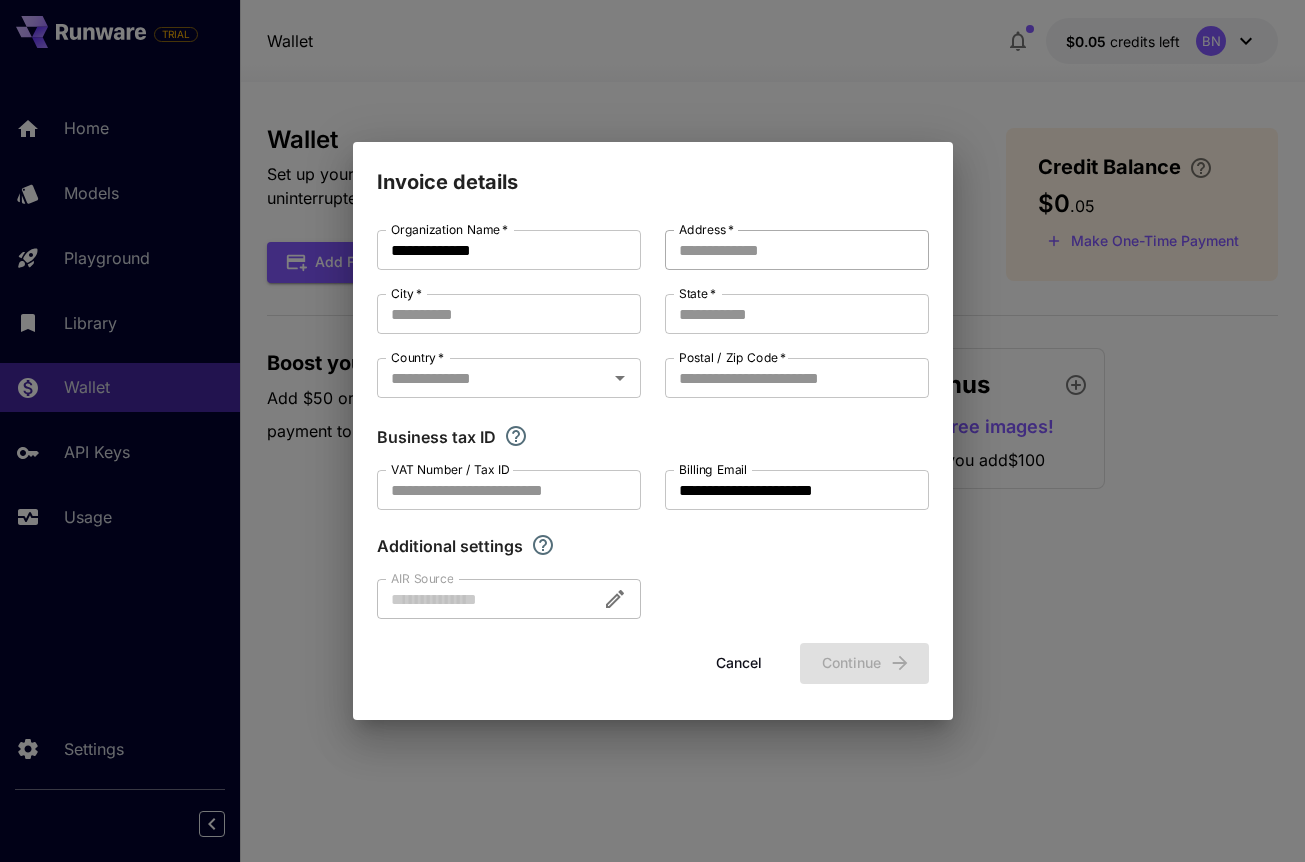 click on "Address   *" at bounding box center [797, 250] 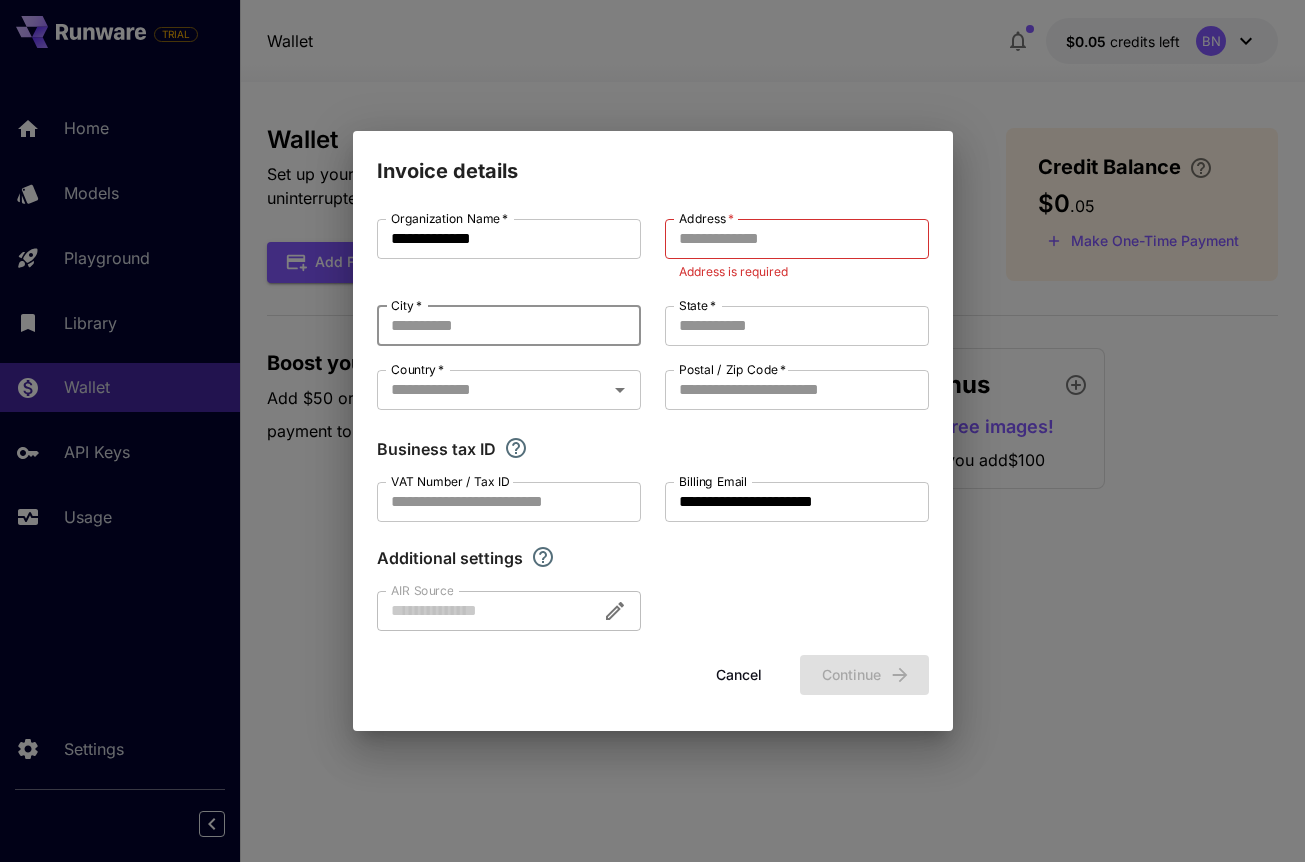 click on "City   *" at bounding box center (509, 326) 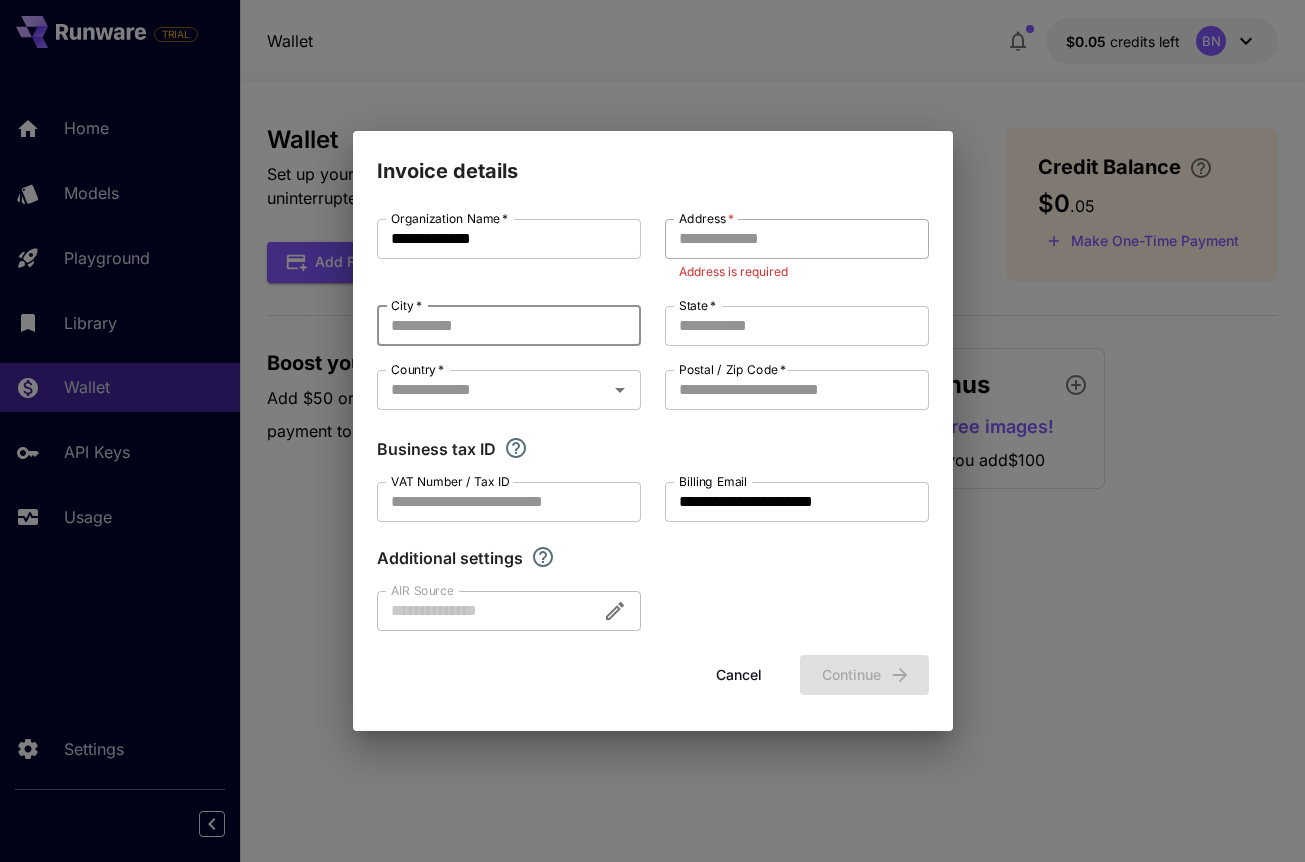 click on "Address   * Address   * Address is required" at bounding box center [797, 250] 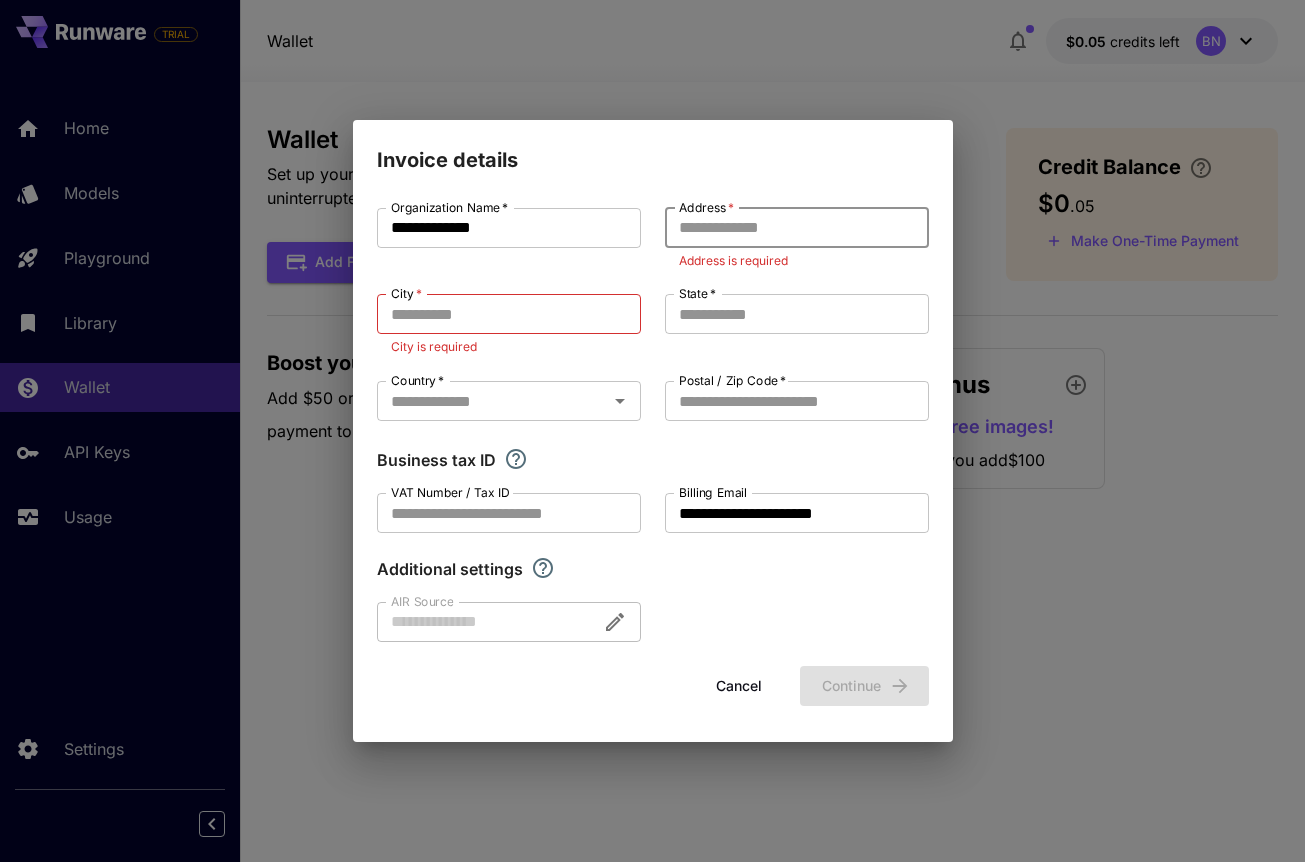 click on "Address   *" at bounding box center (797, 228) 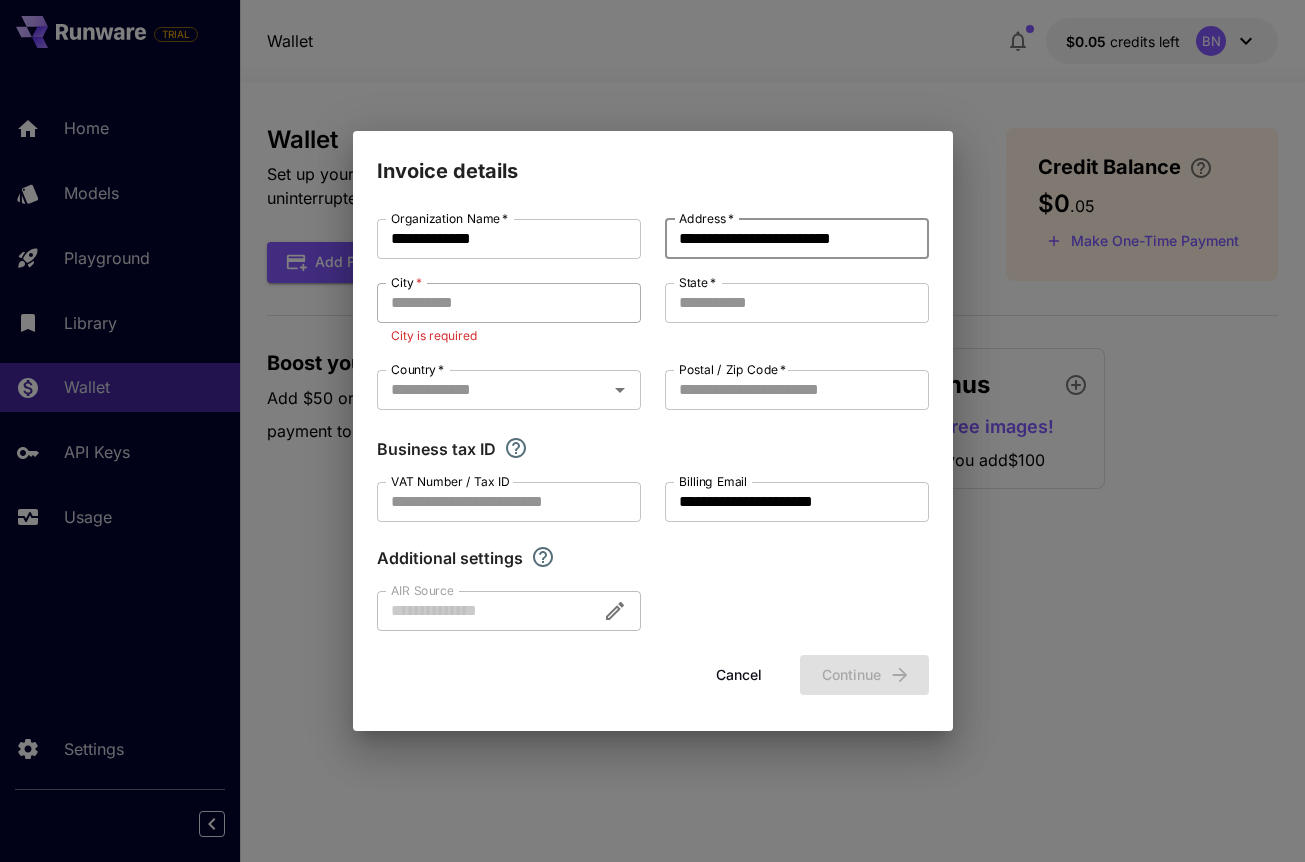 type on "**********" 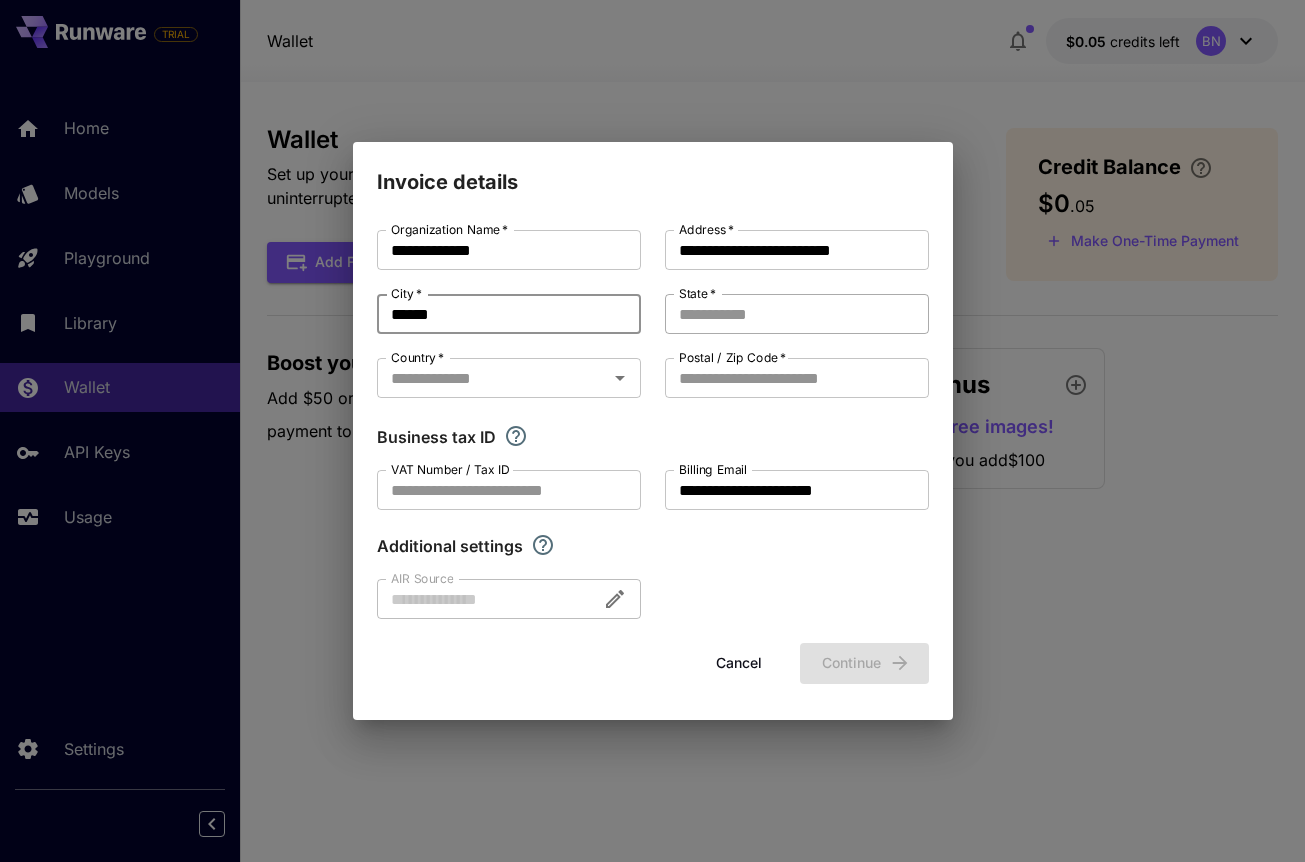 type on "******" 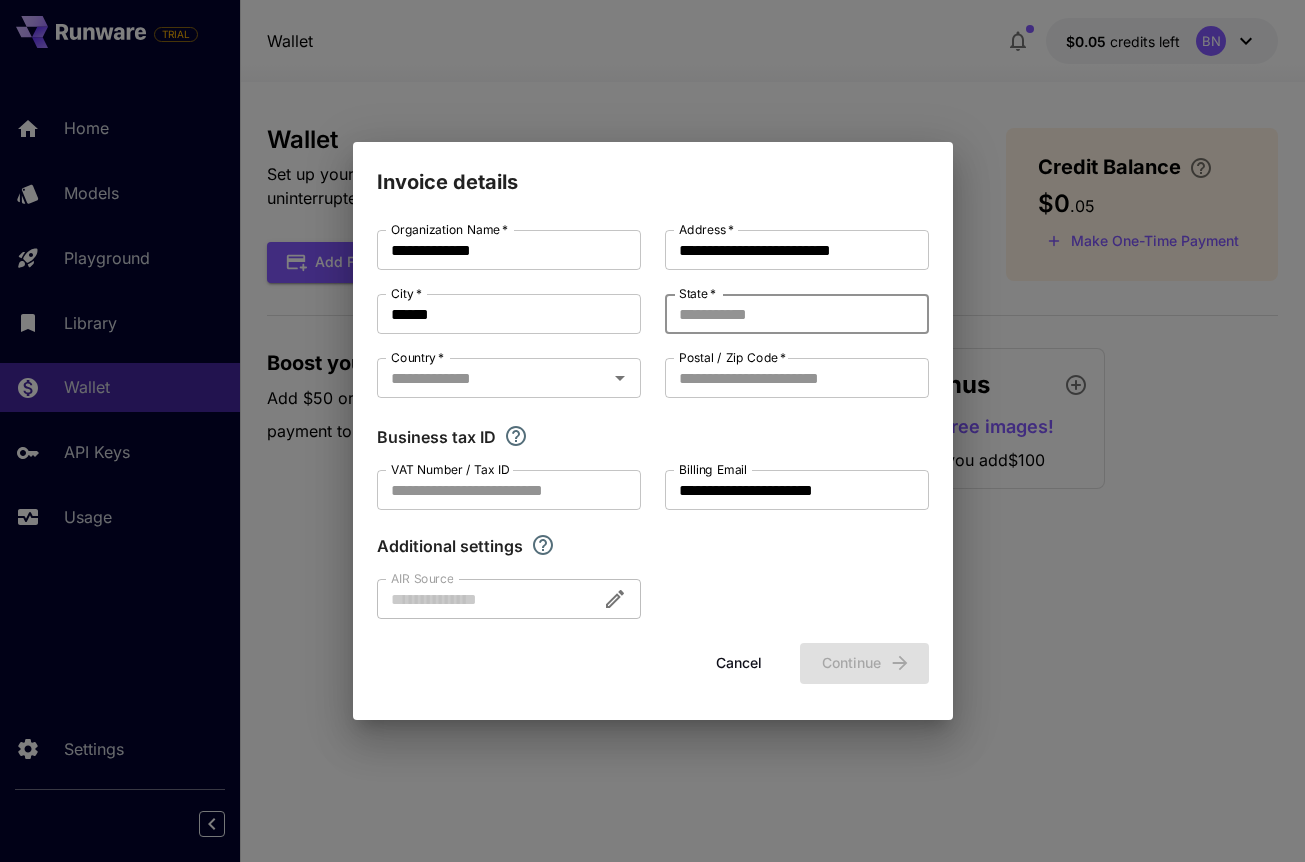 click on "State   *" at bounding box center (797, 314) 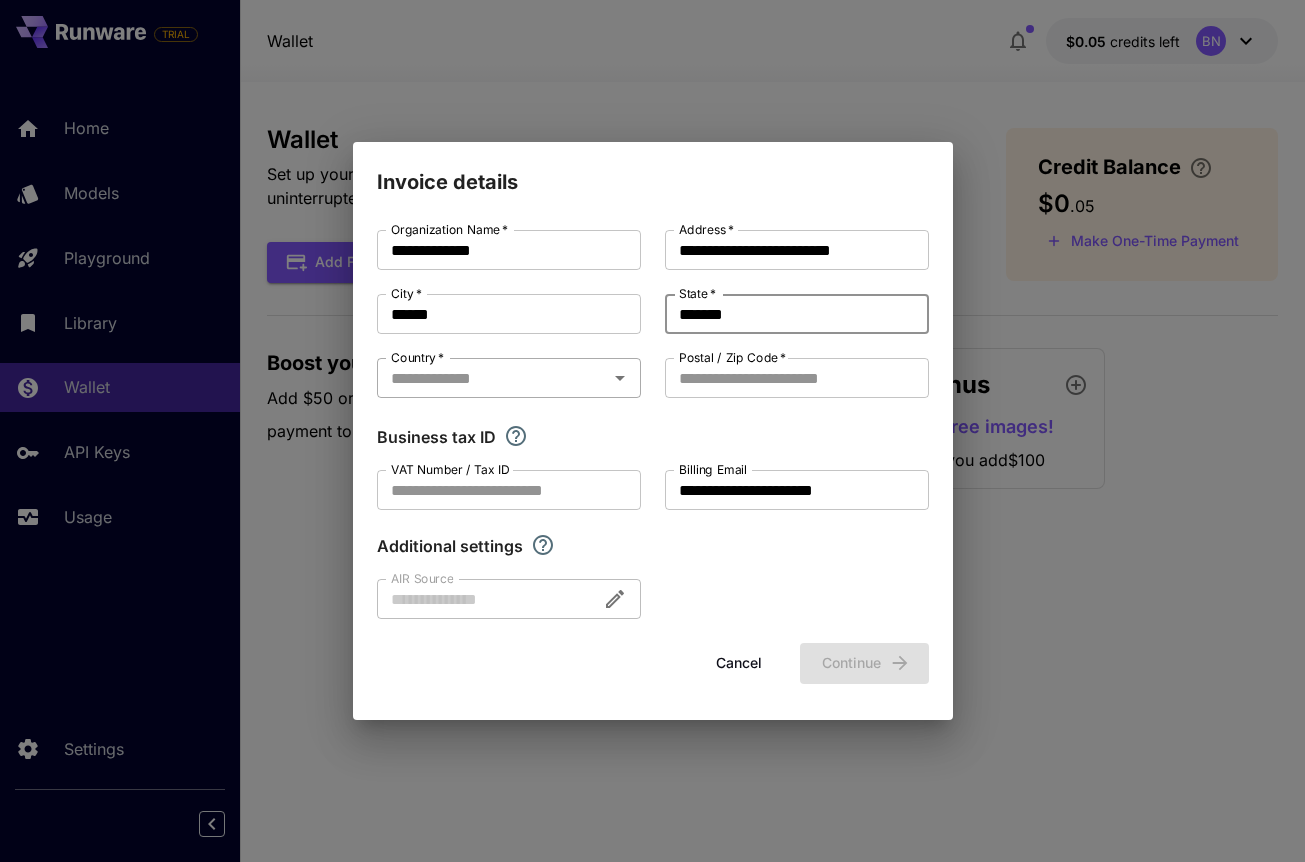 type on "*******" 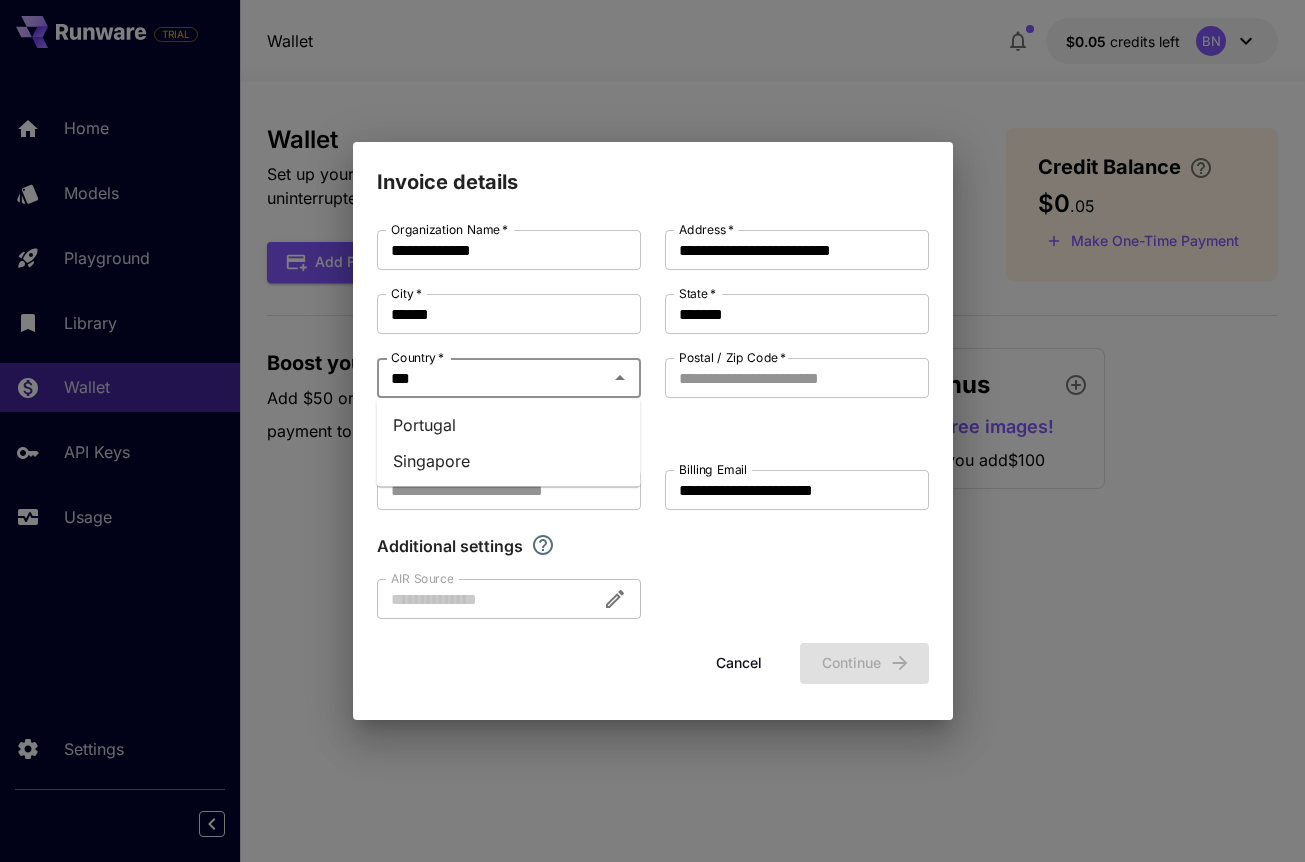 type on "****" 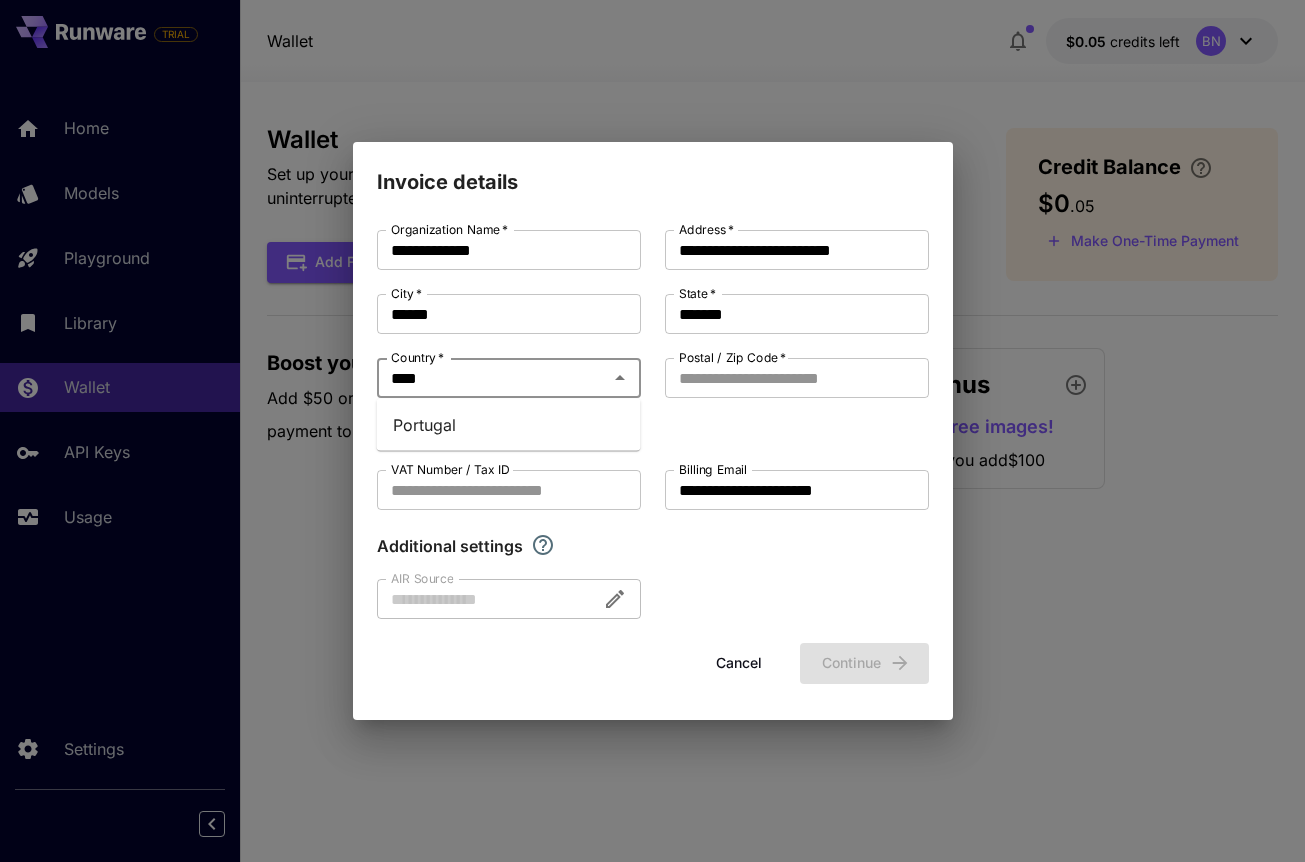 click on "Portugal" at bounding box center [509, 425] 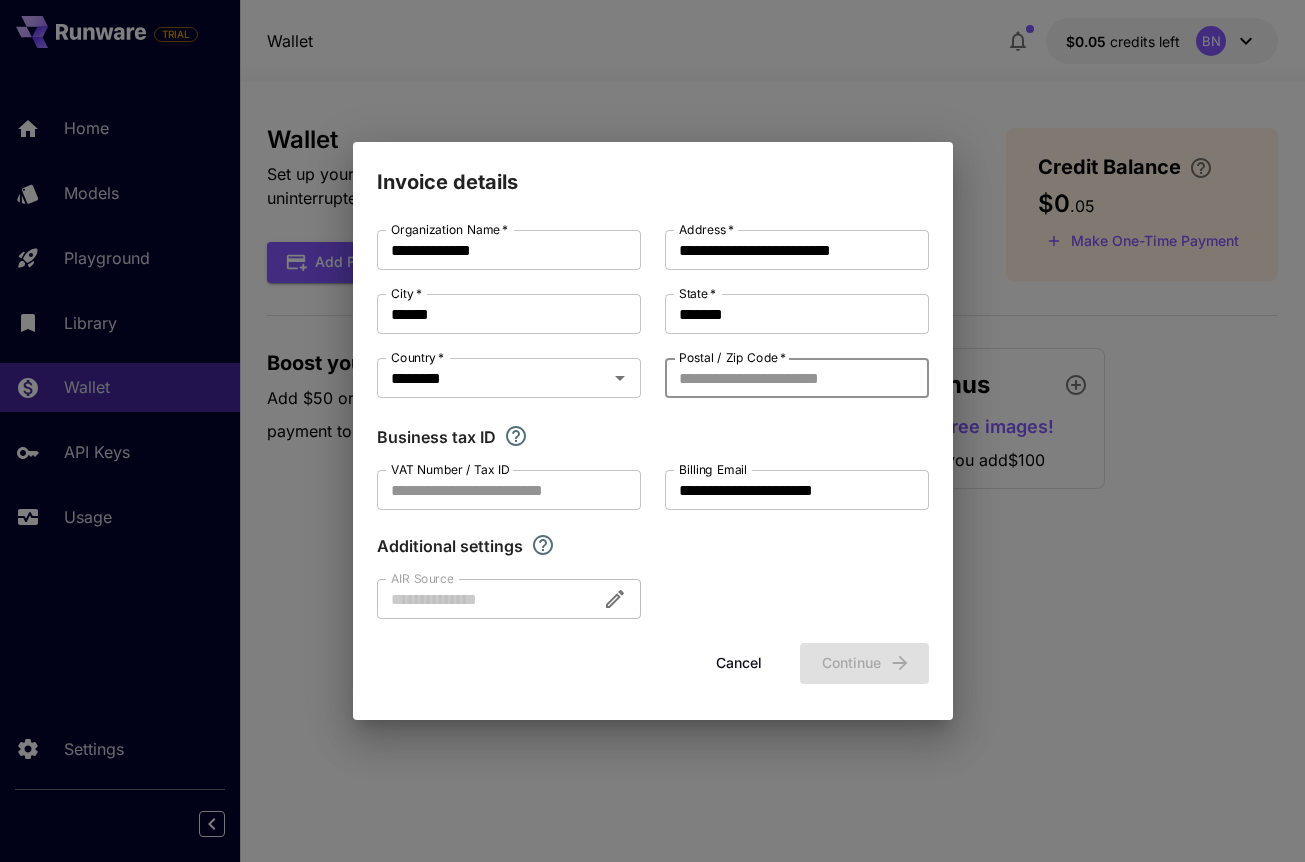 click on "Postal / Zip Code   *" at bounding box center (797, 378) 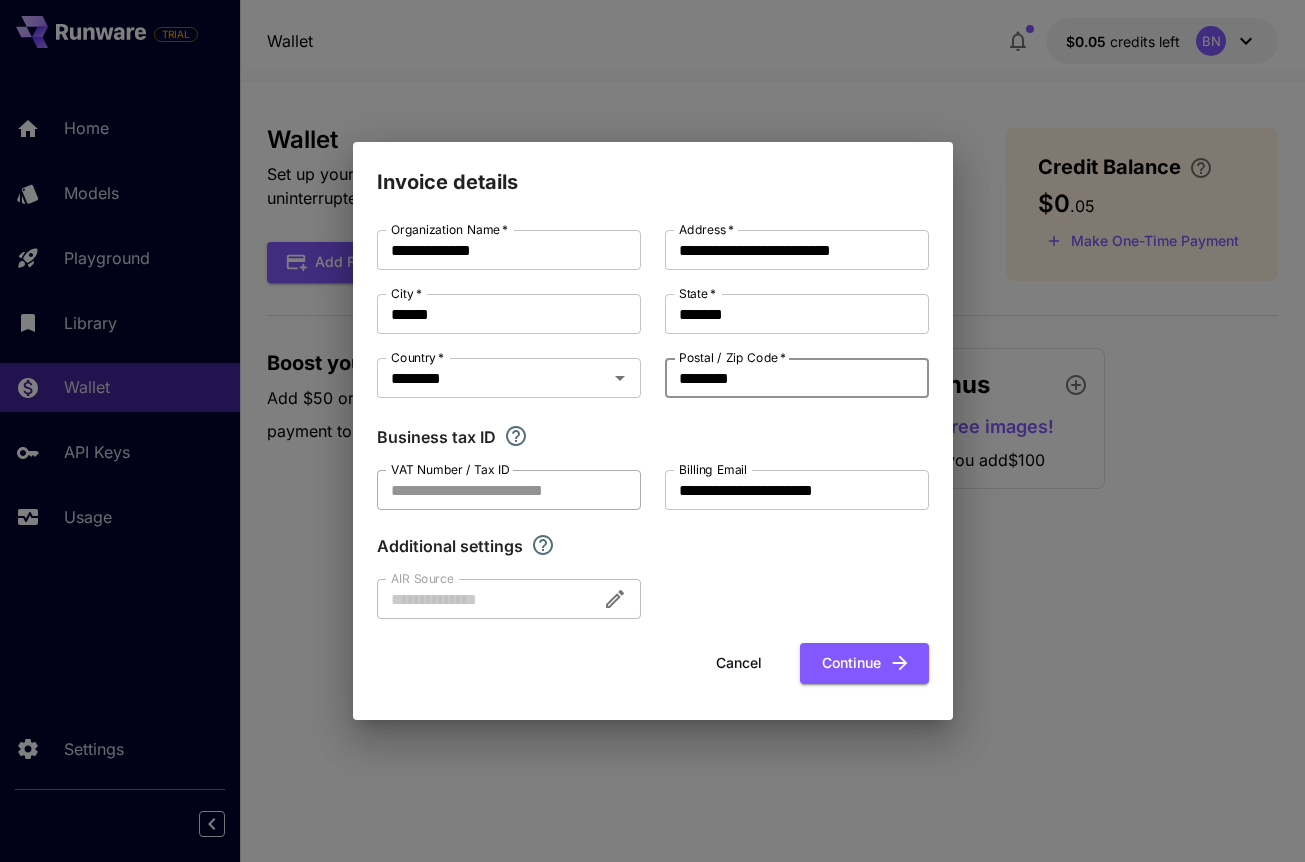 type on "********" 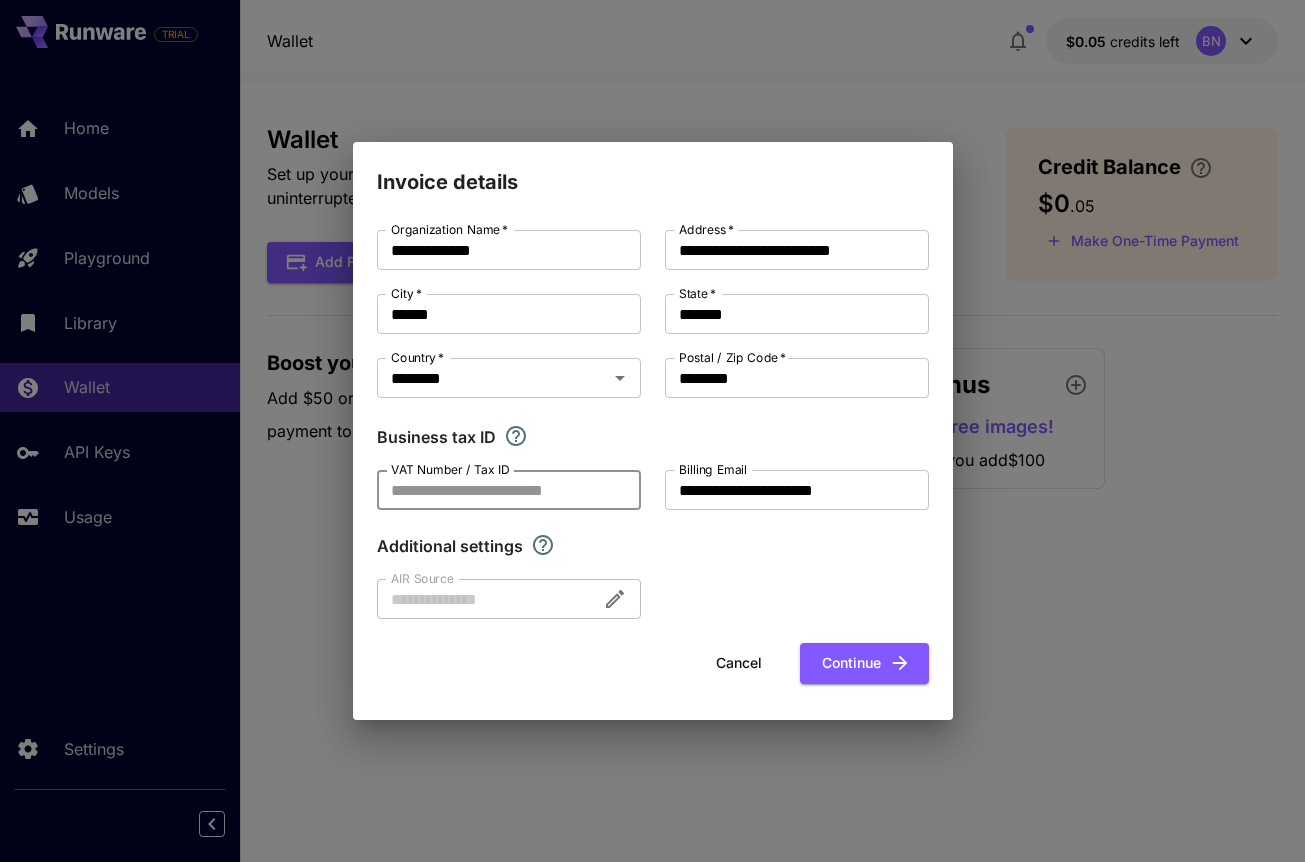click on "VAT Number / Tax ID" at bounding box center (509, 490) 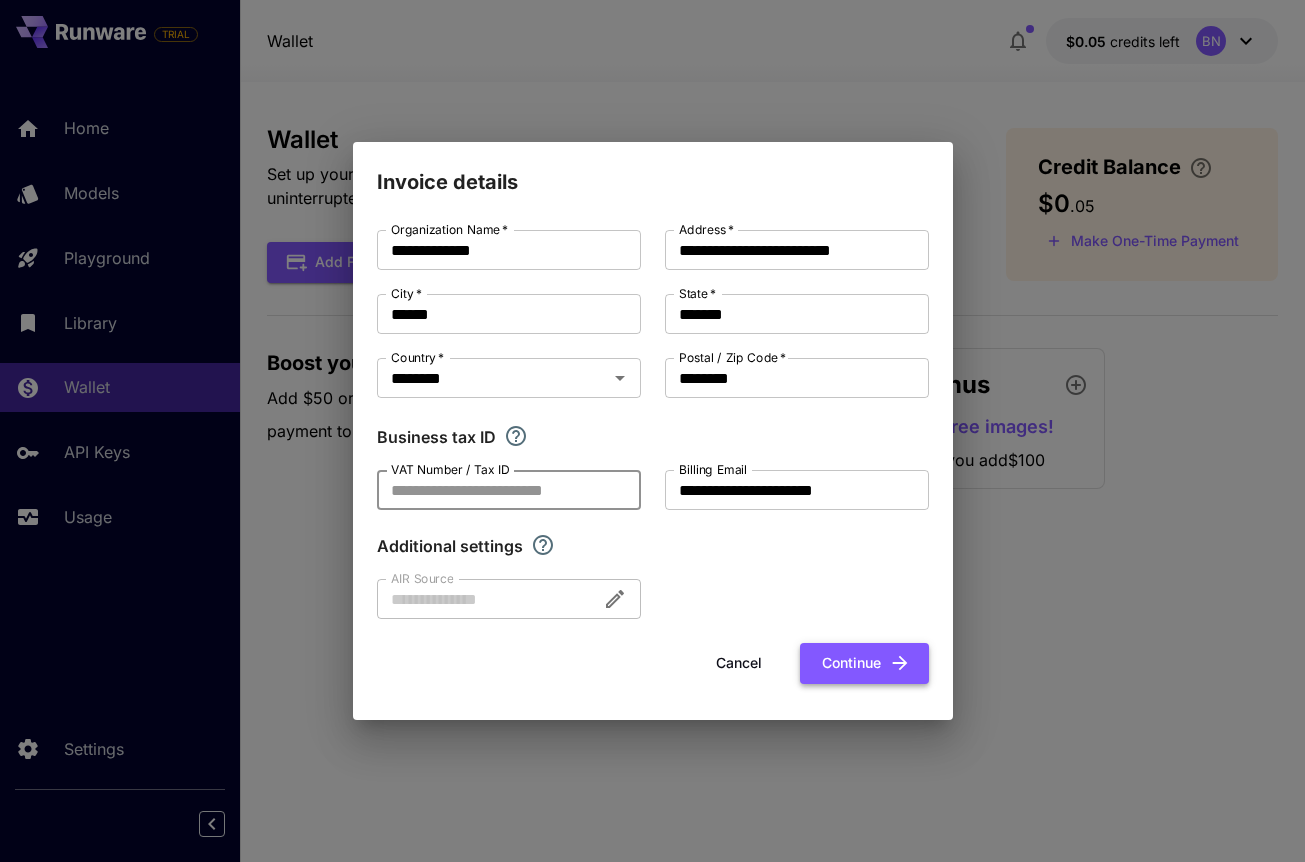 click on "Continue" at bounding box center [864, 663] 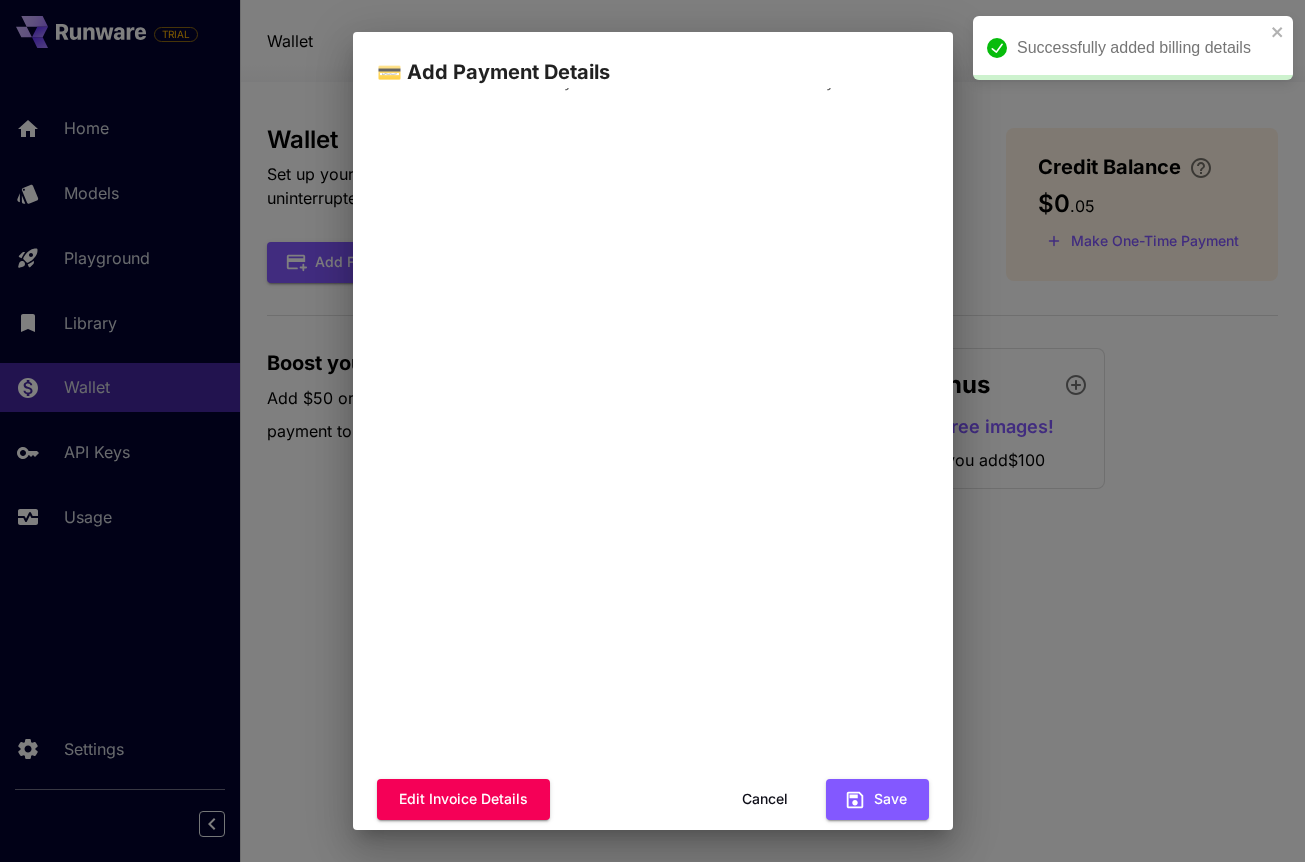 scroll, scrollTop: 61, scrollLeft: 0, axis: vertical 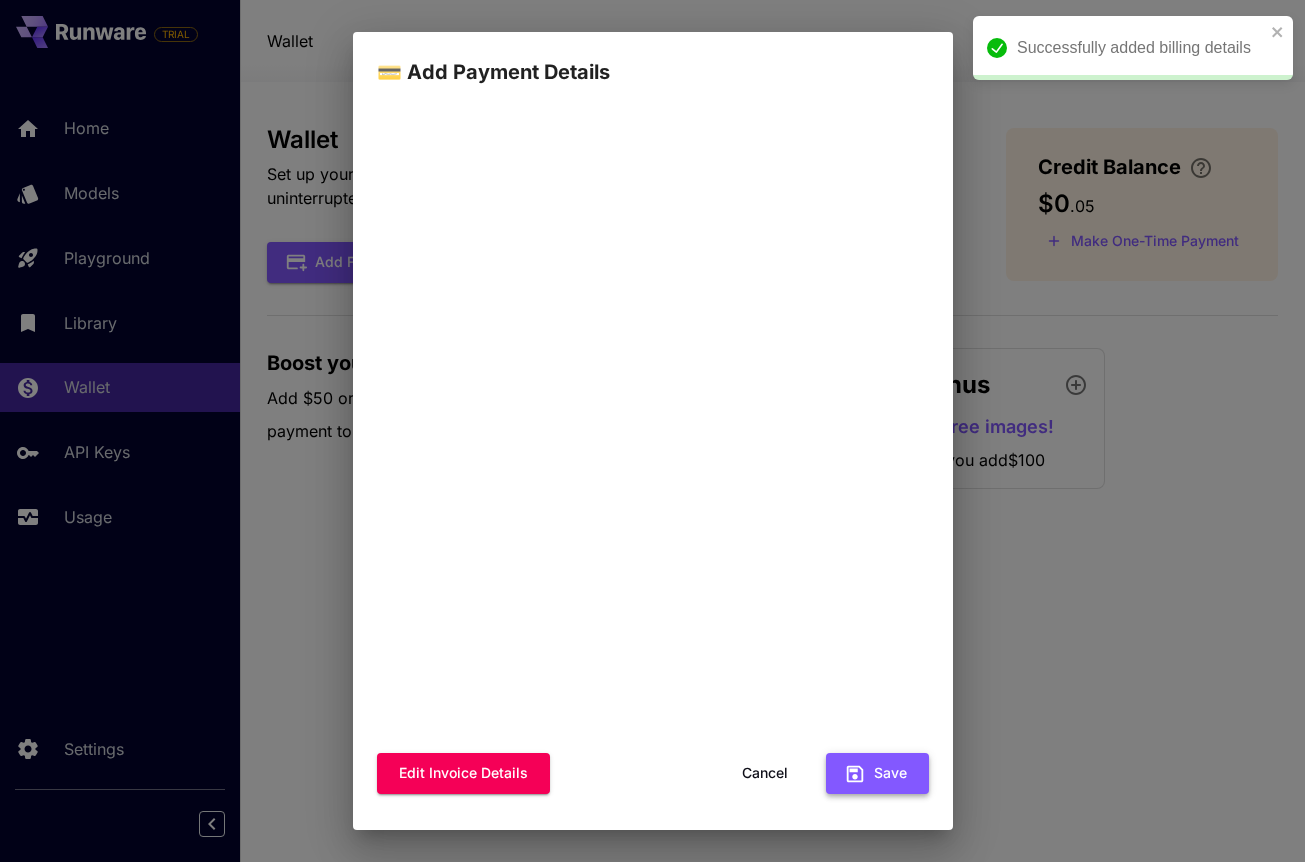 click on "Save" at bounding box center (877, 773) 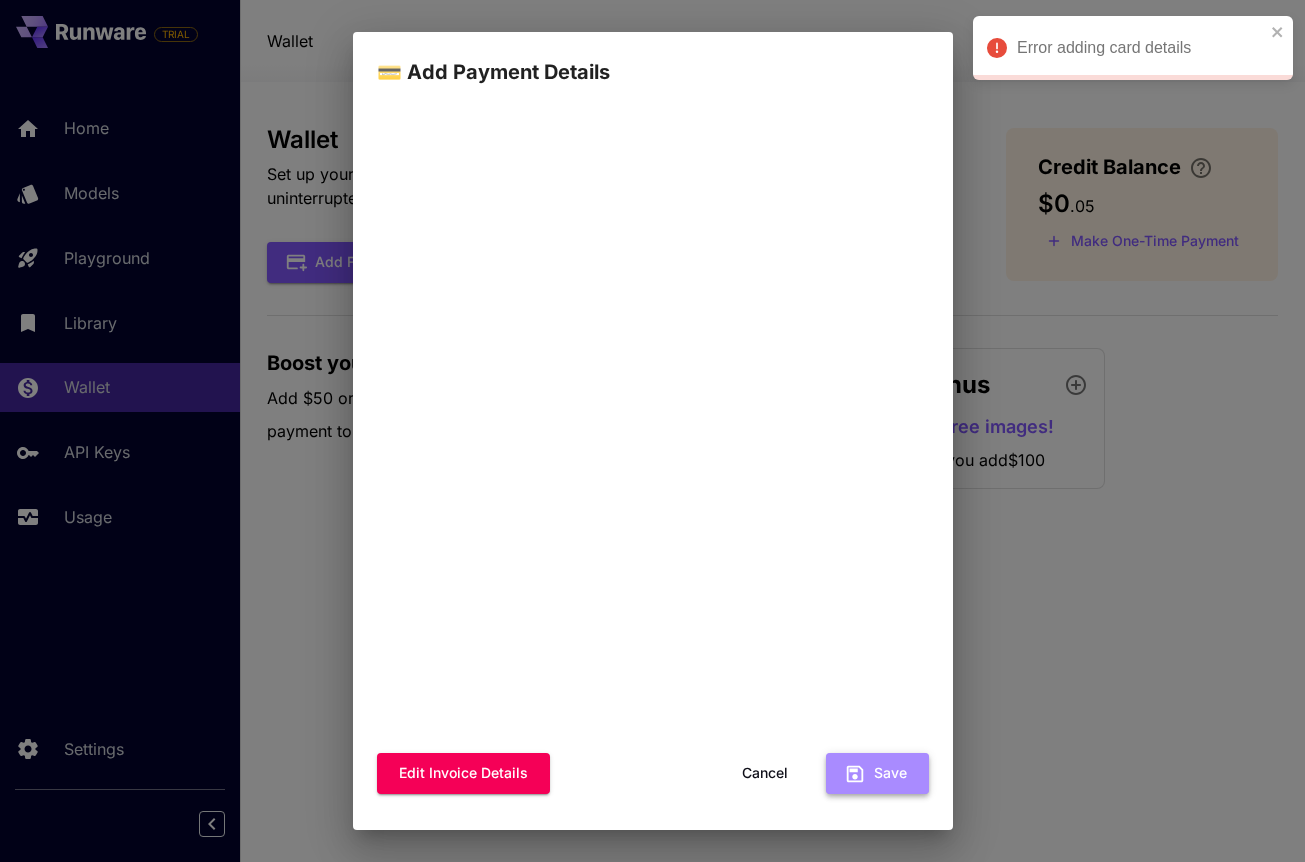 click on "Save" at bounding box center [877, 773] 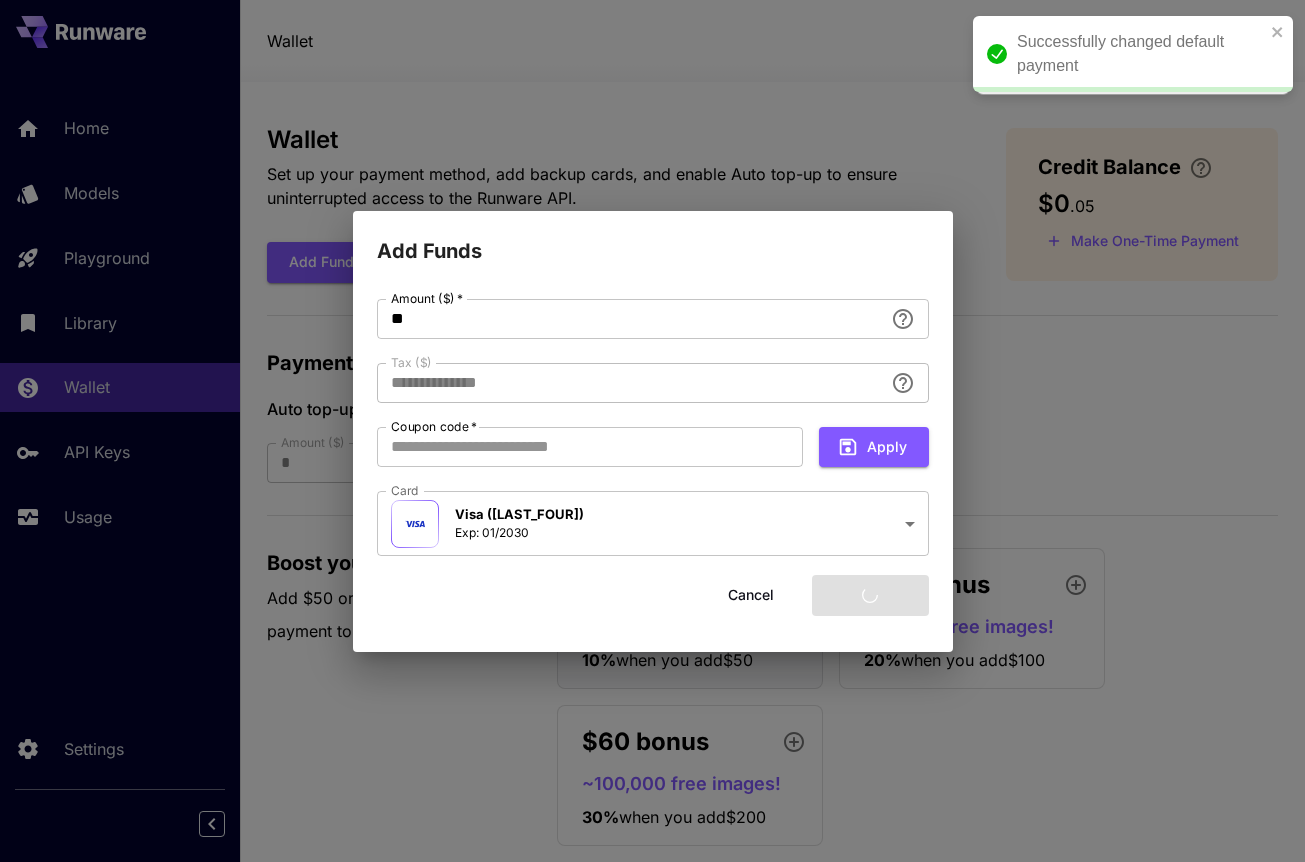 type on "****" 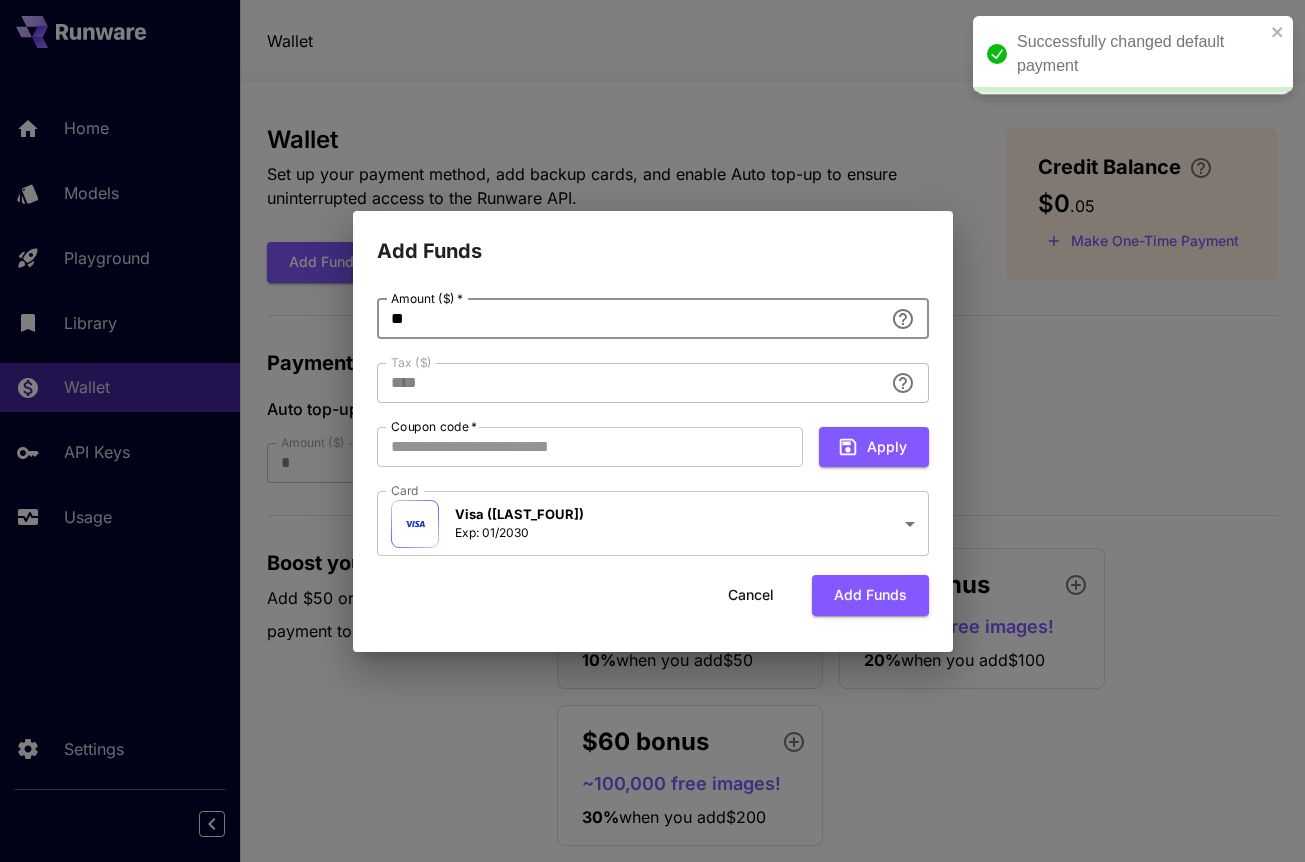 click on "**" at bounding box center (630, 319) 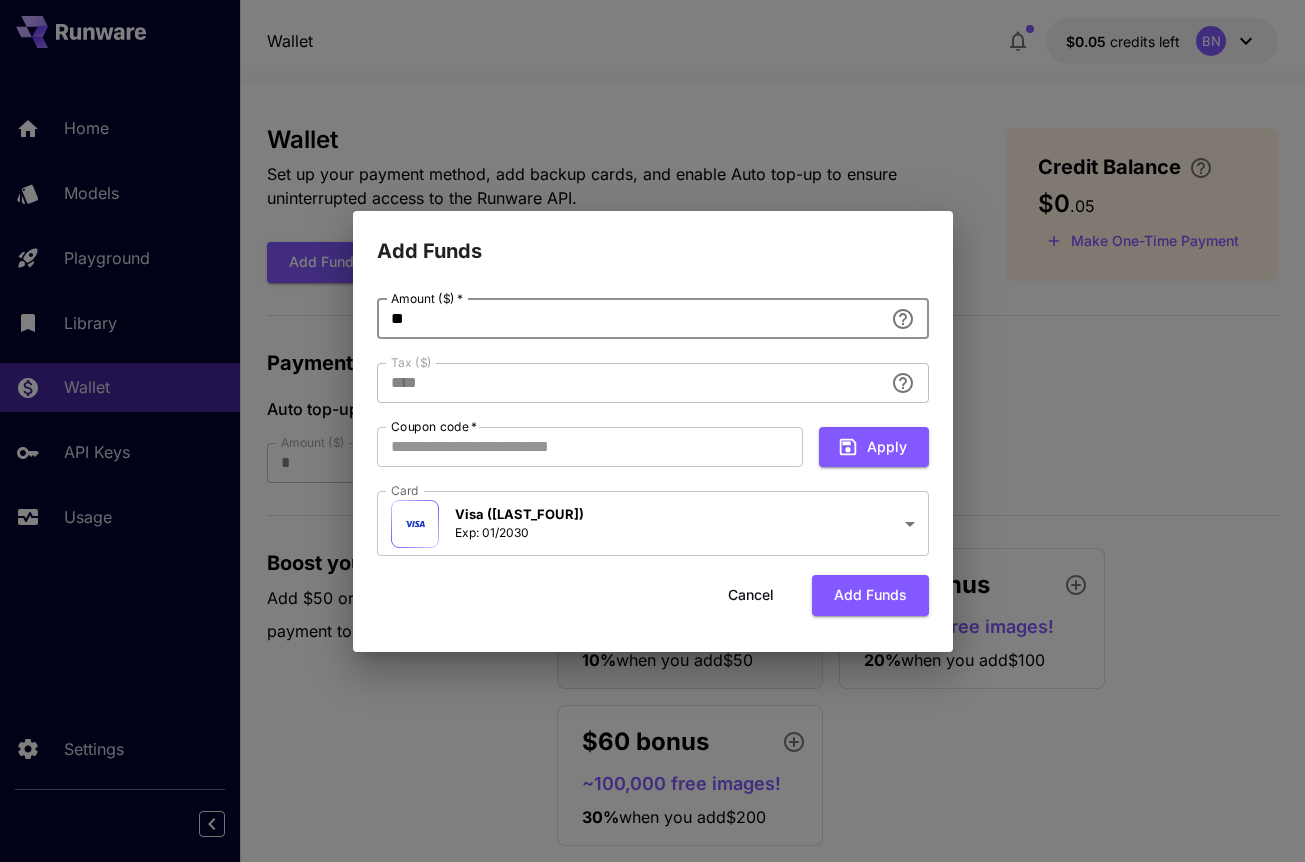 type on "*" 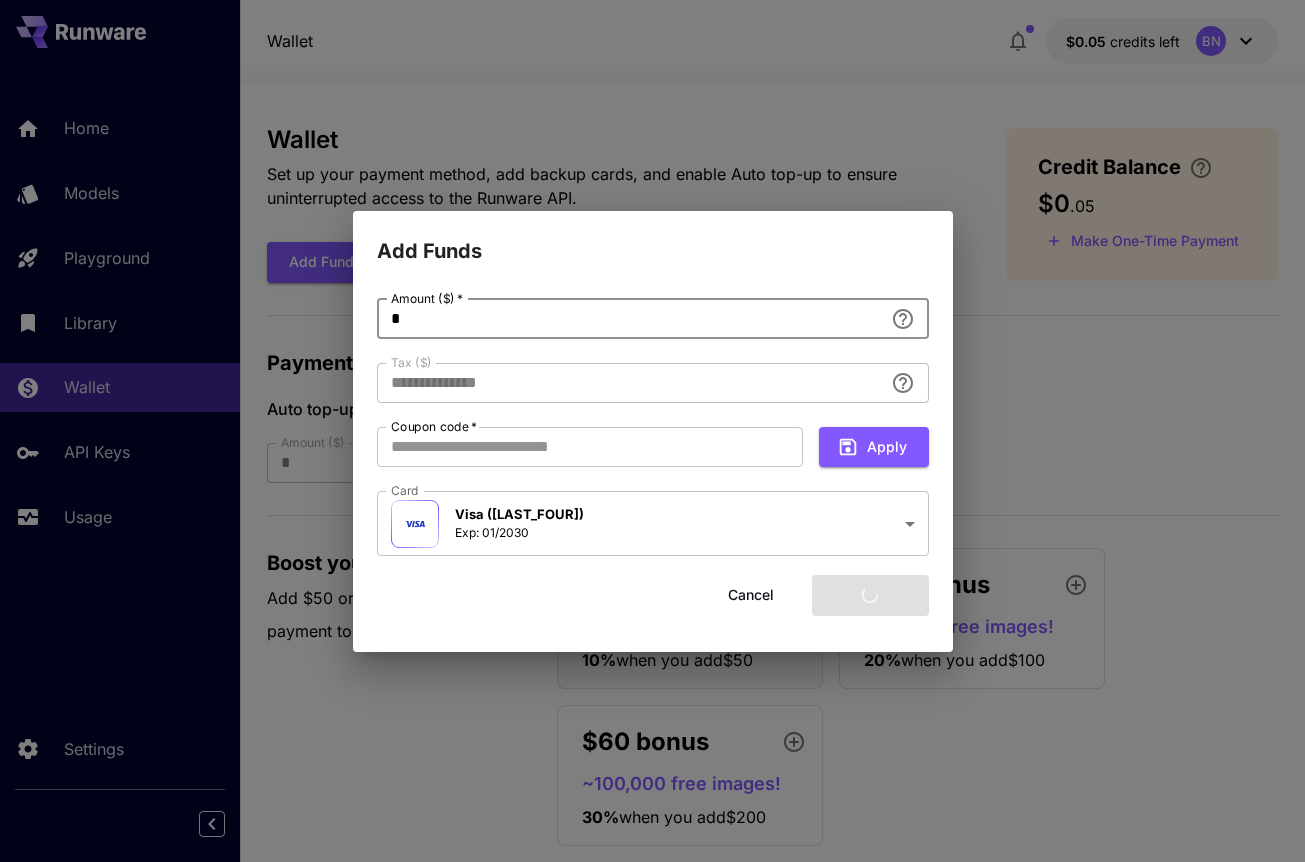 type on "****" 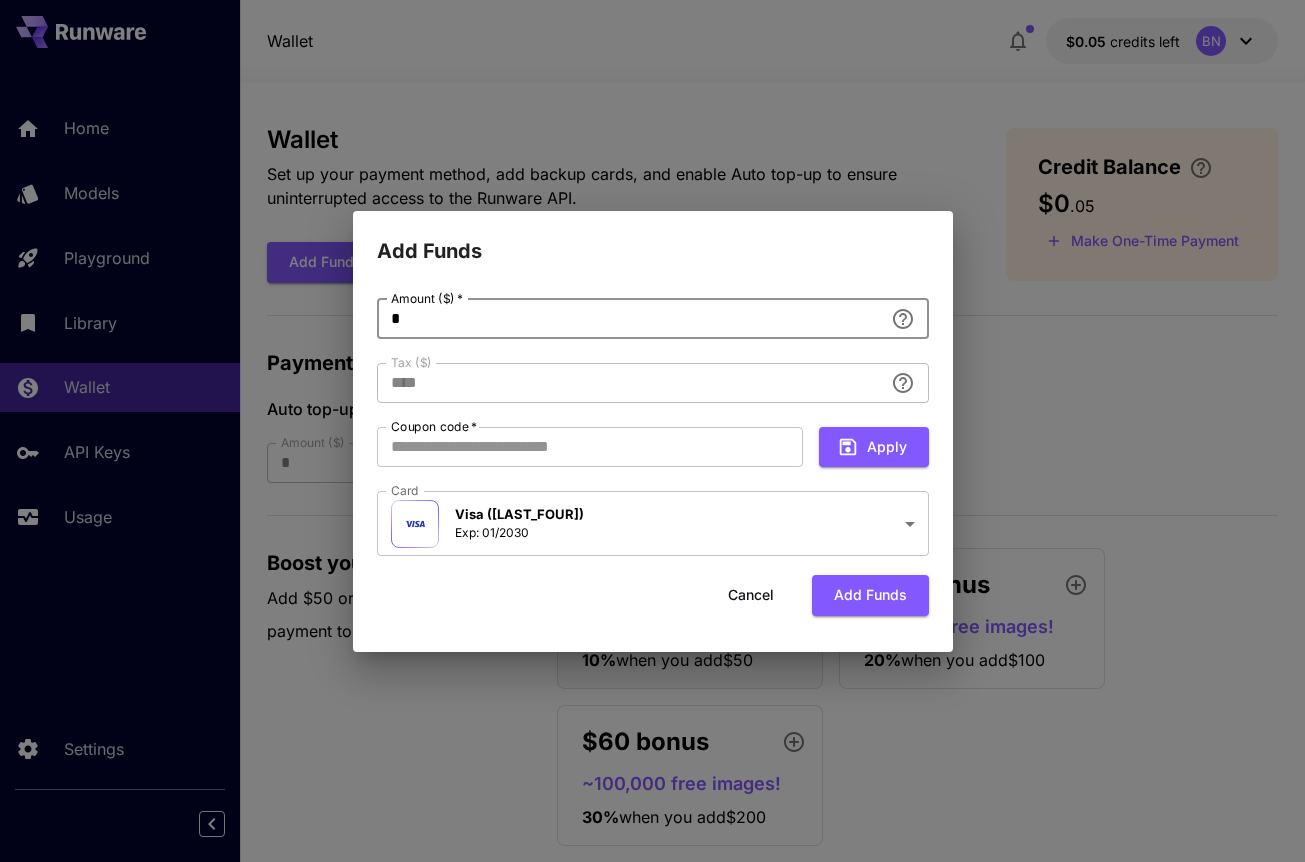 type on "**" 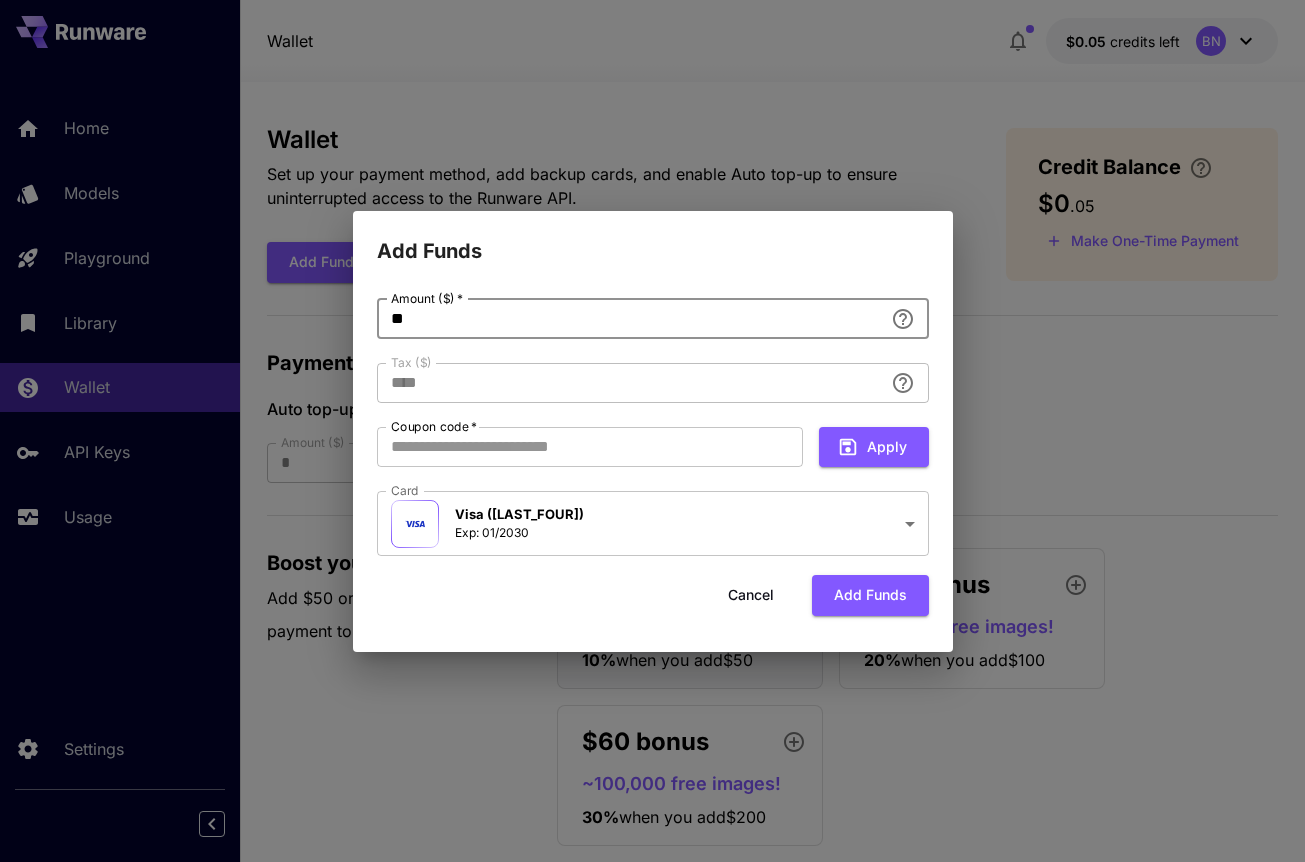 type on "**********" 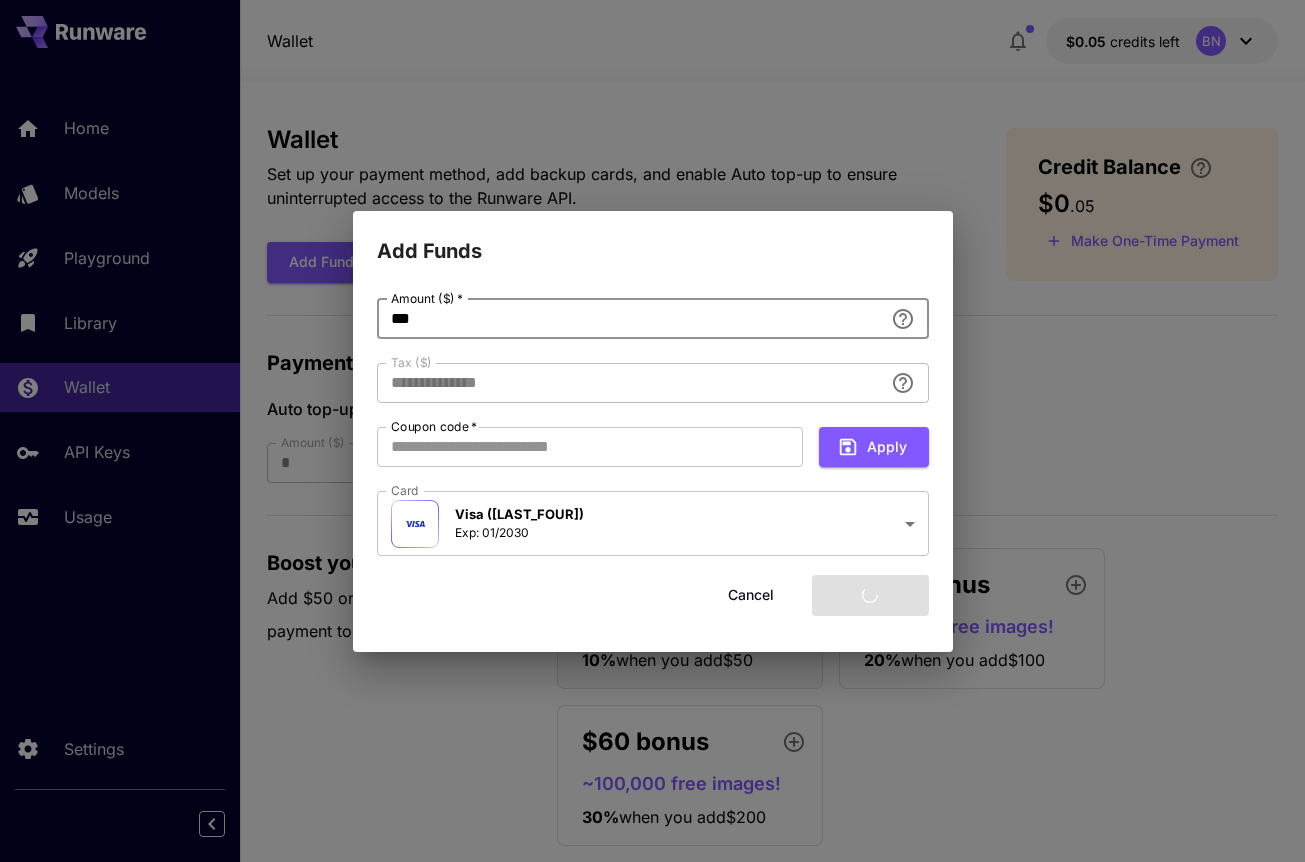 type on "****" 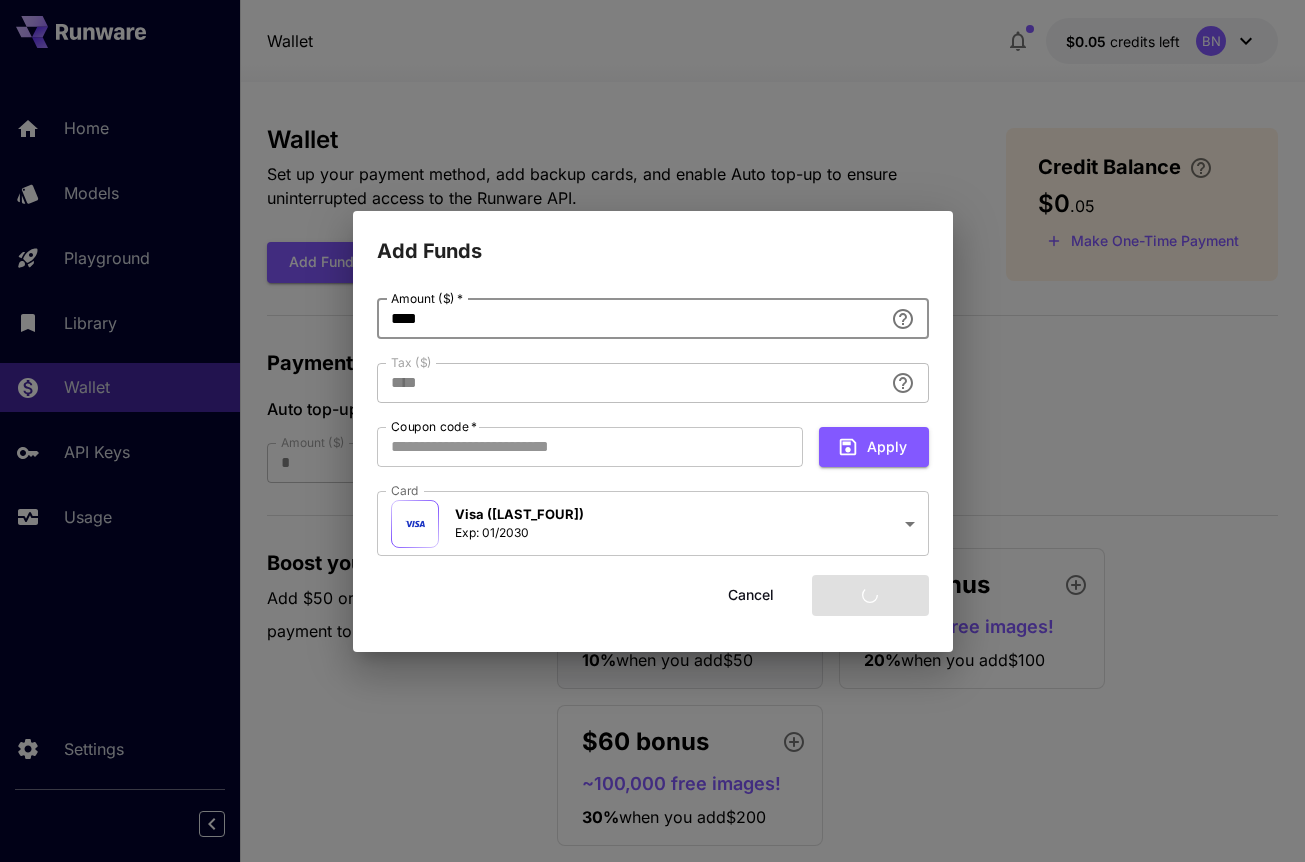 type on "****" 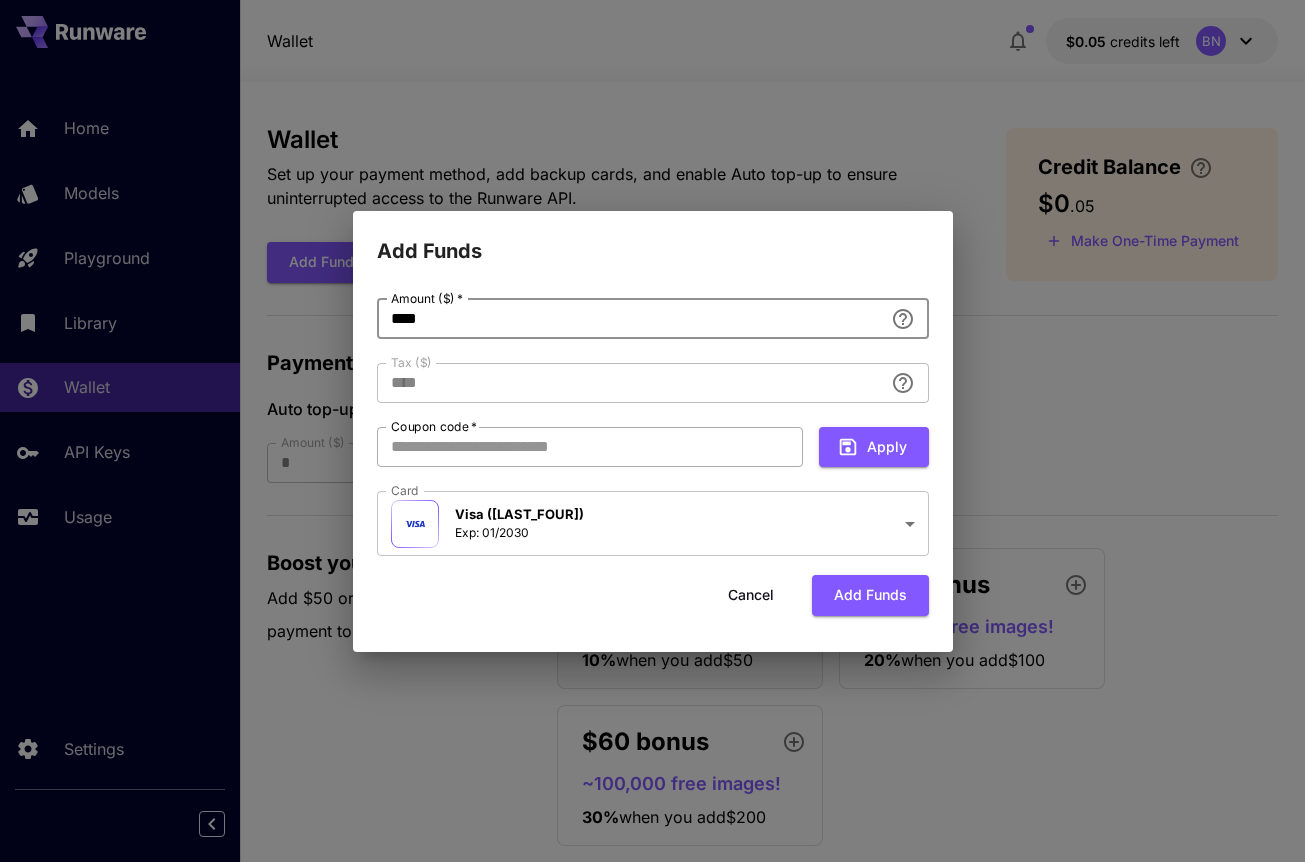 type on "****" 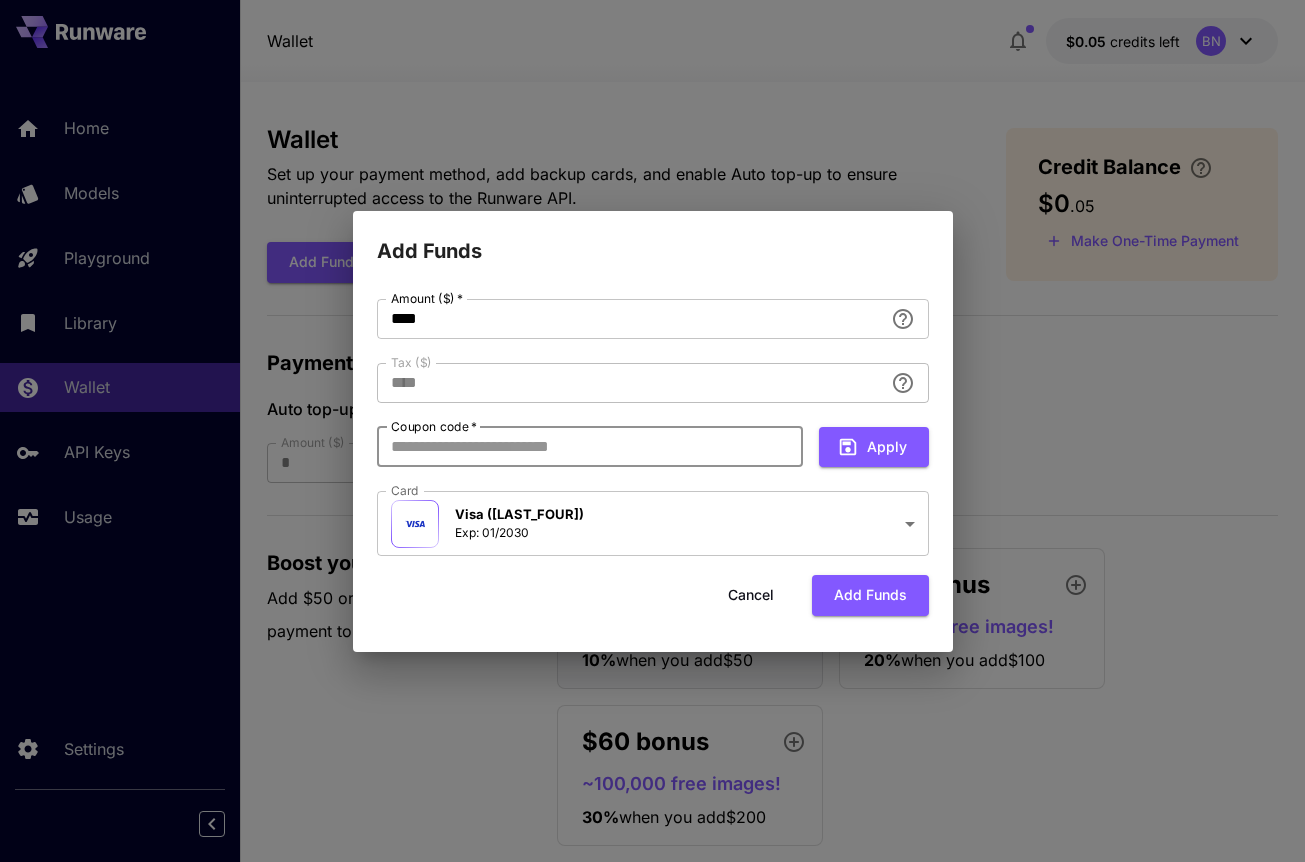 click on "Coupon code   *" at bounding box center [590, 447] 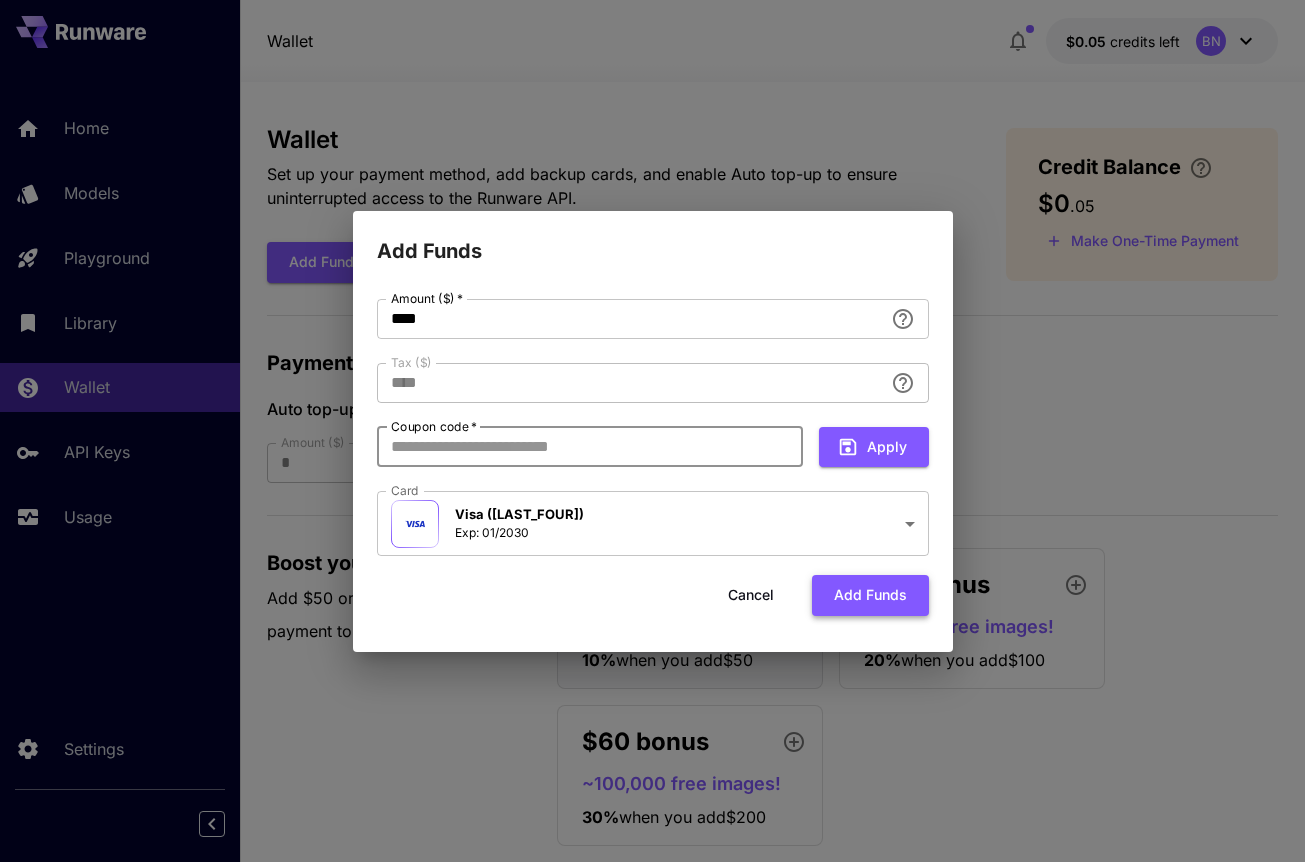 click on "Add funds" at bounding box center (870, 595) 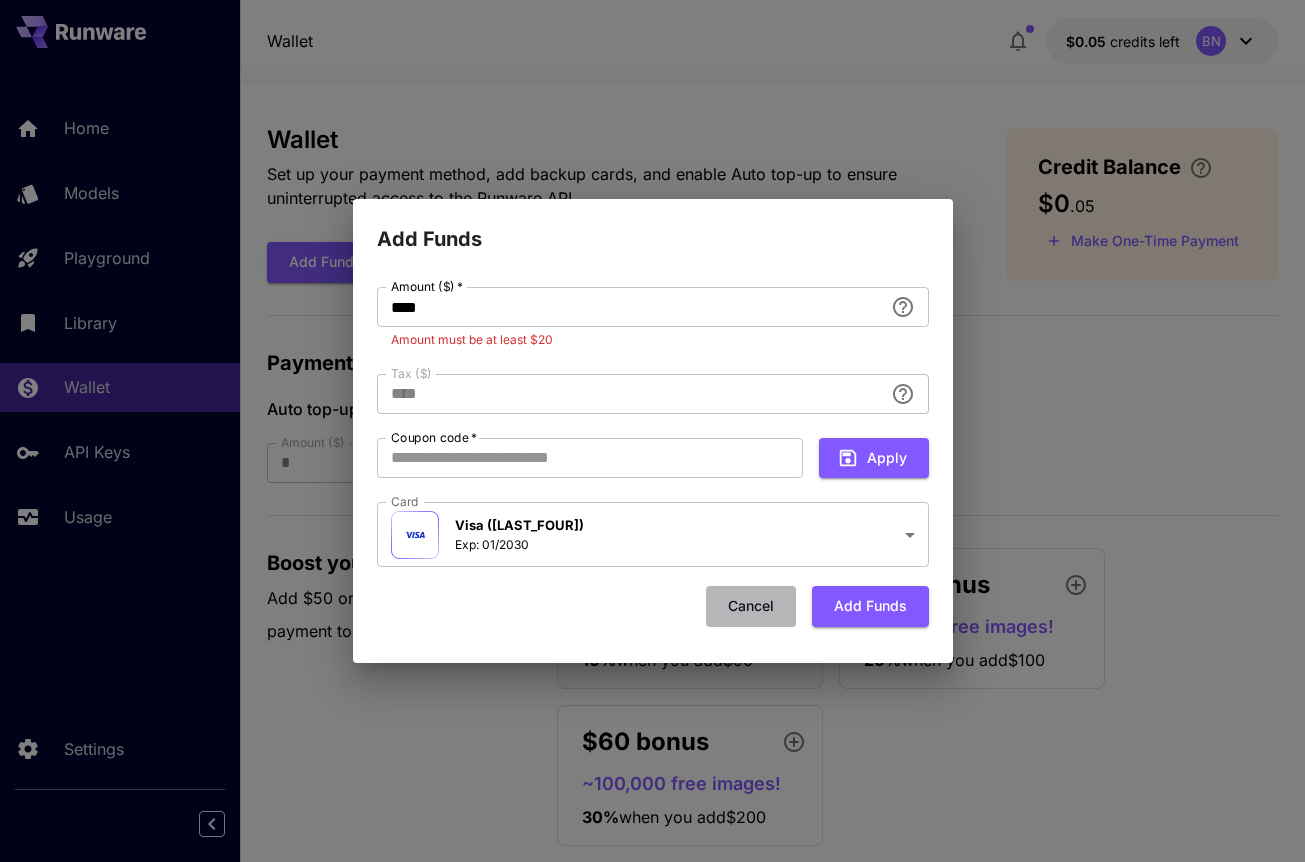 click on "Cancel" at bounding box center (751, 606) 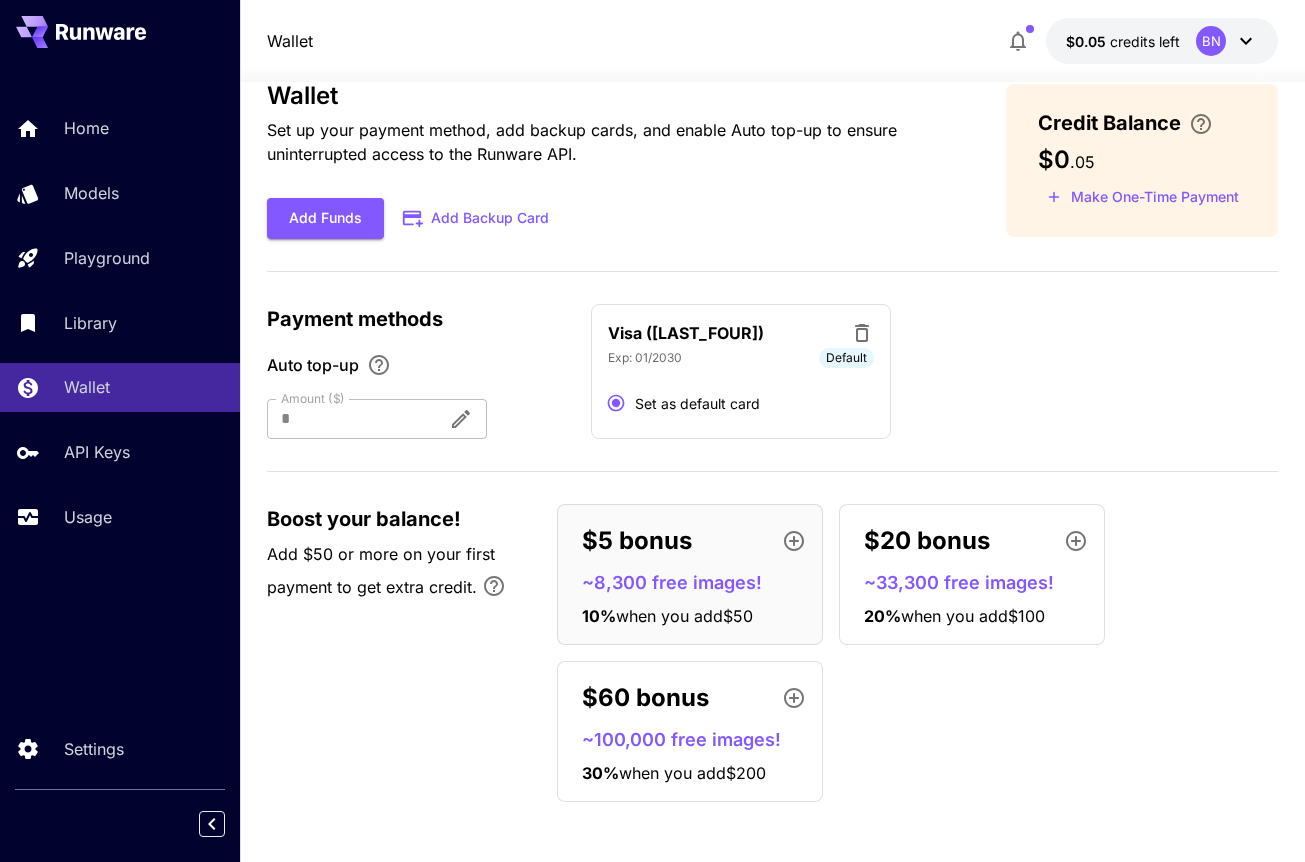 scroll, scrollTop: 0, scrollLeft: 0, axis: both 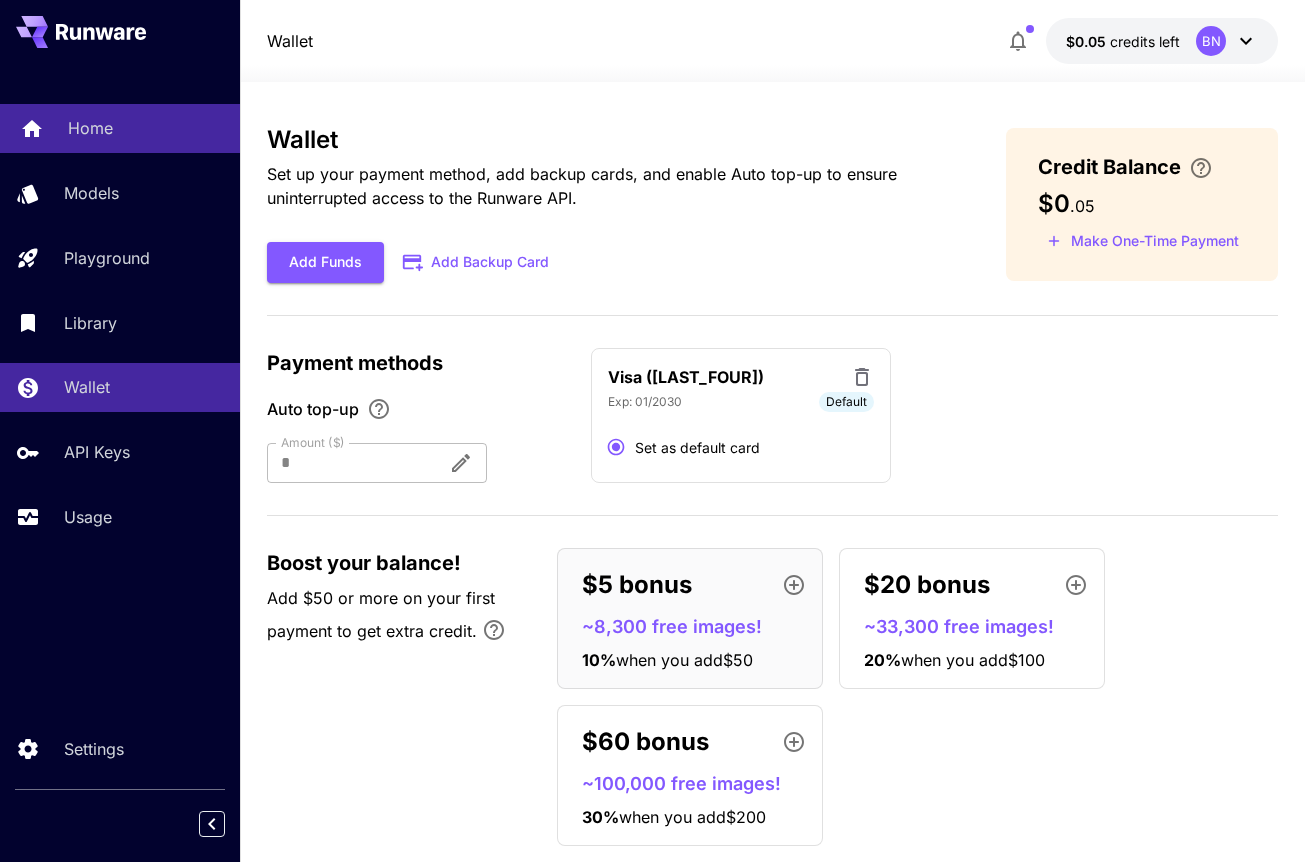 click on "Home" at bounding box center [90, 128] 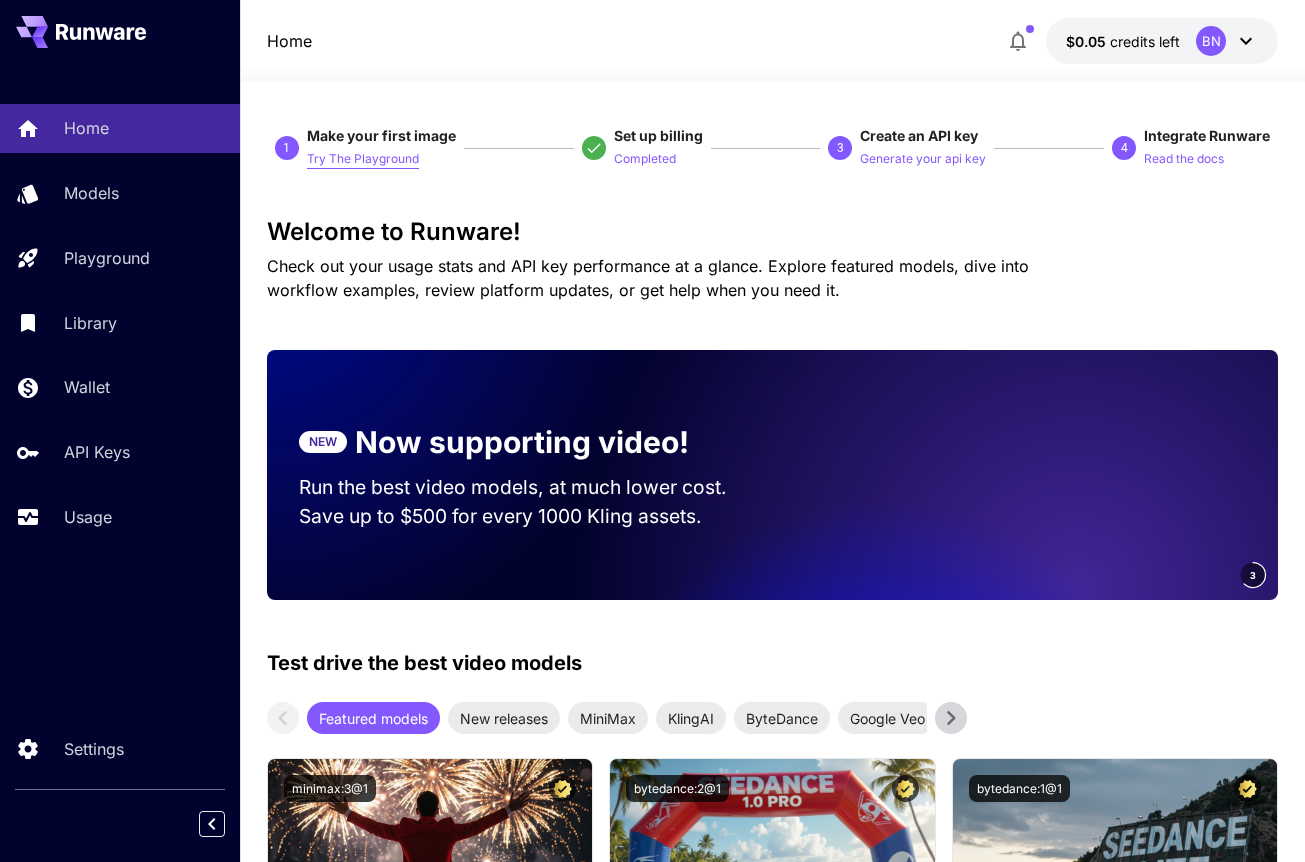 click on "Try The Playground" at bounding box center (363, 159) 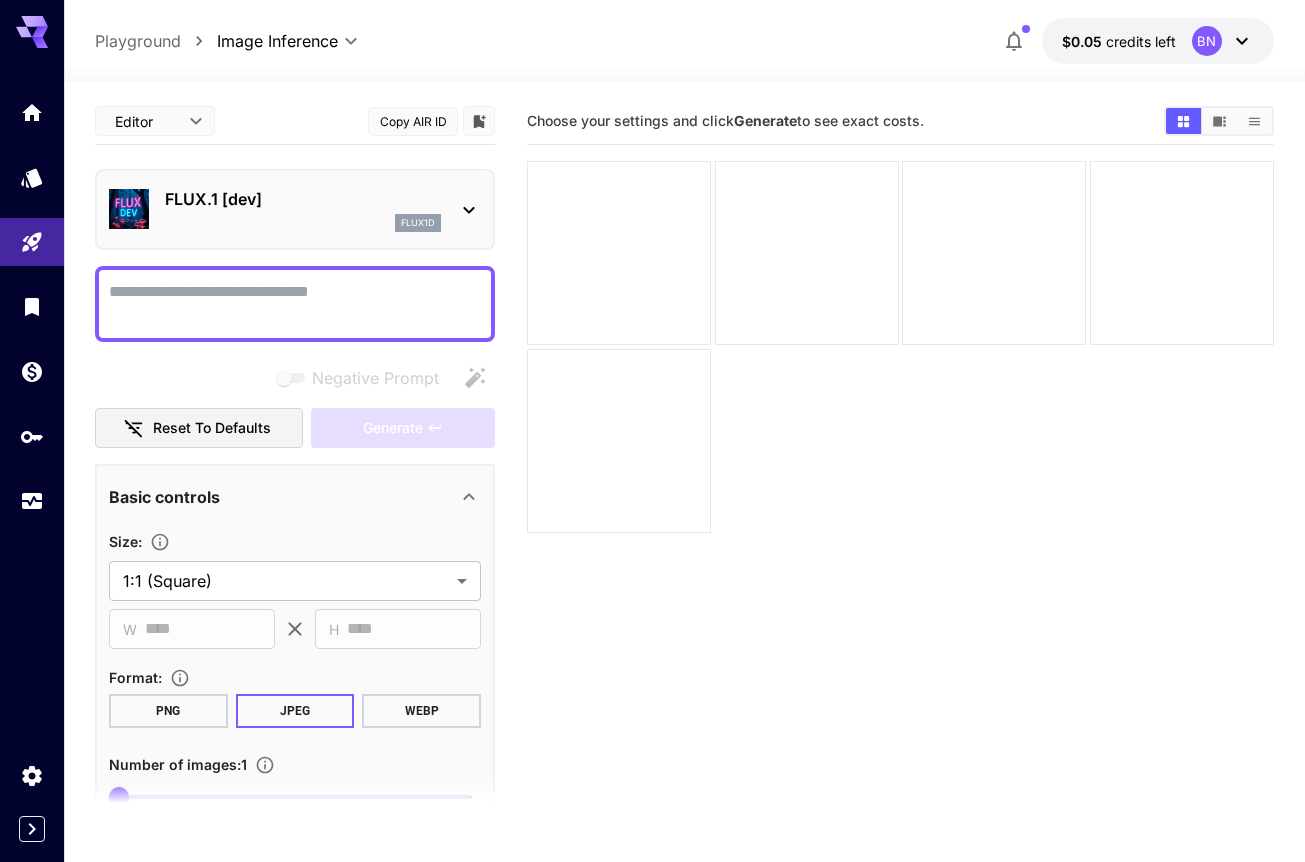 click on "Negative Prompt" at bounding box center [295, 304] 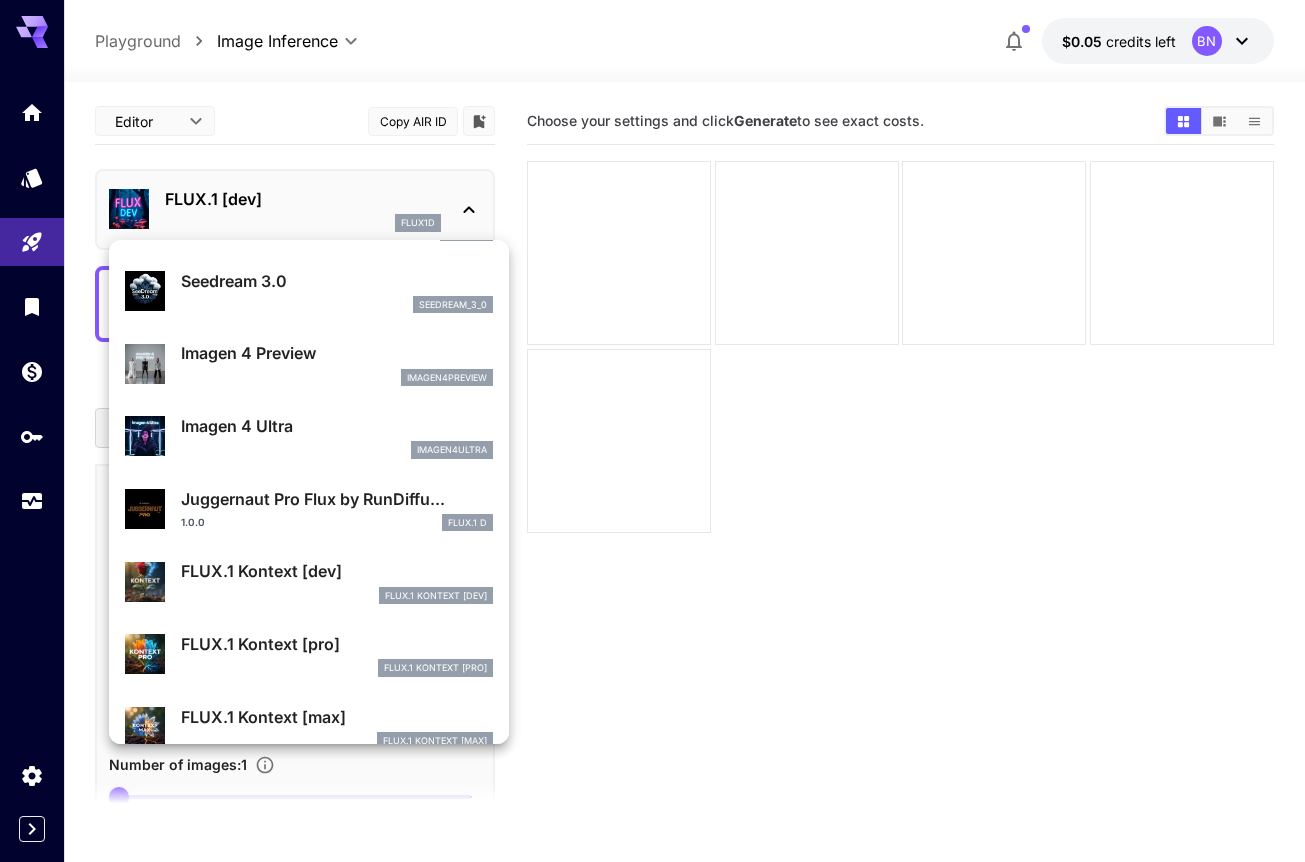 scroll, scrollTop: 0, scrollLeft: 0, axis: both 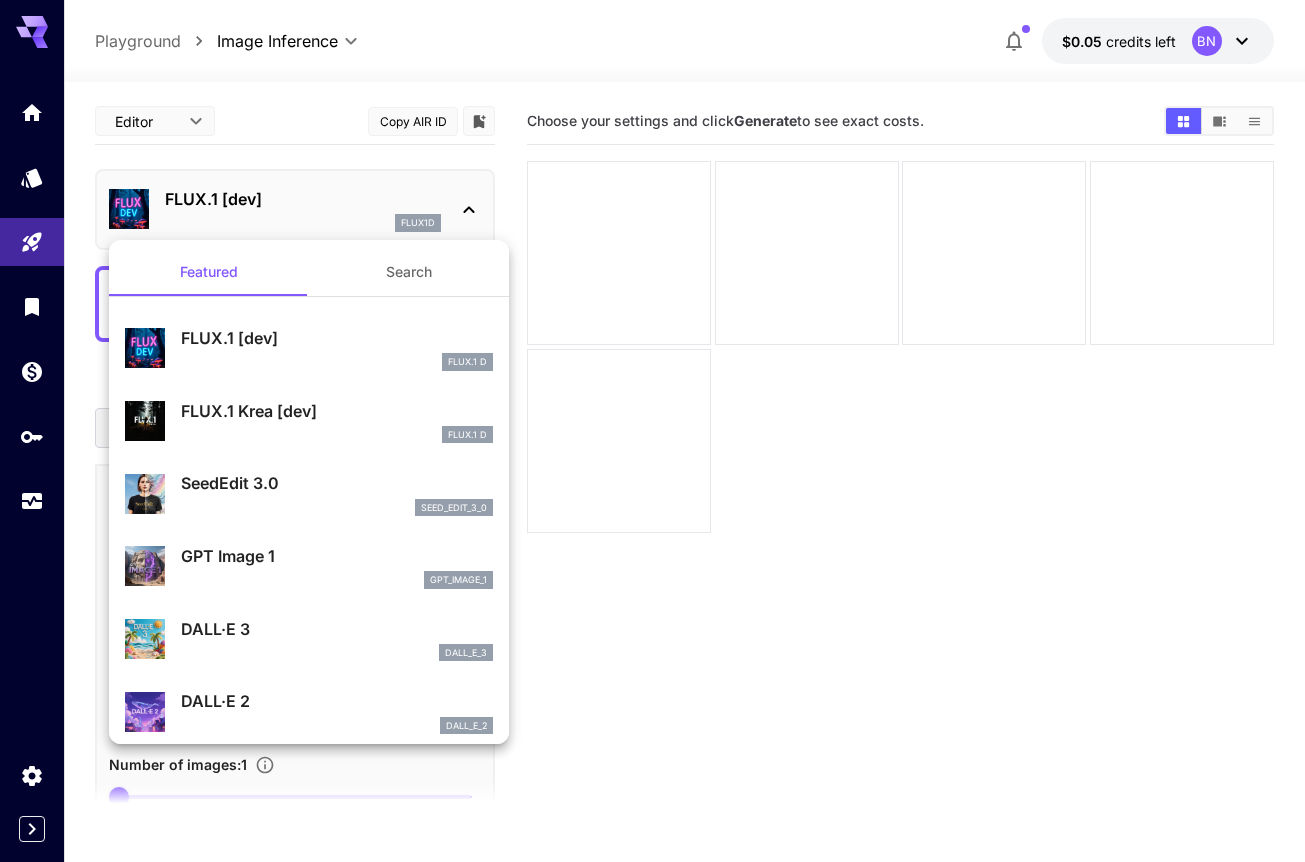 click at bounding box center [652, 431] 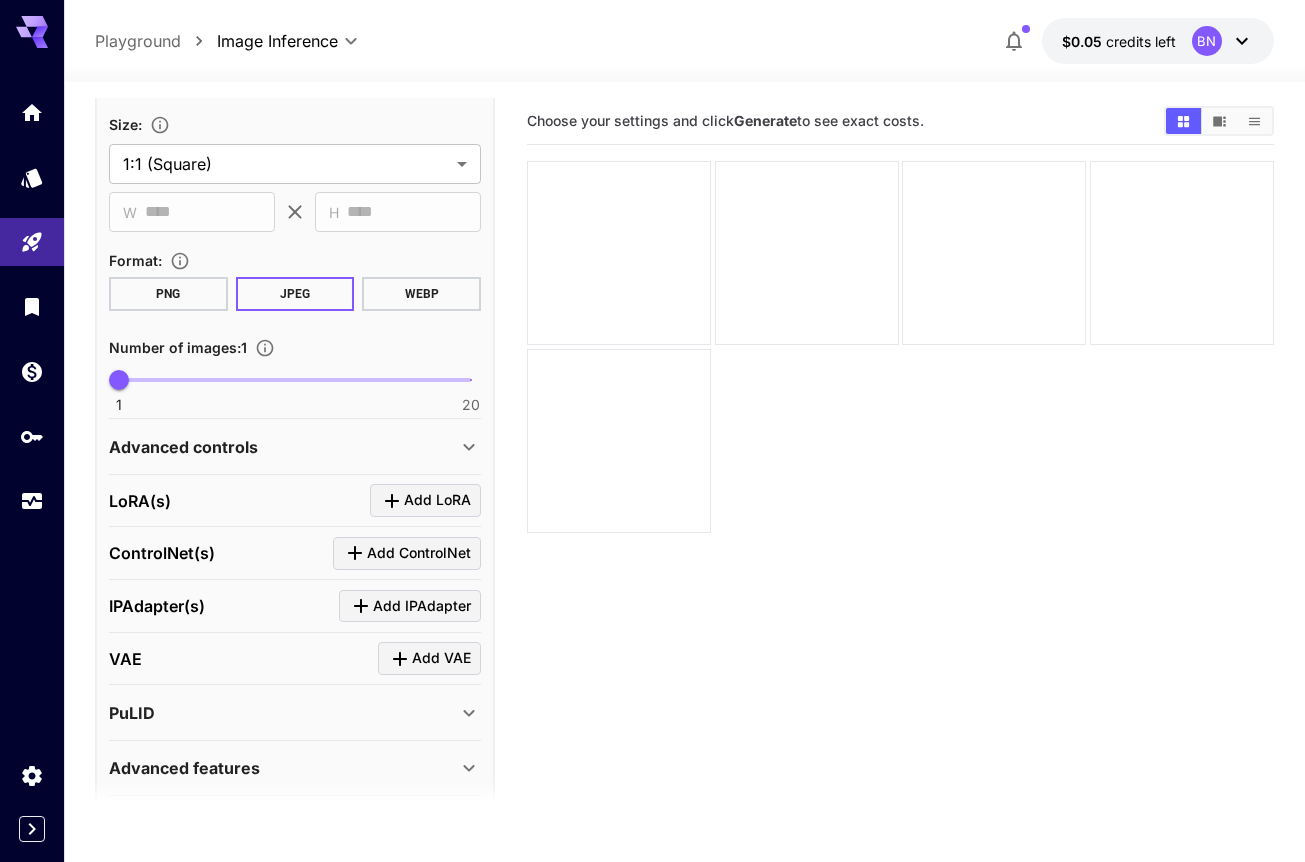 scroll, scrollTop: 488, scrollLeft: 0, axis: vertical 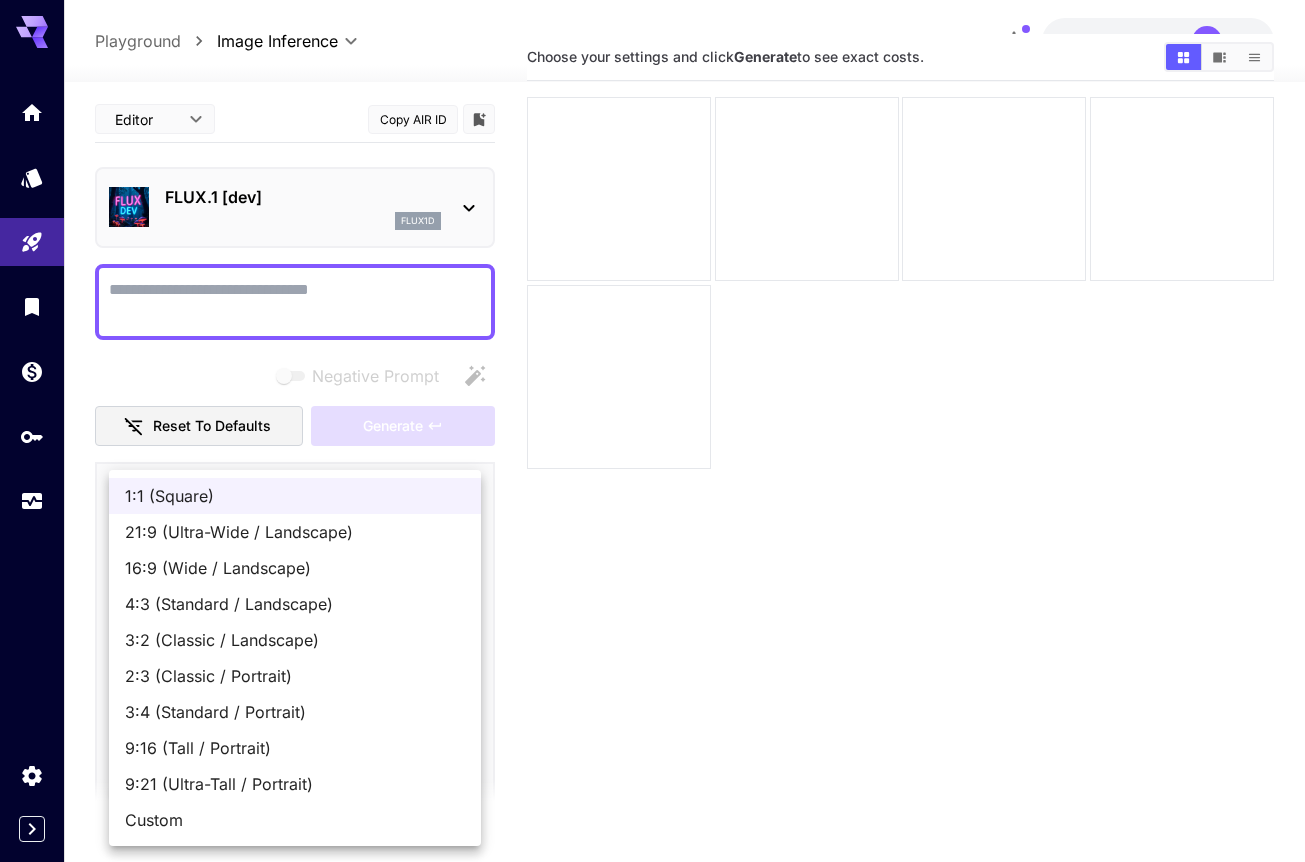 click on "**********" at bounding box center [652, 446] 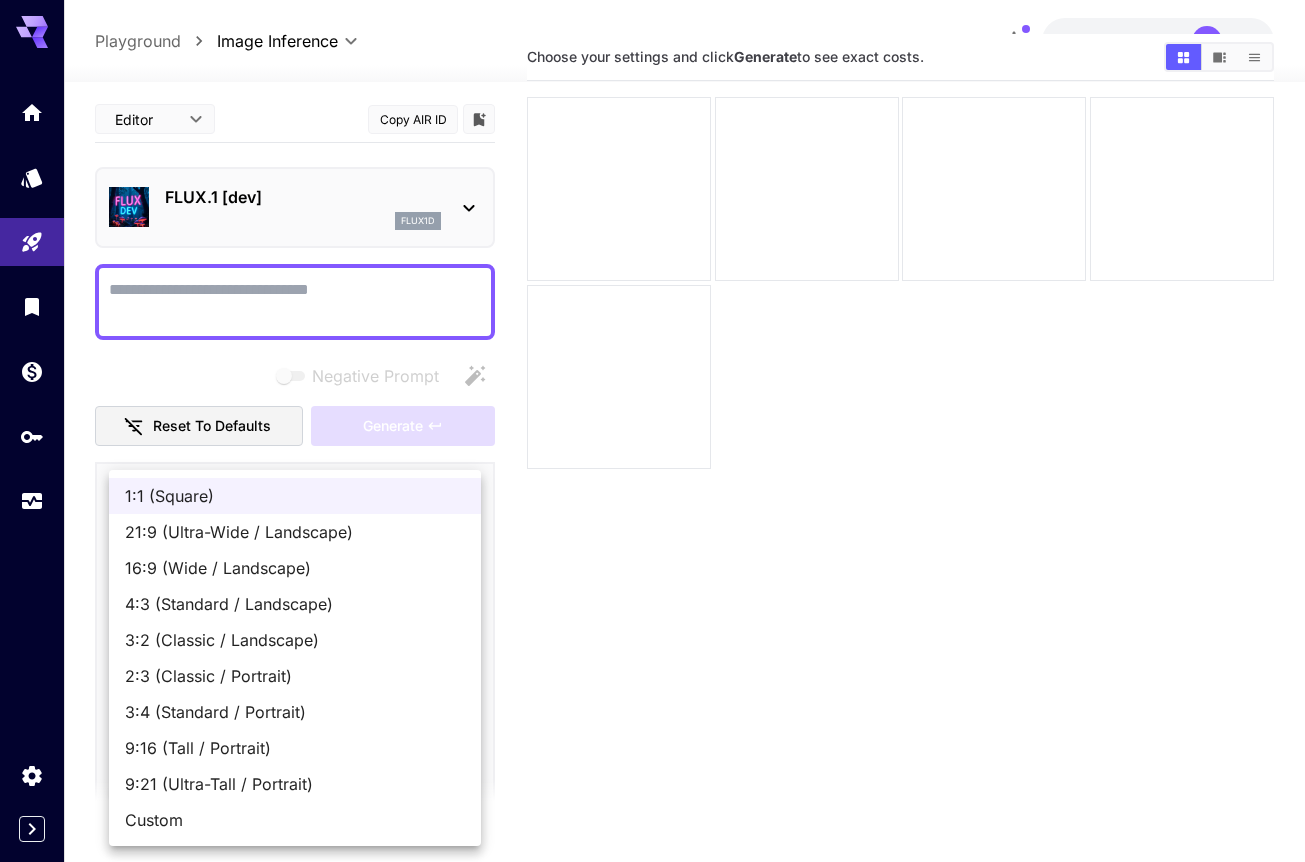 click on "21:9 (Ultra-Wide / Landscape)" at bounding box center [295, 532] 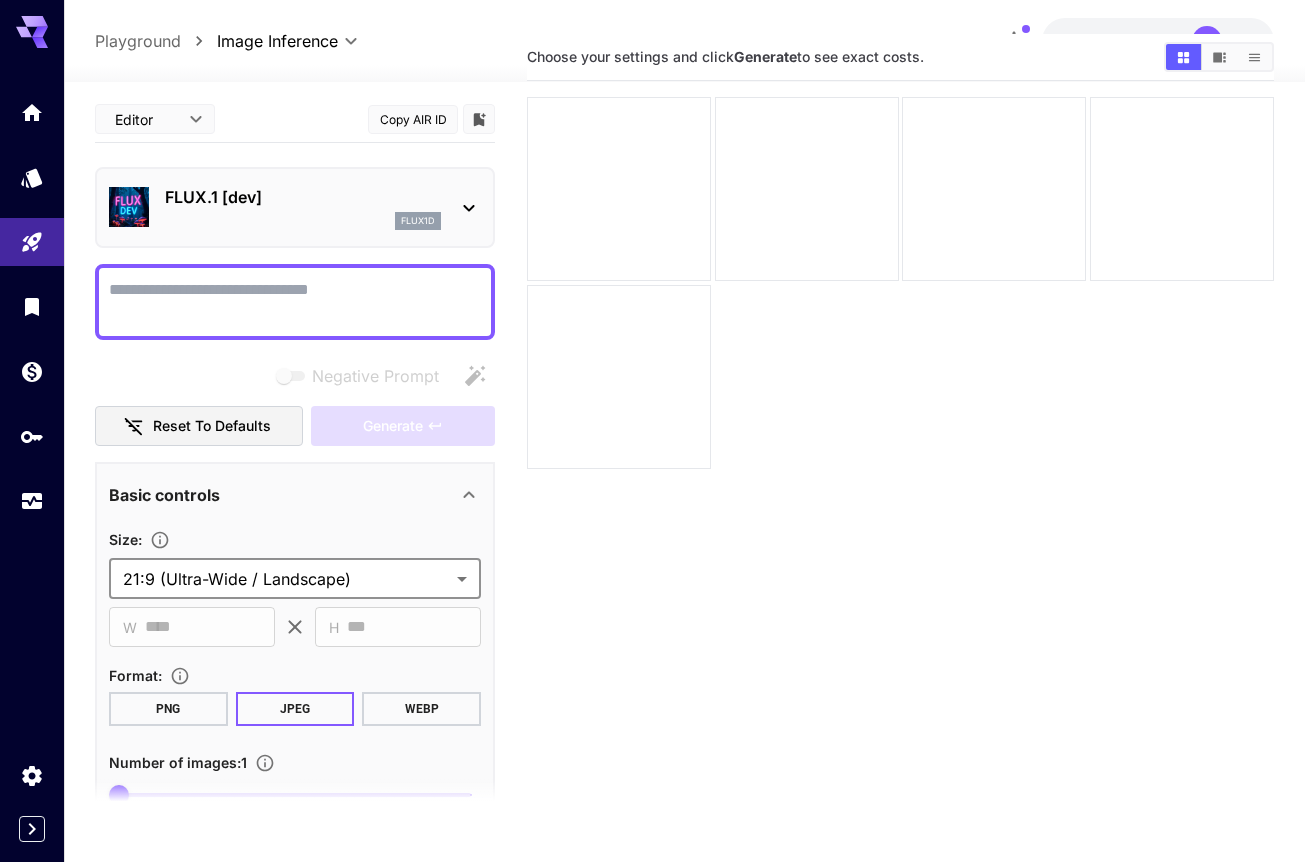 click on "**********" at bounding box center [652, 446] 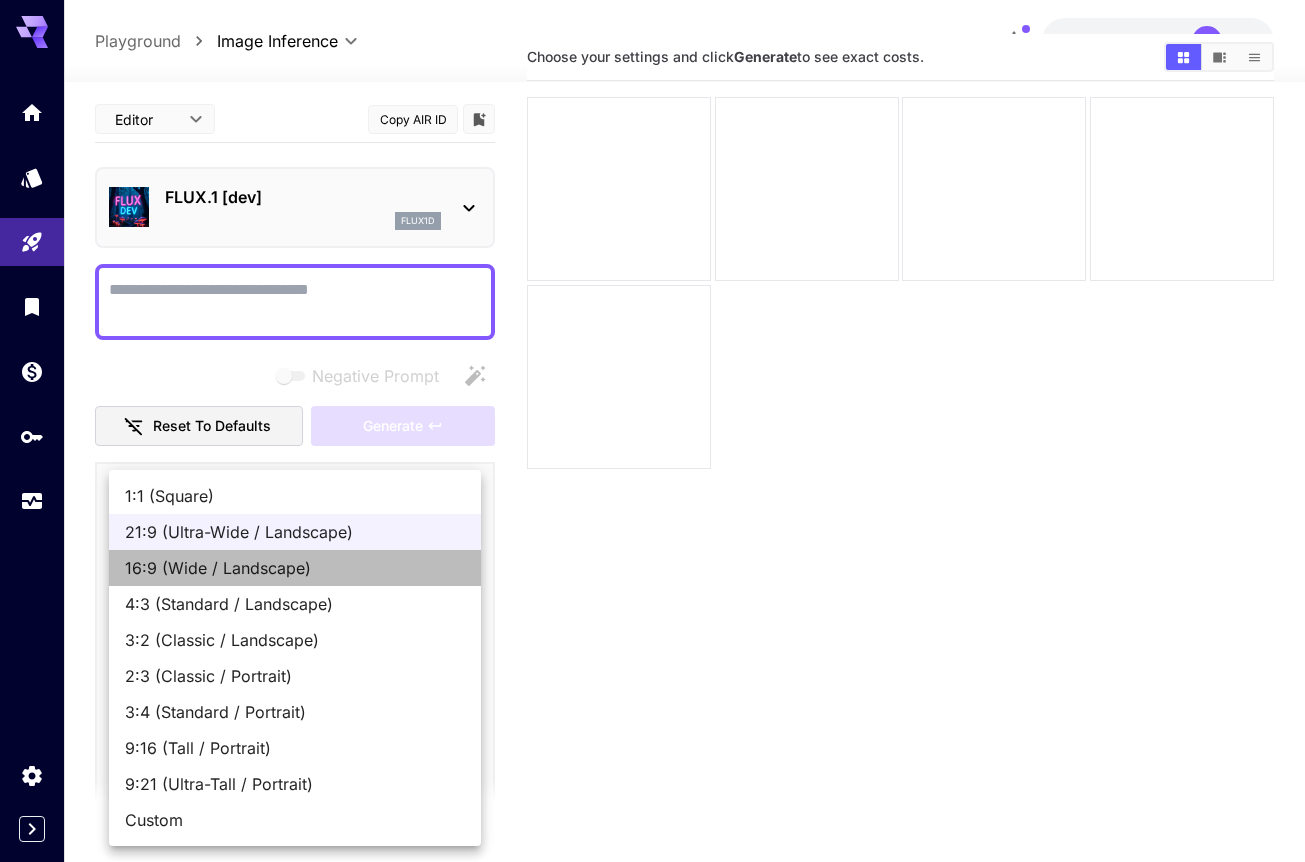 click on "16:9 (Wide / Landscape)" at bounding box center (295, 568) 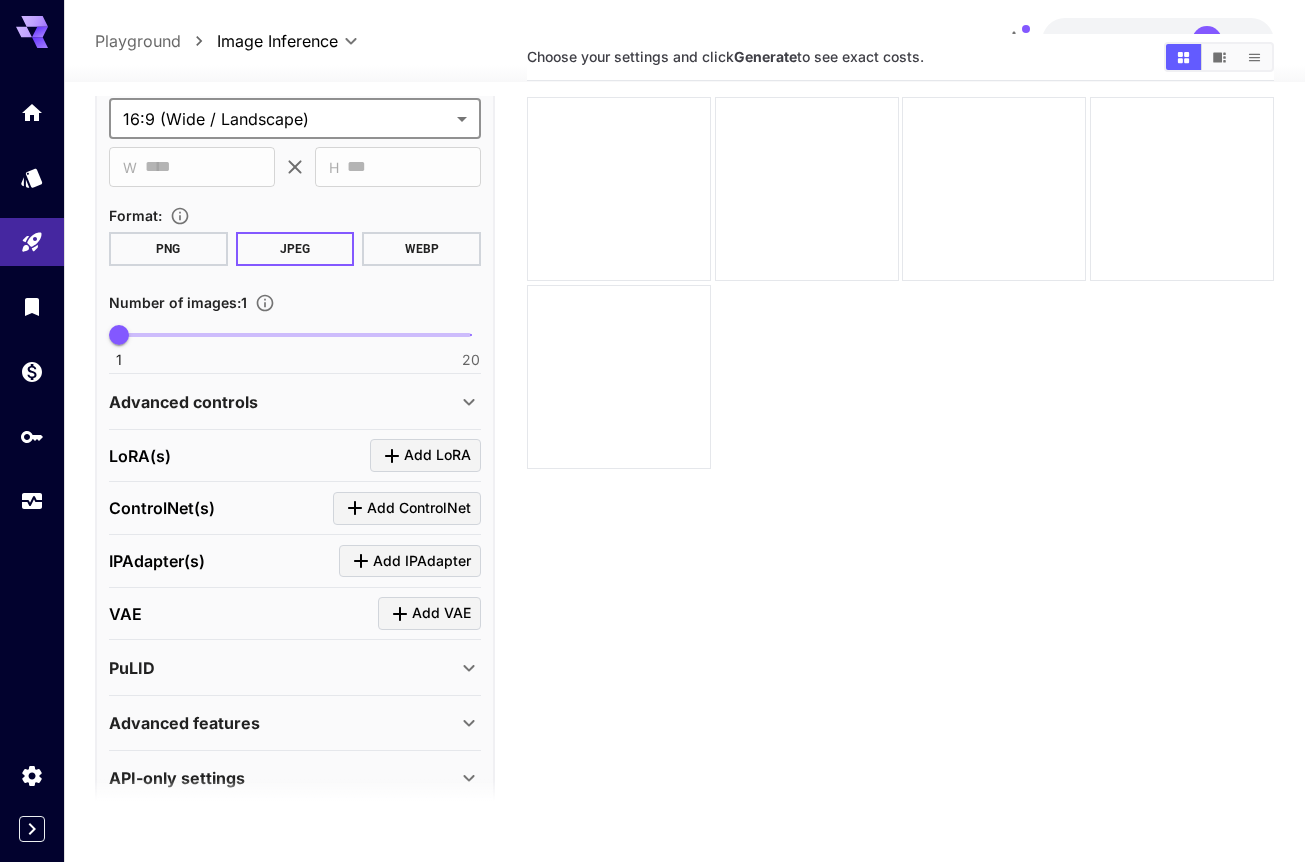 scroll, scrollTop: 488, scrollLeft: 0, axis: vertical 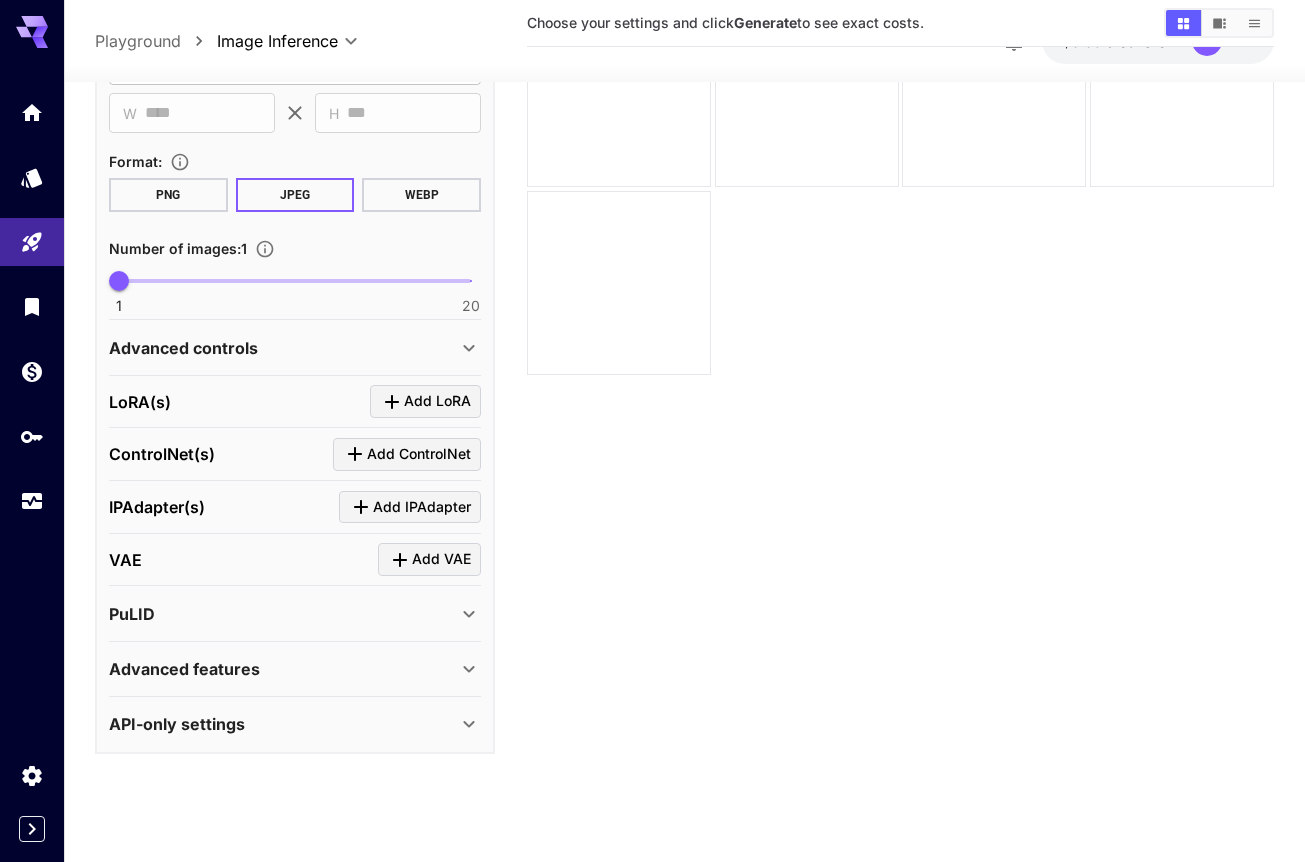 click 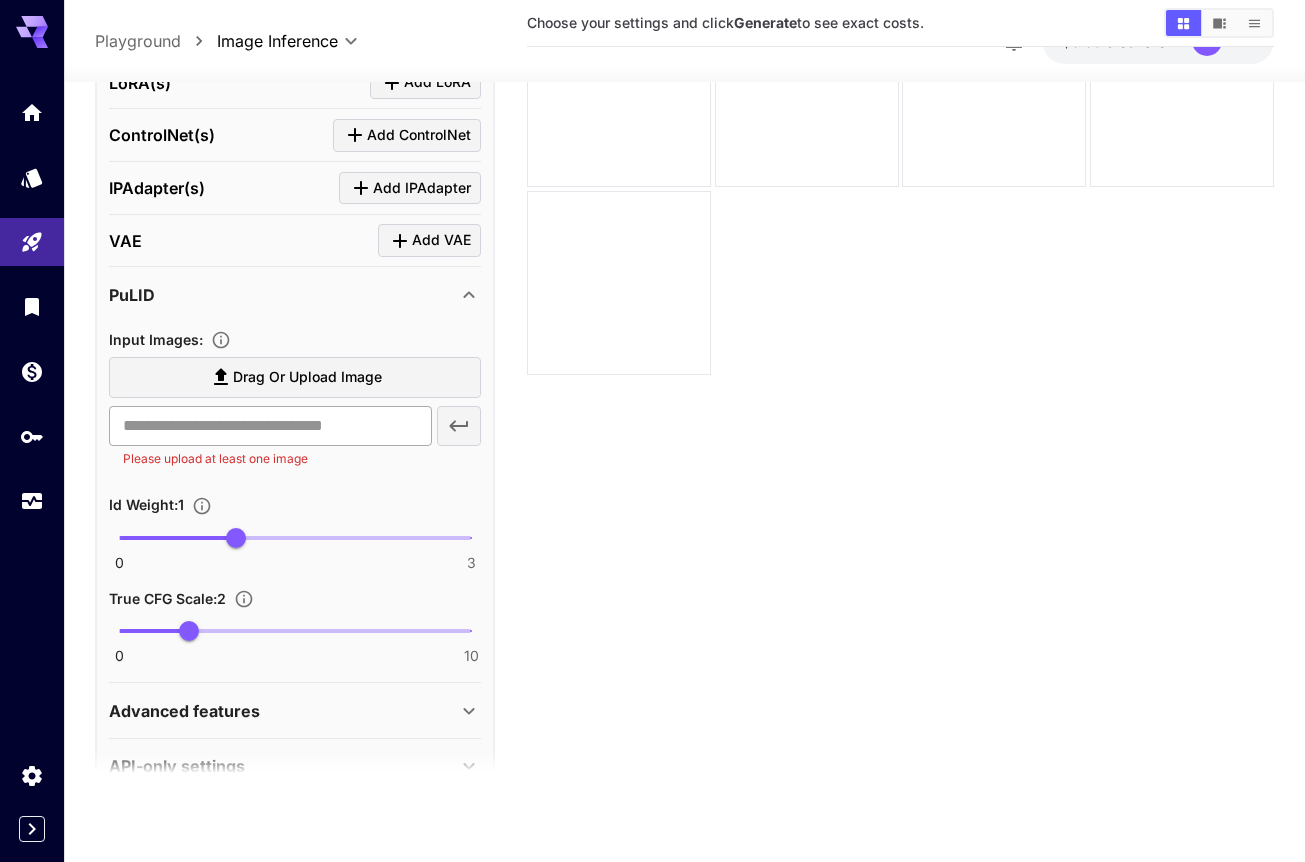 scroll, scrollTop: 848, scrollLeft: 0, axis: vertical 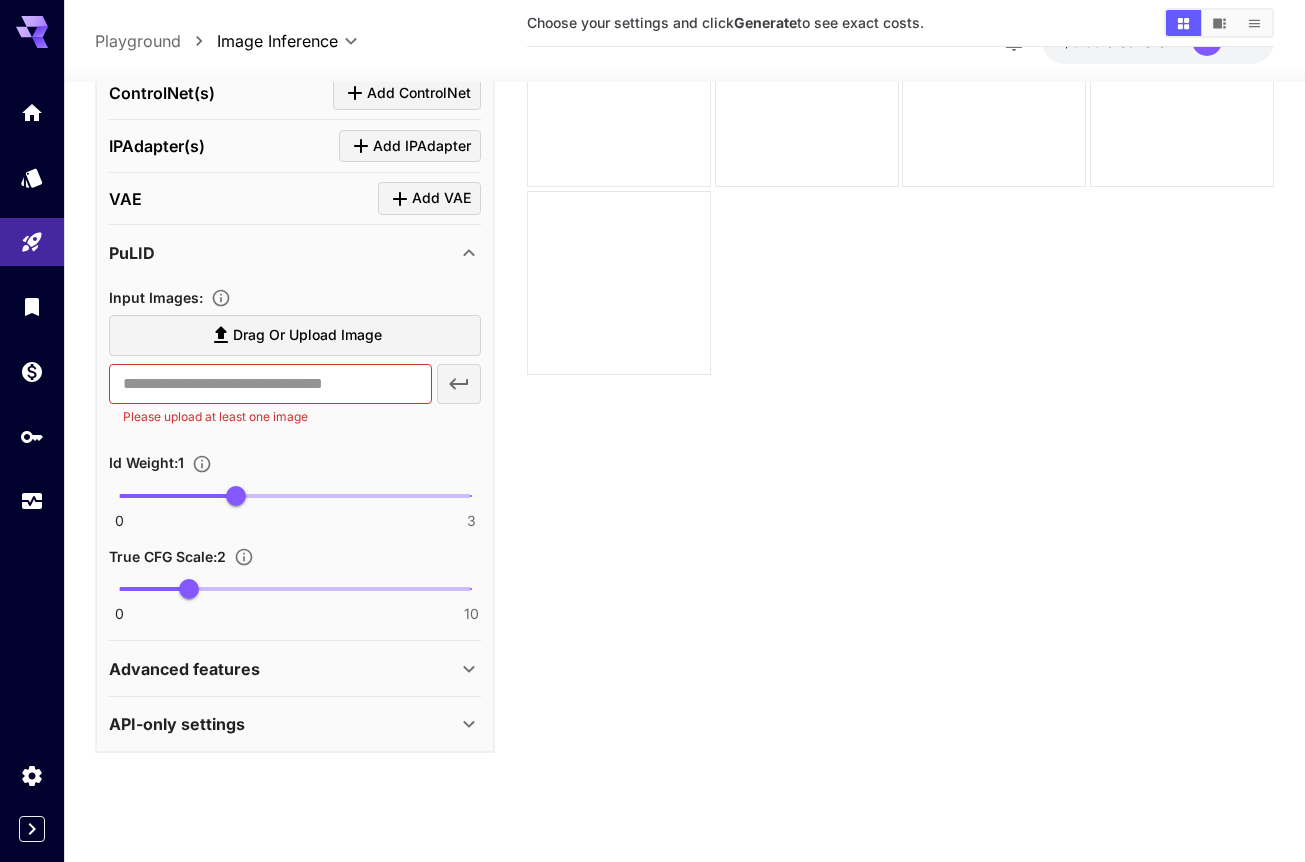 click 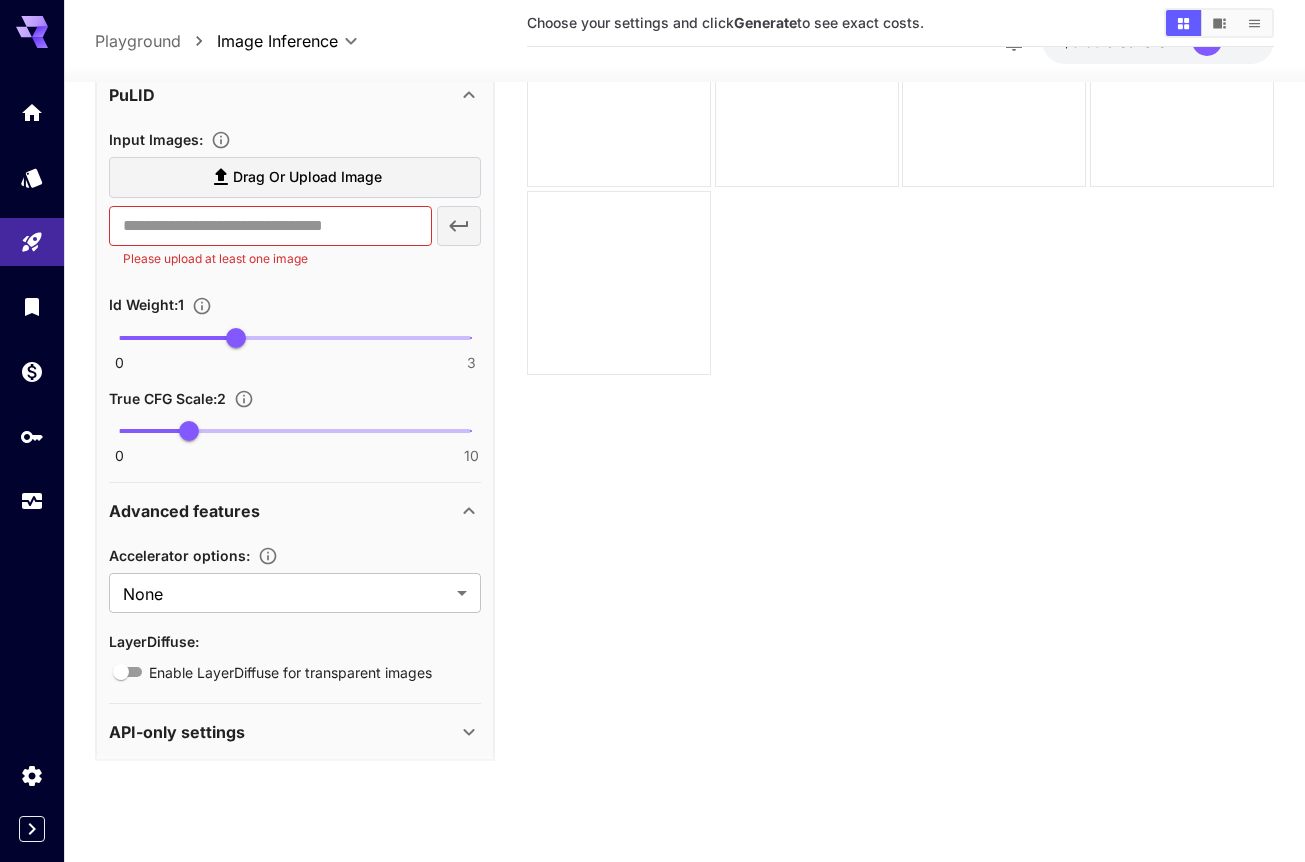 scroll, scrollTop: 1014, scrollLeft: 0, axis: vertical 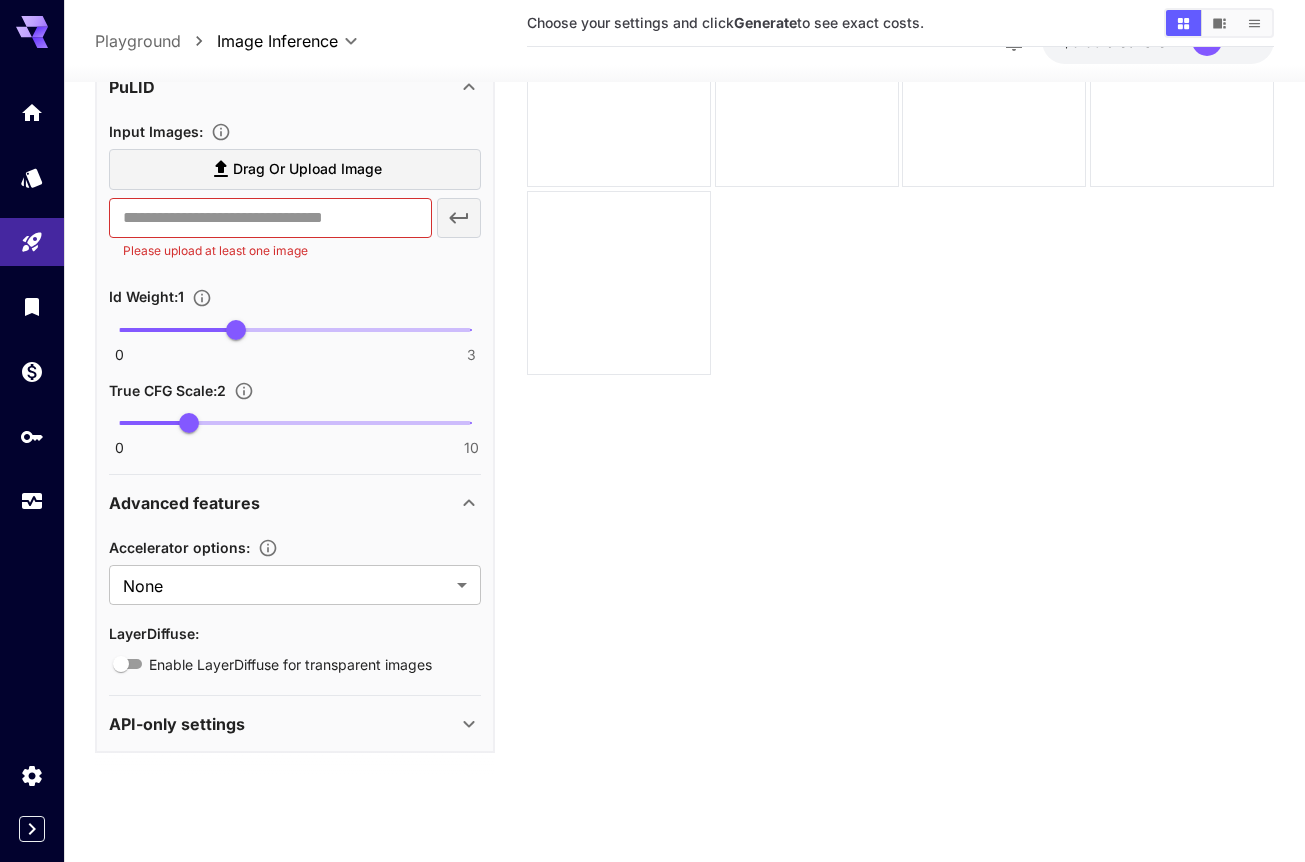click 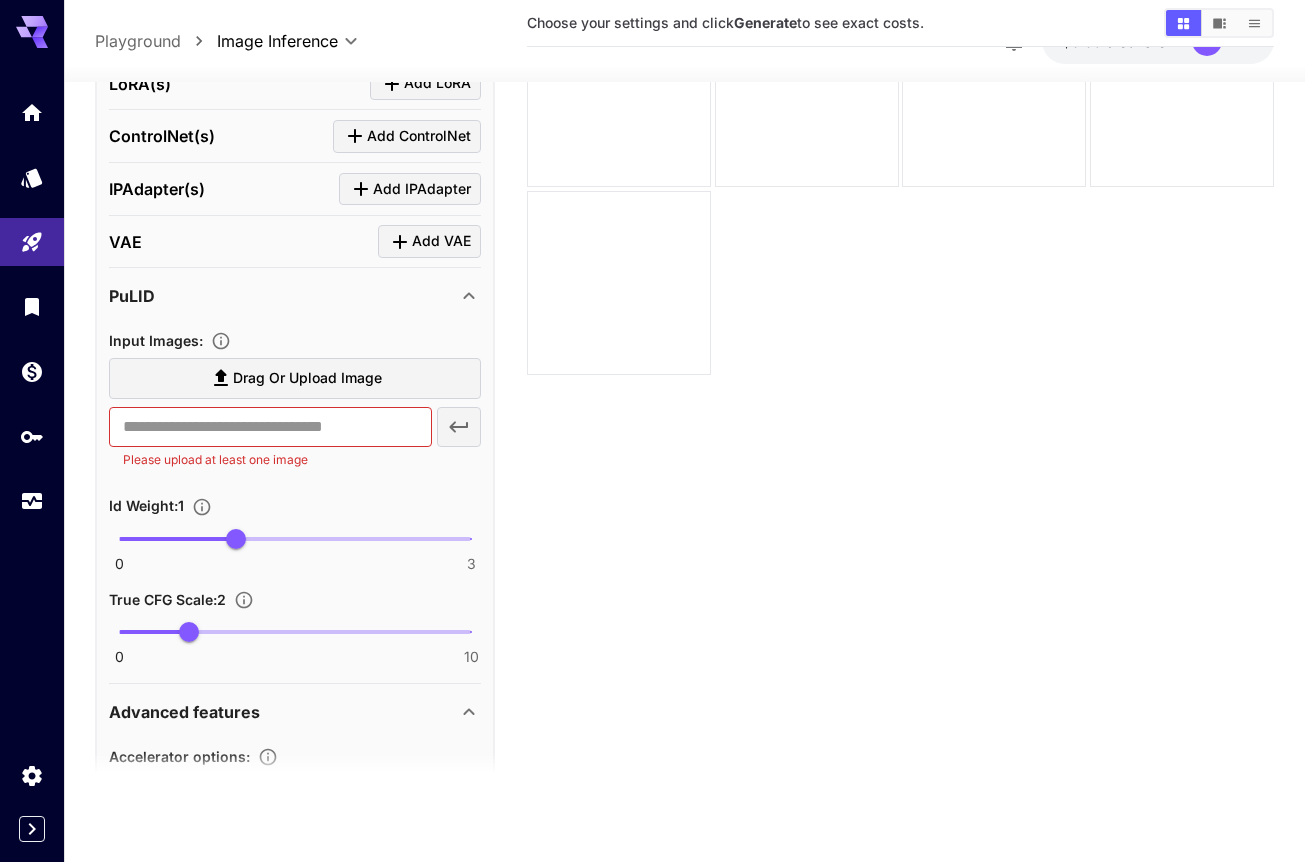 scroll, scrollTop: 530, scrollLeft: 0, axis: vertical 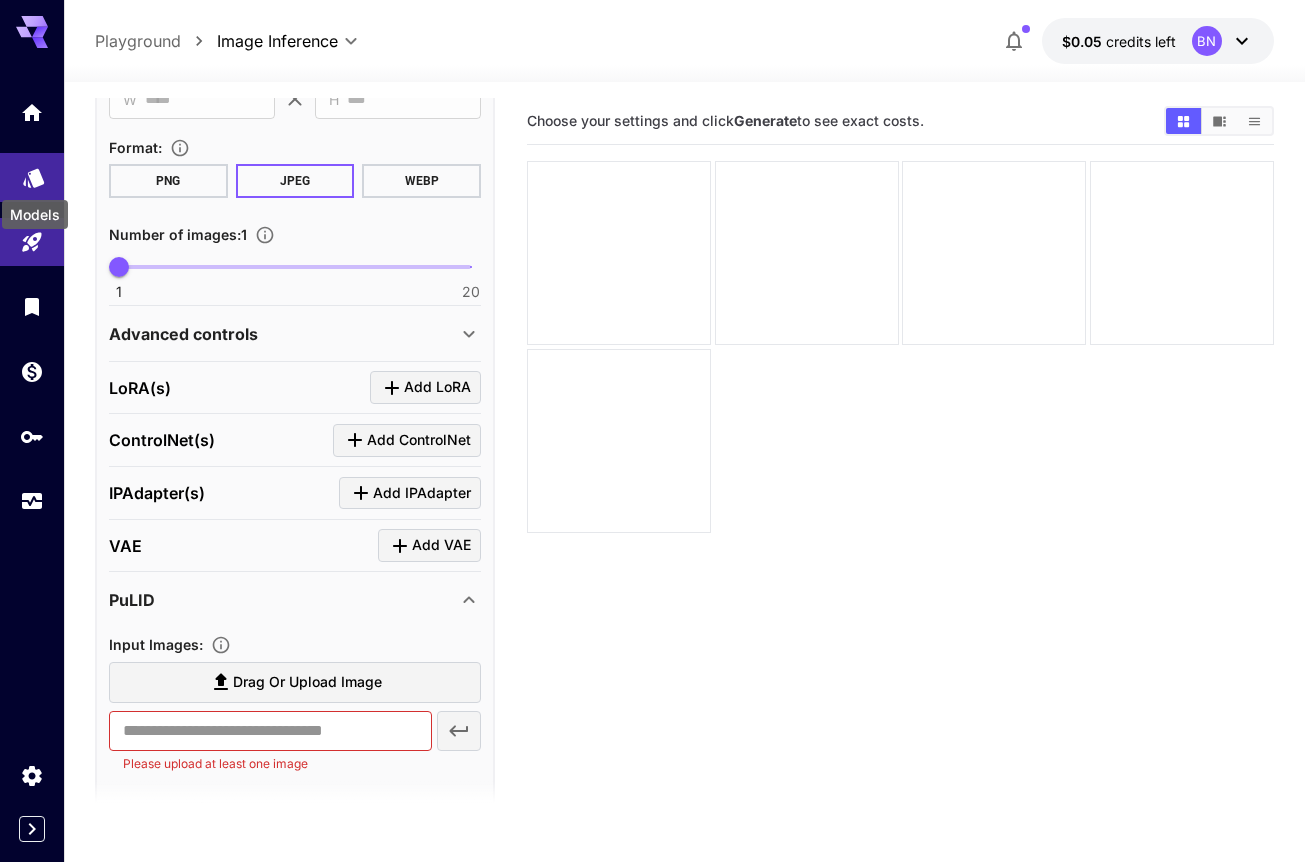 click 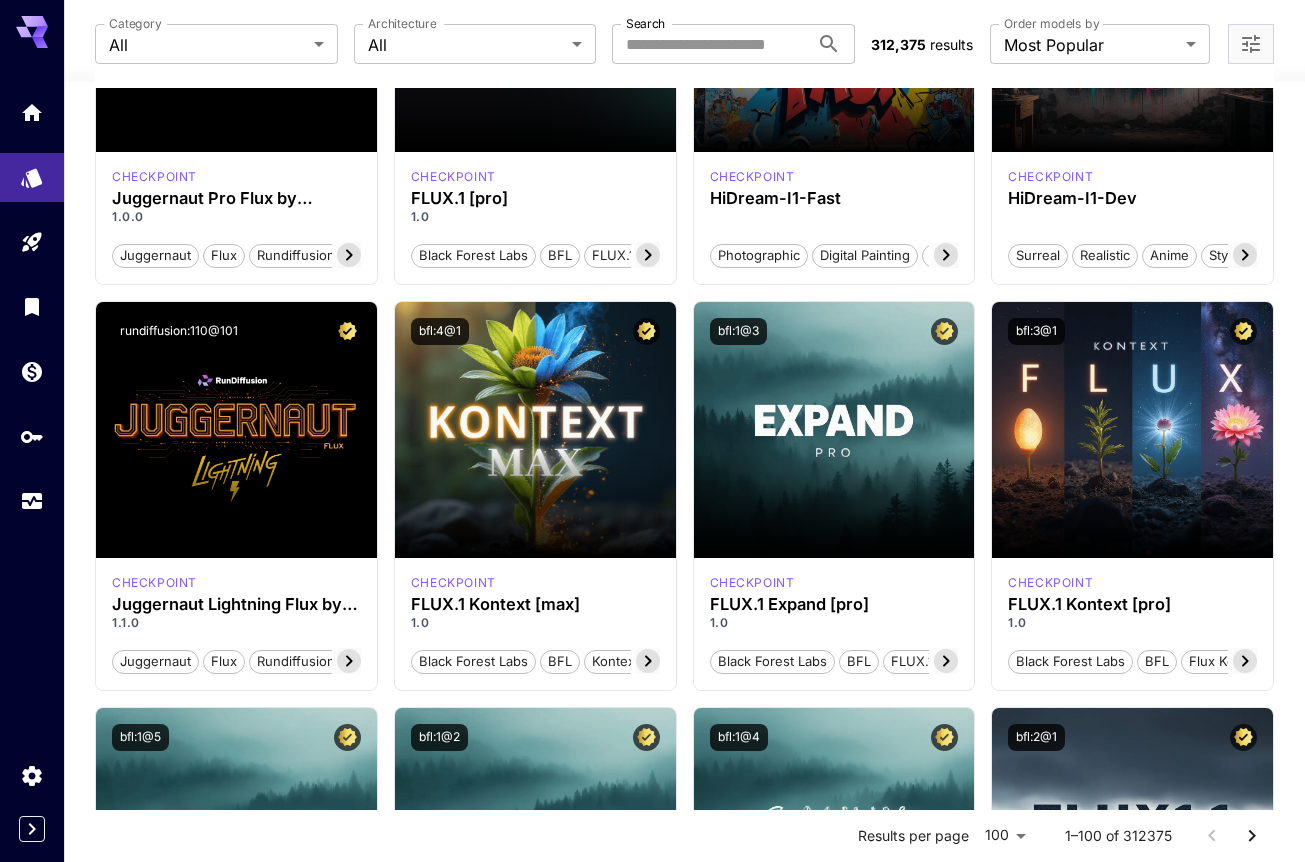 scroll, scrollTop: 329, scrollLeft: 0, axis: vertical 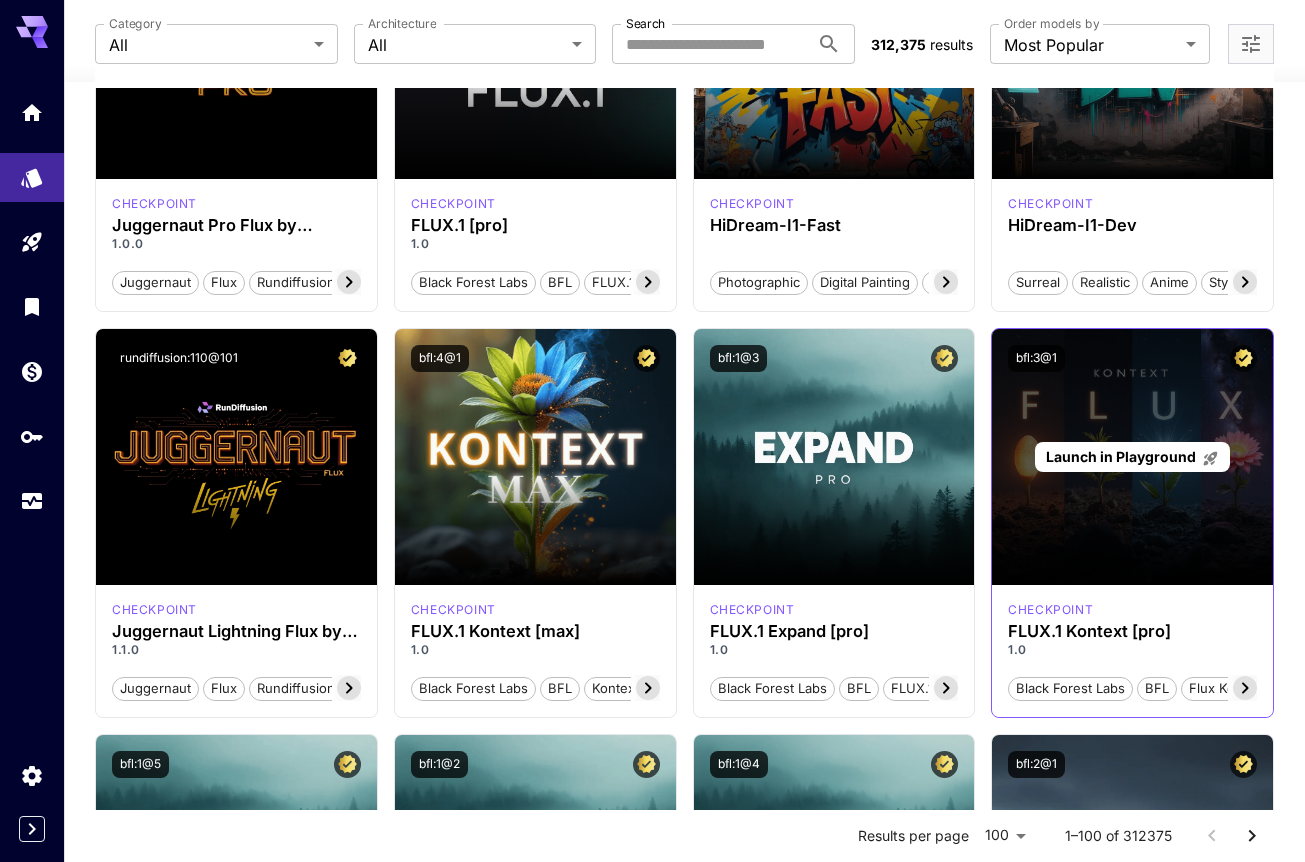click on "Launch in Playground" at bounding box center [1121, 456] 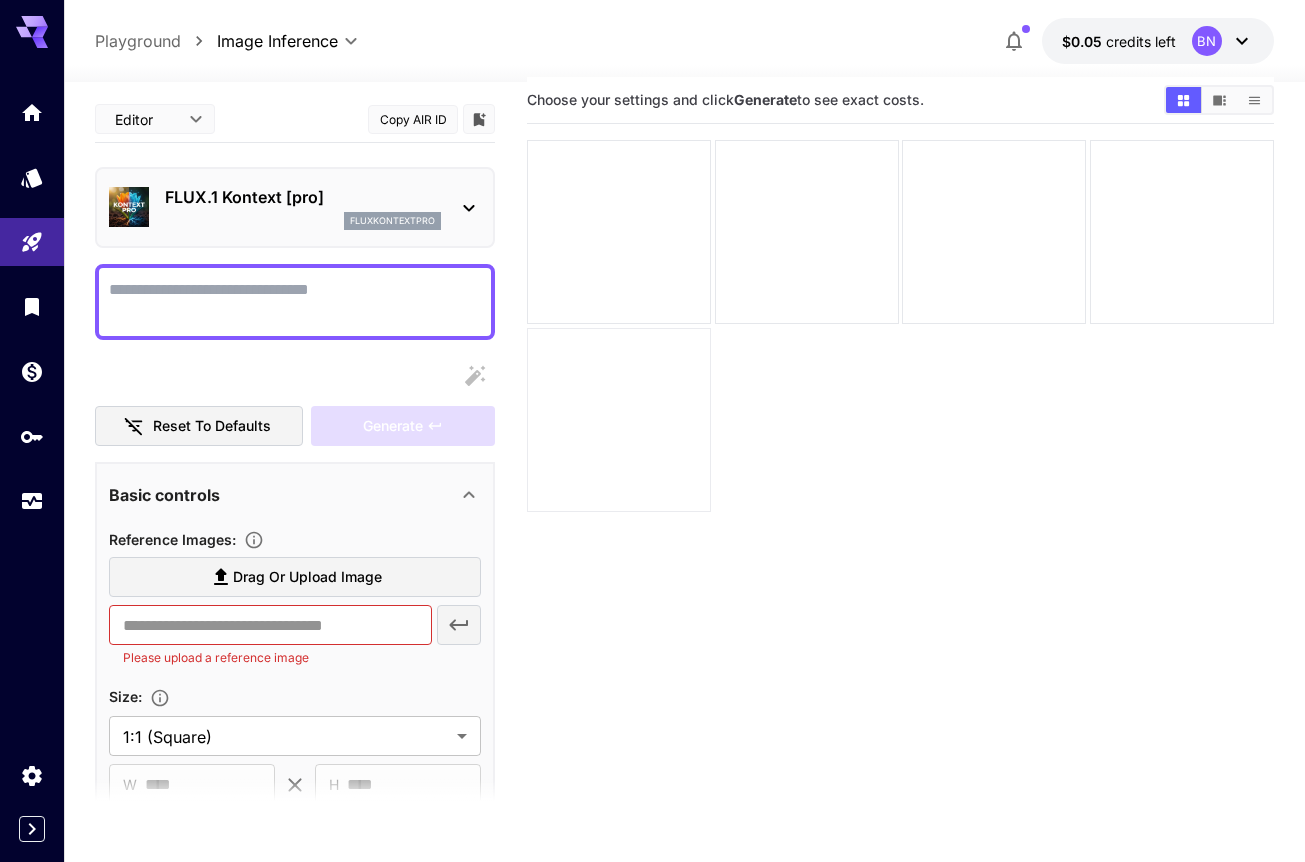 scroll, scrollTop: 0, scrollLeft: 0, axis: both 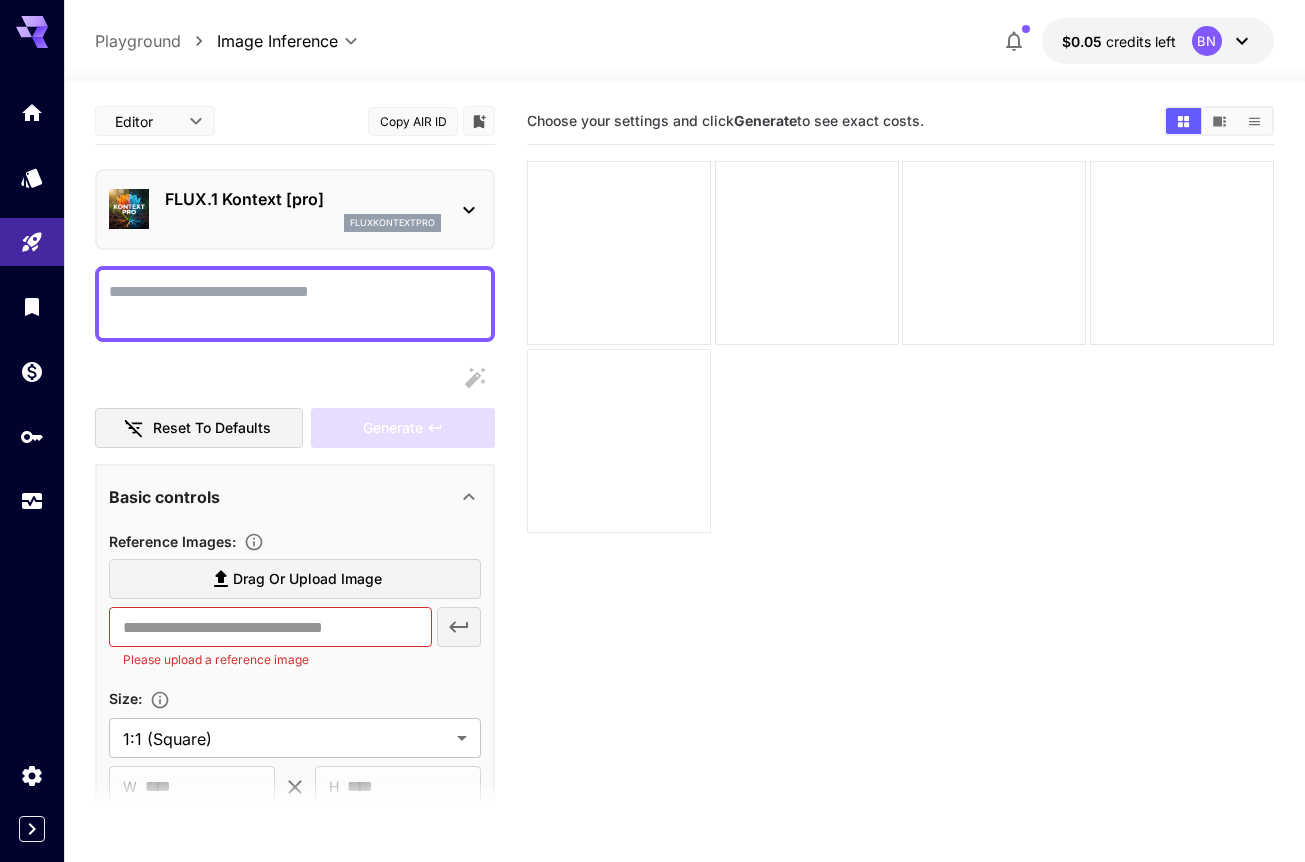 click at bounding box center (619, 253) 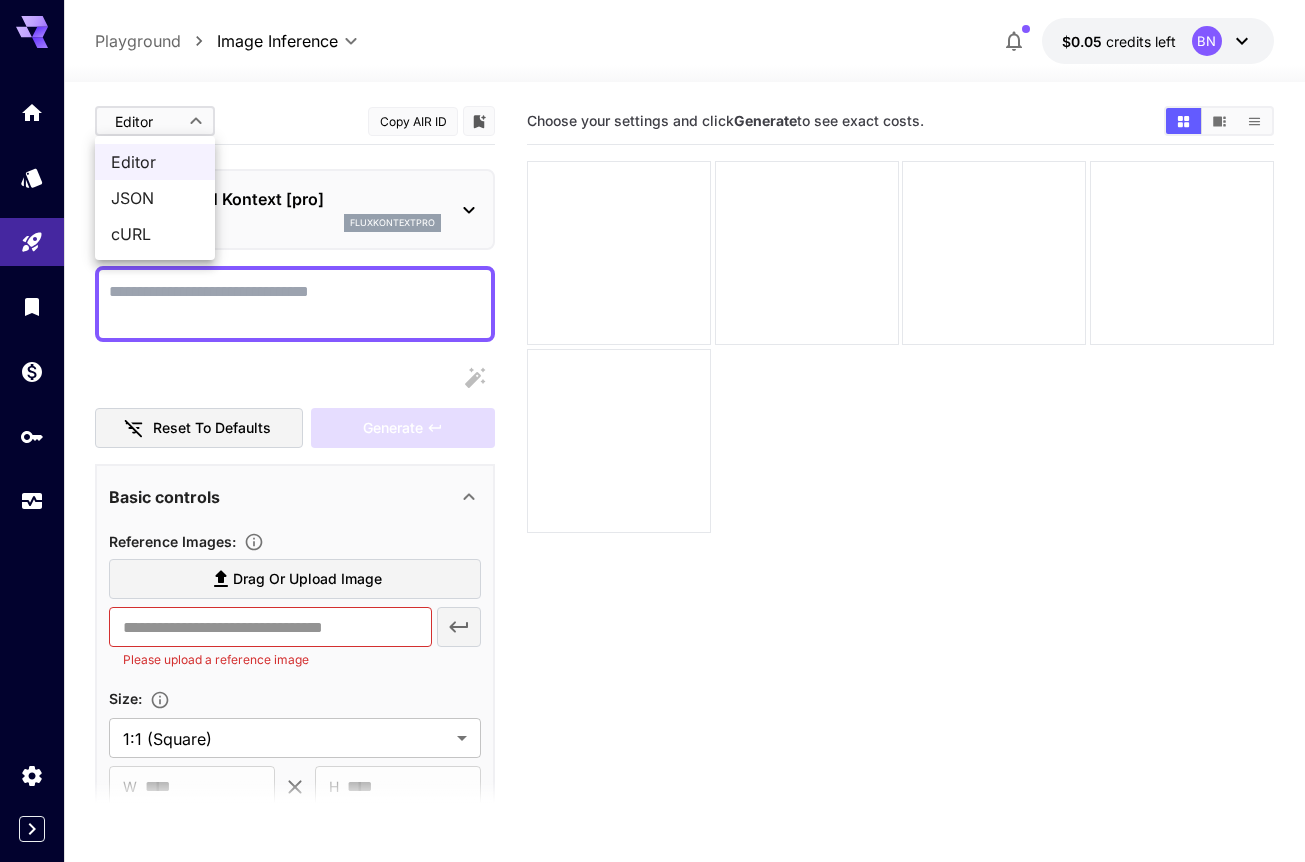click on "**********" at bounding box center [652, 510] 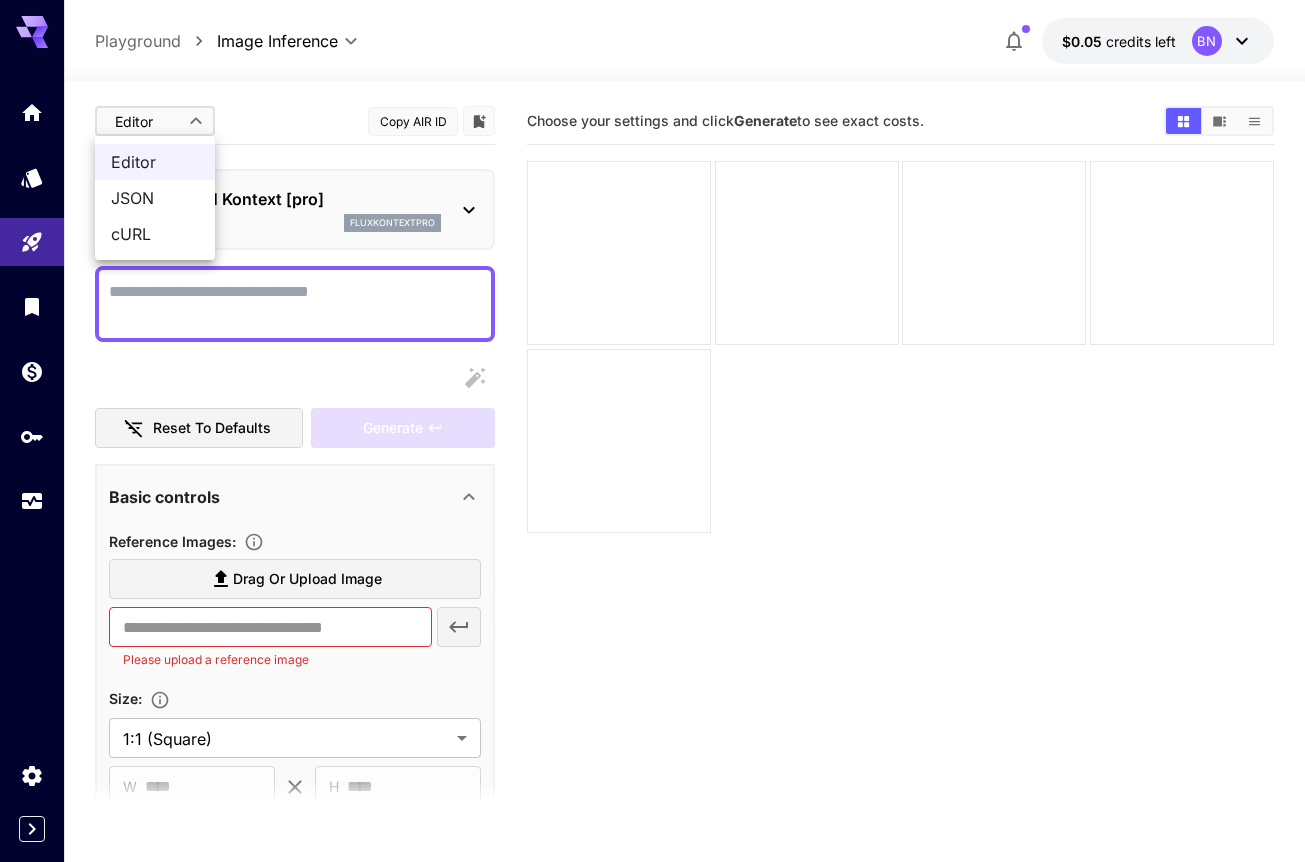 click at bounding box center [652, 431] 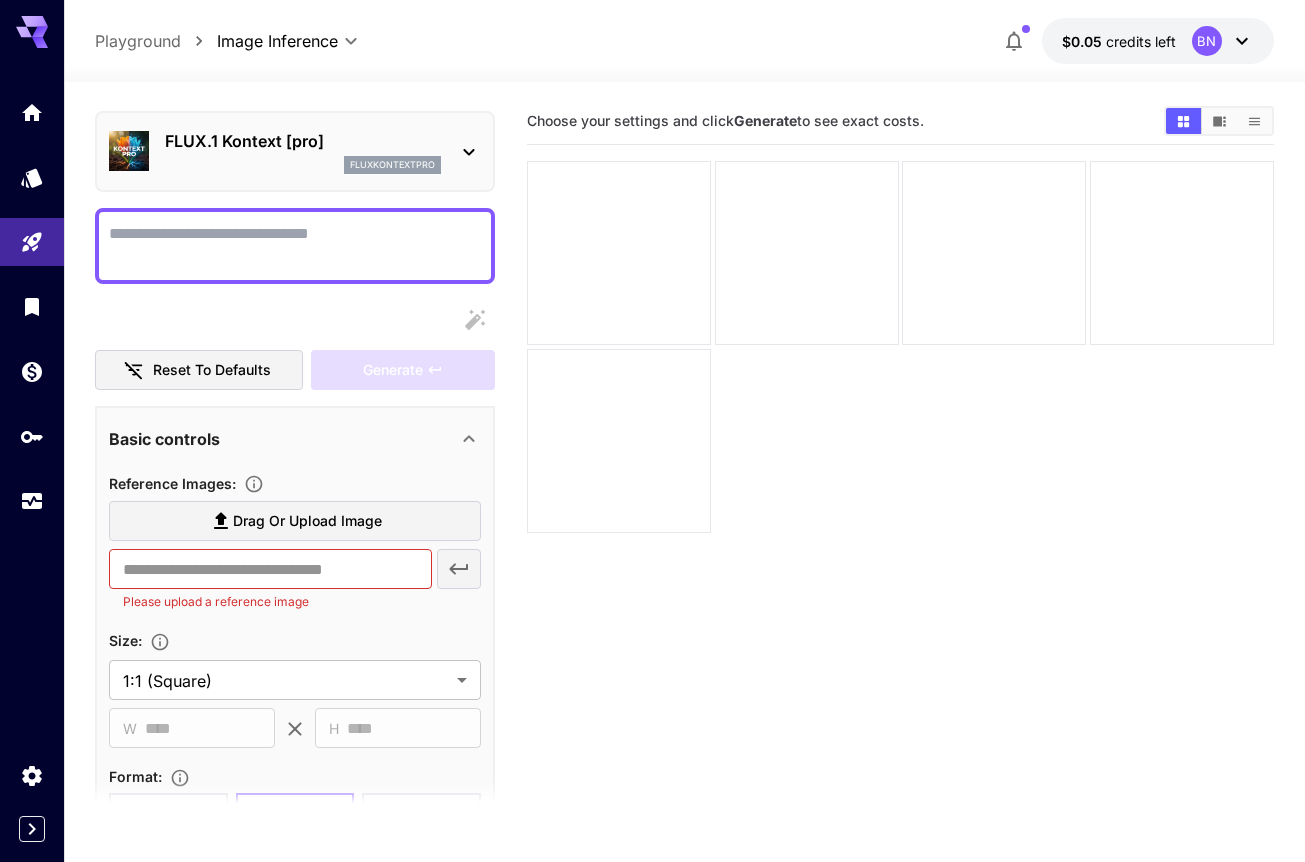 scroll, scrollTop: 63, scrollLeft: 0, axis: vertical 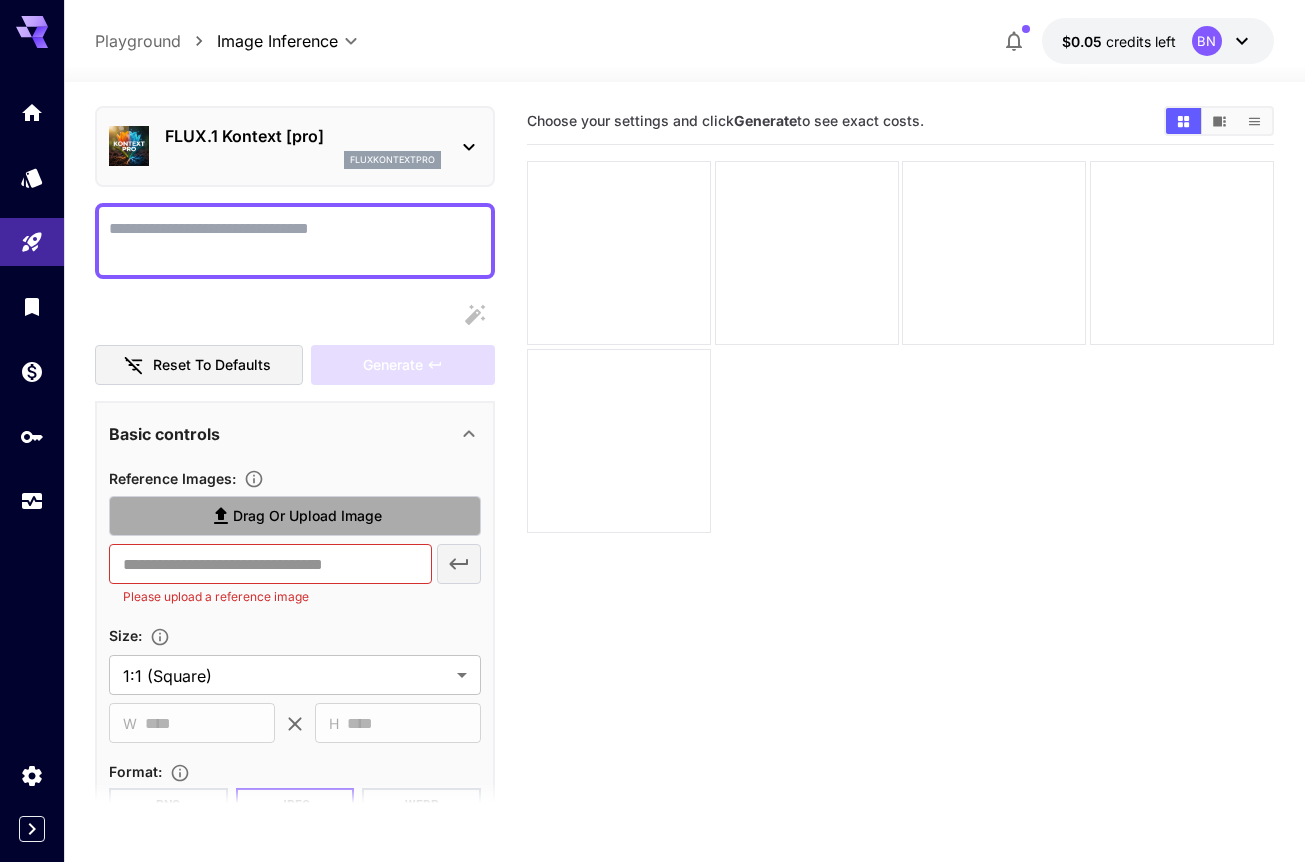 click on "Drag or upload image" at bounding box center (307, 516) 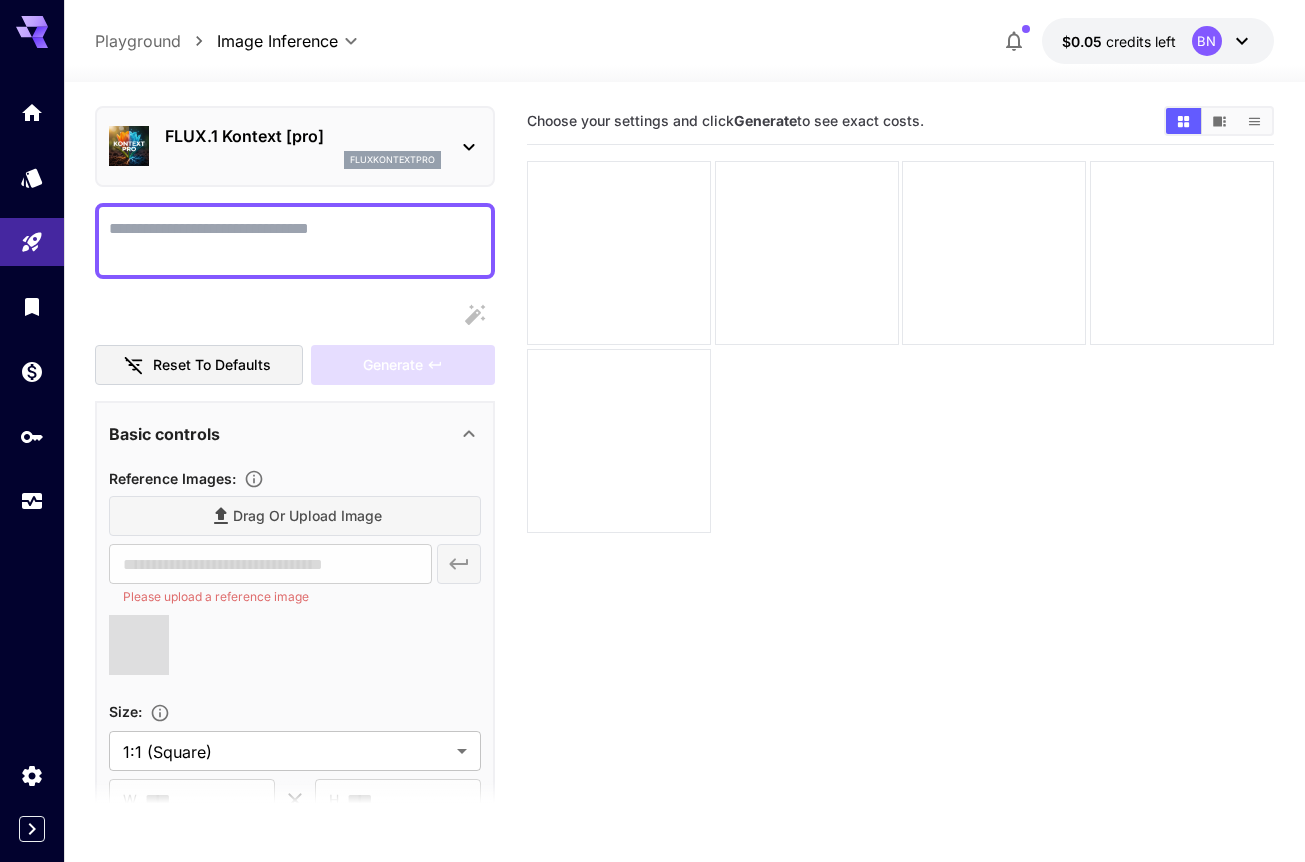 type on "**********" 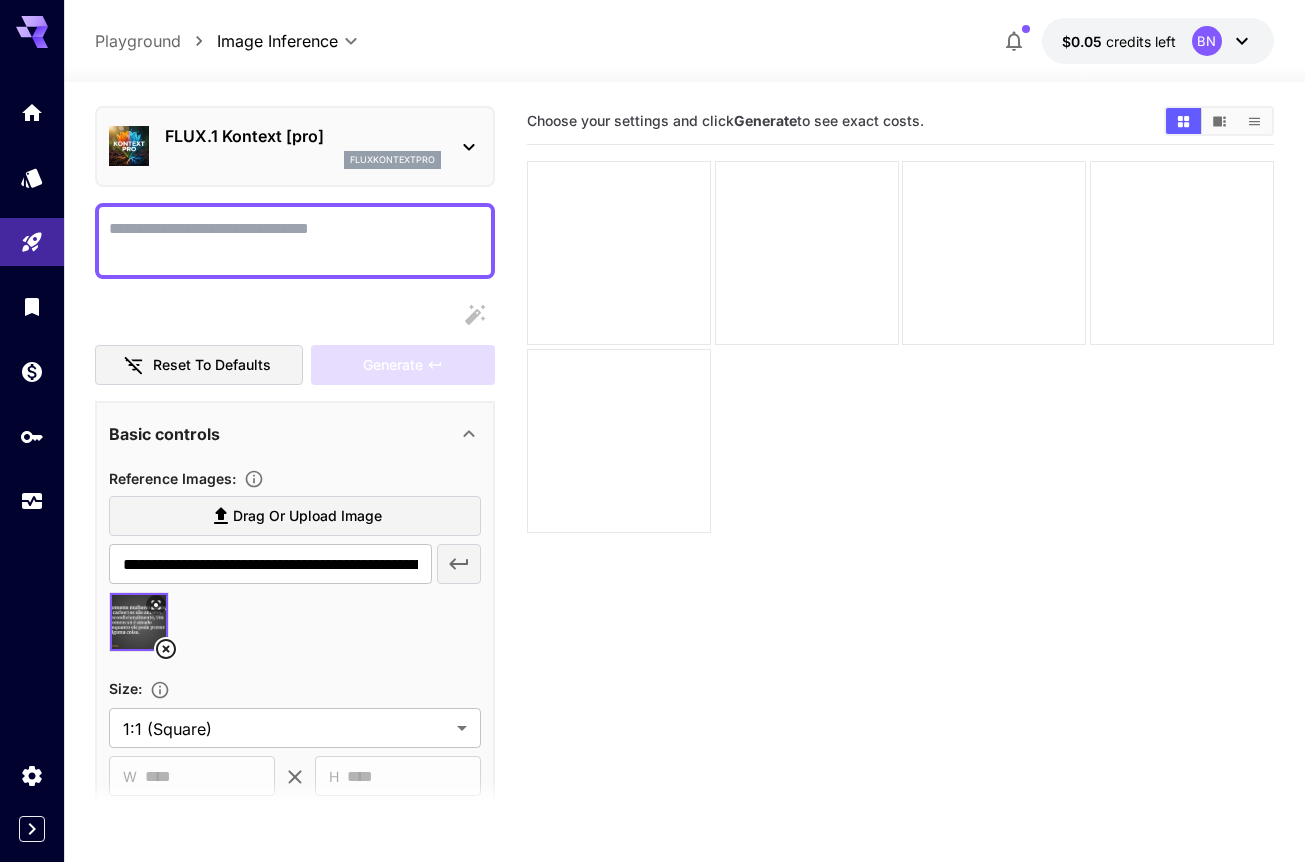 click on "Display cost in response" at bounding box center (295, 241) 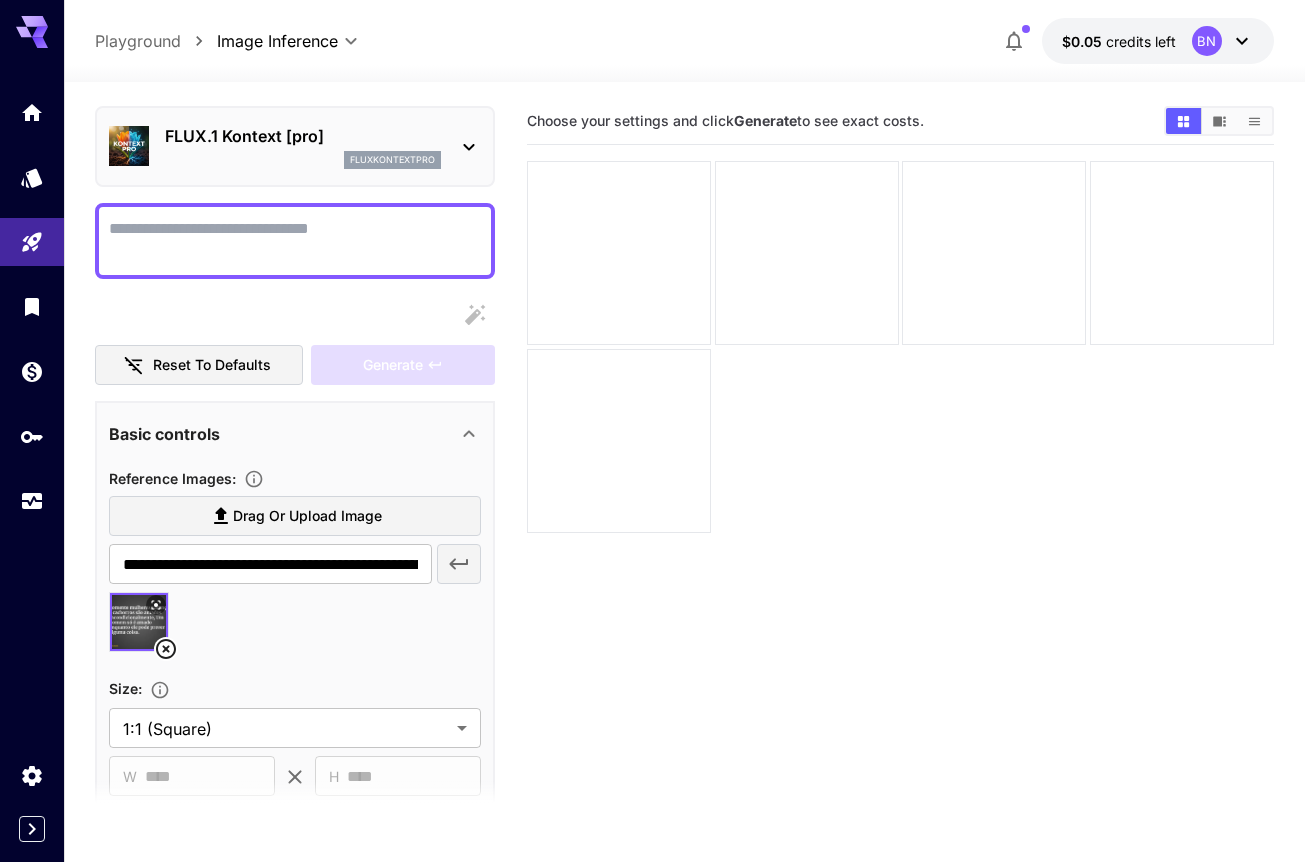 click on "Display cost in response" at bounding box center [295, 241] 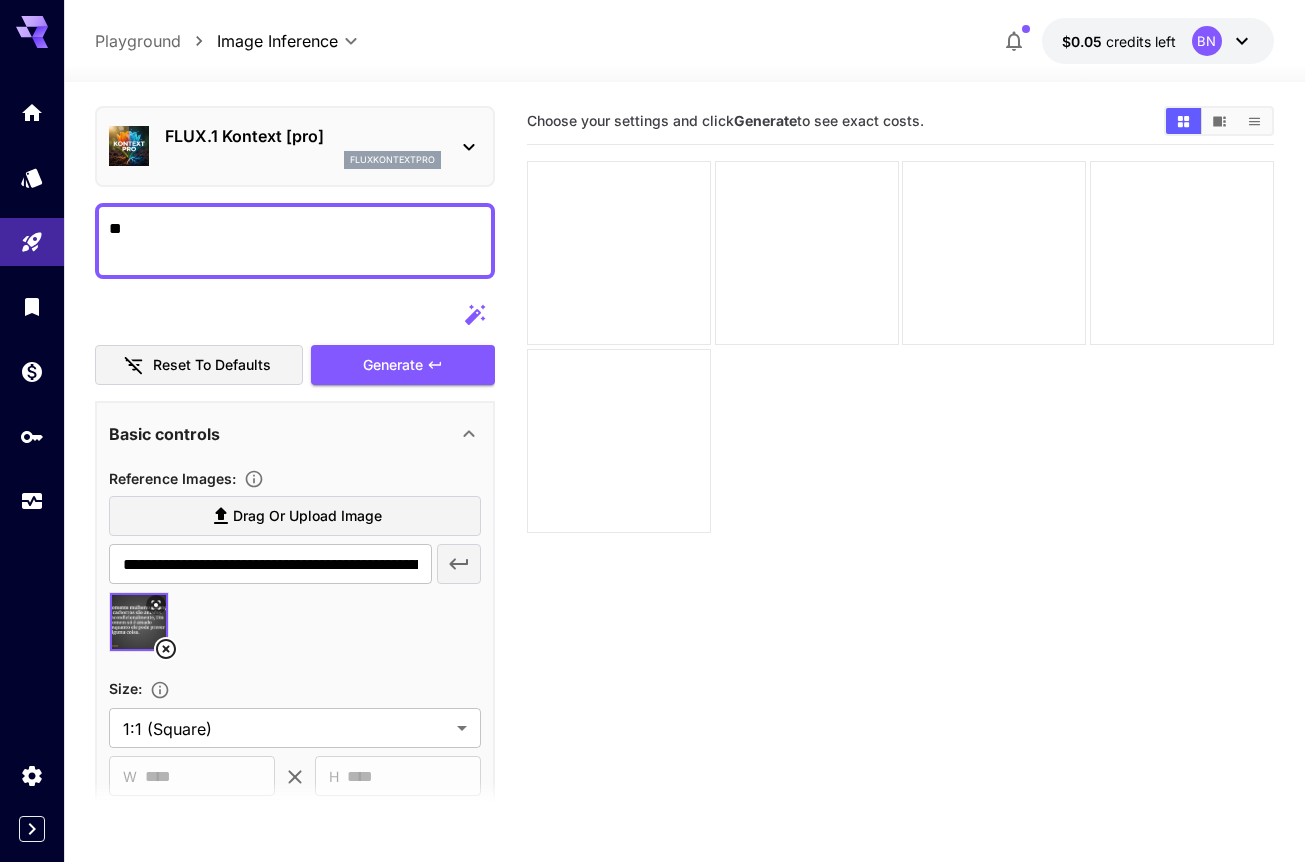 type on "*" 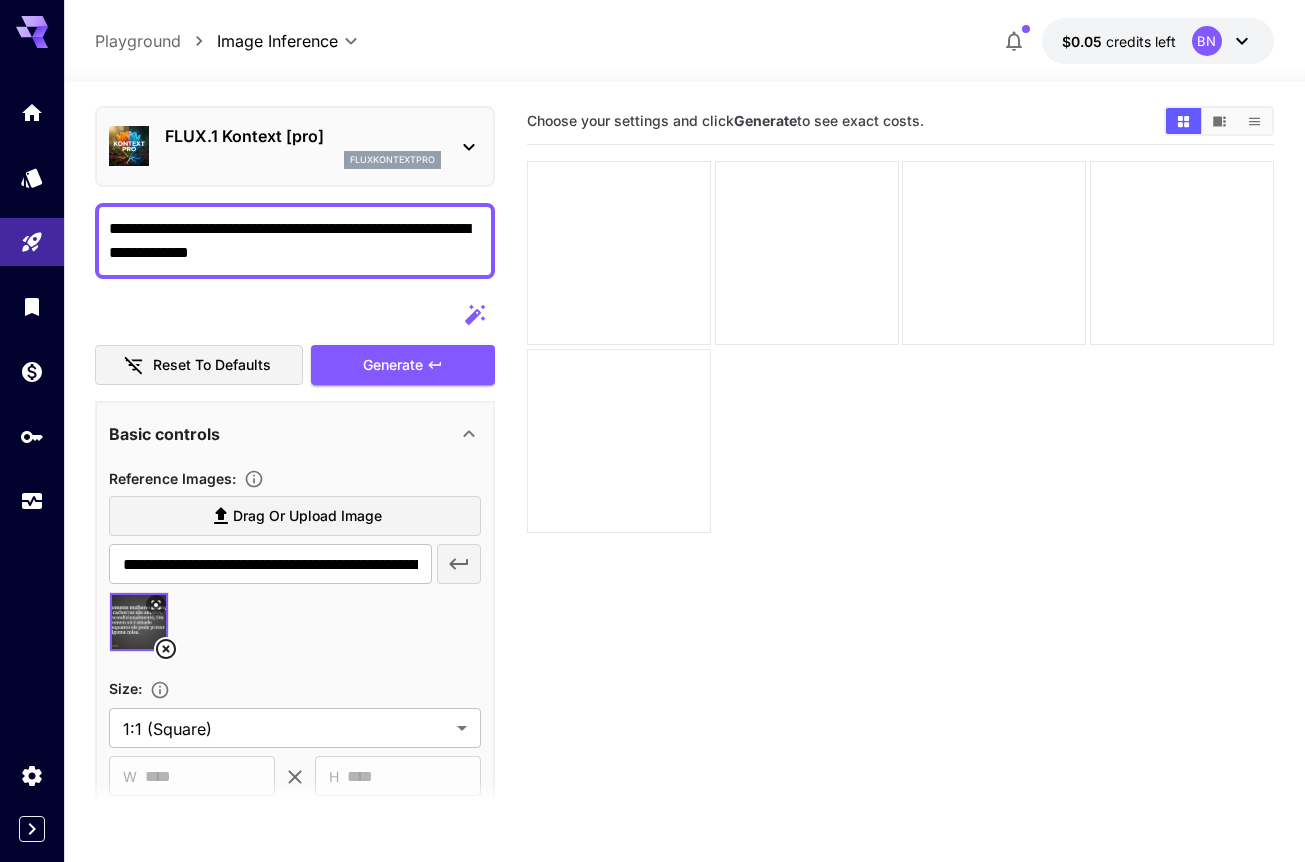 type on "**********" 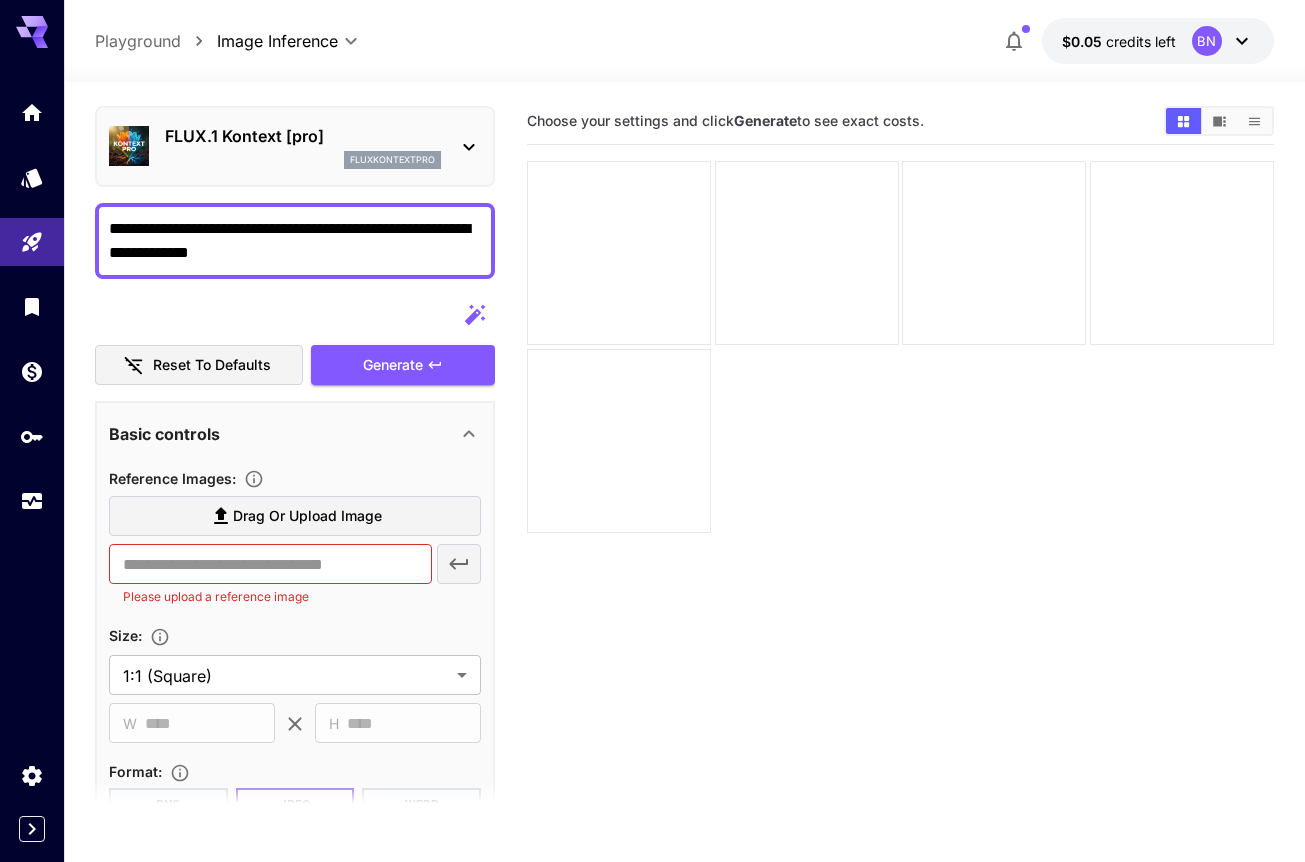 click on "**********" at bounding box center [295, 241] 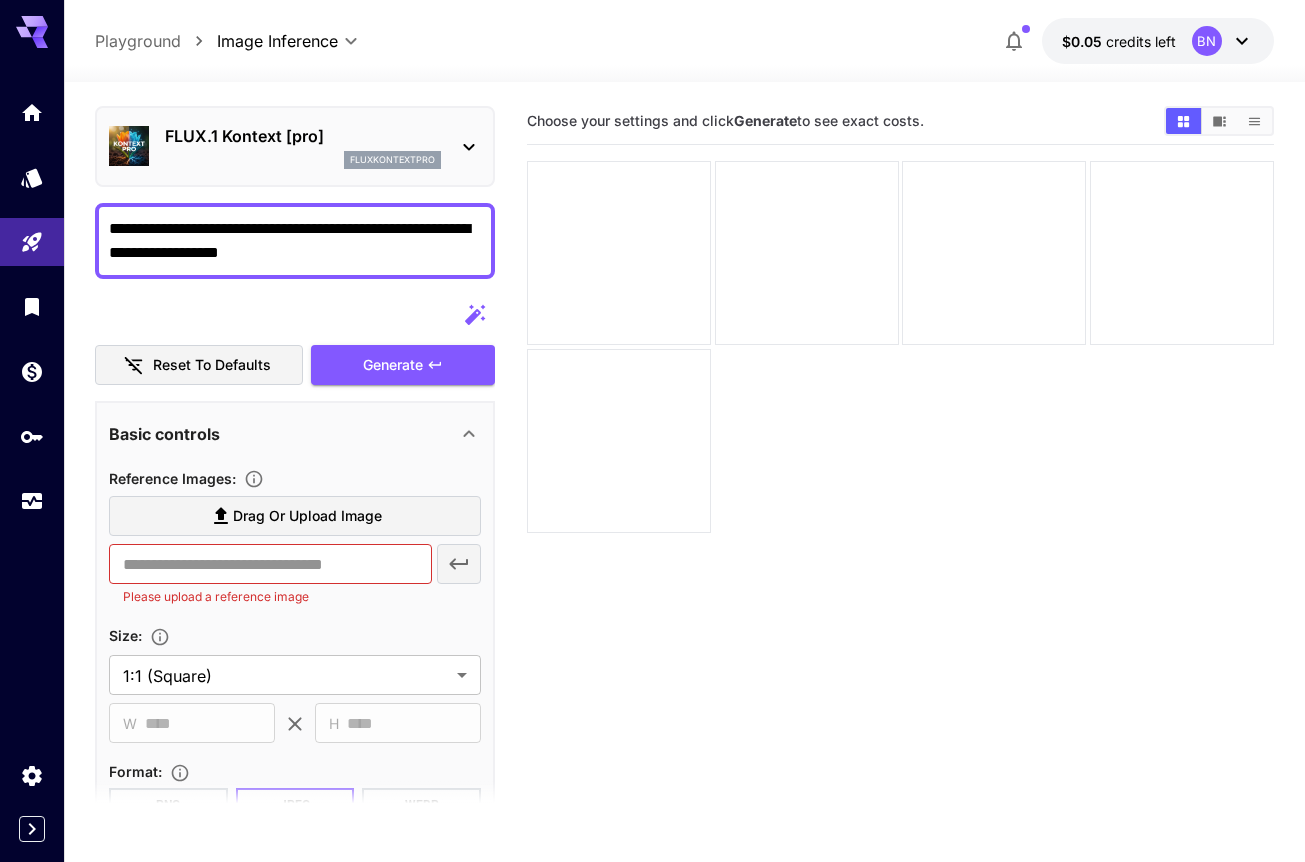 click on "**********" at bounding box center (295, 241) 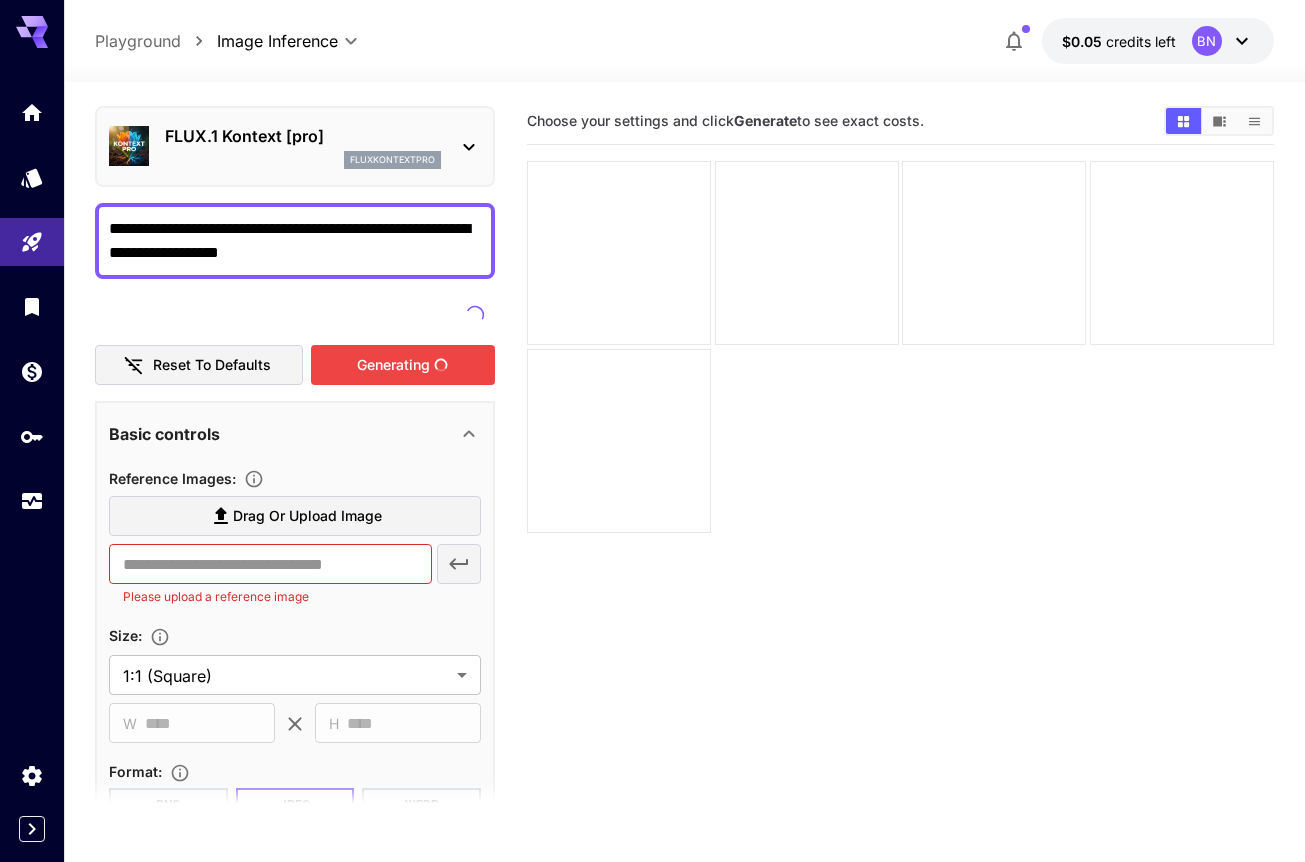 type on "**********" 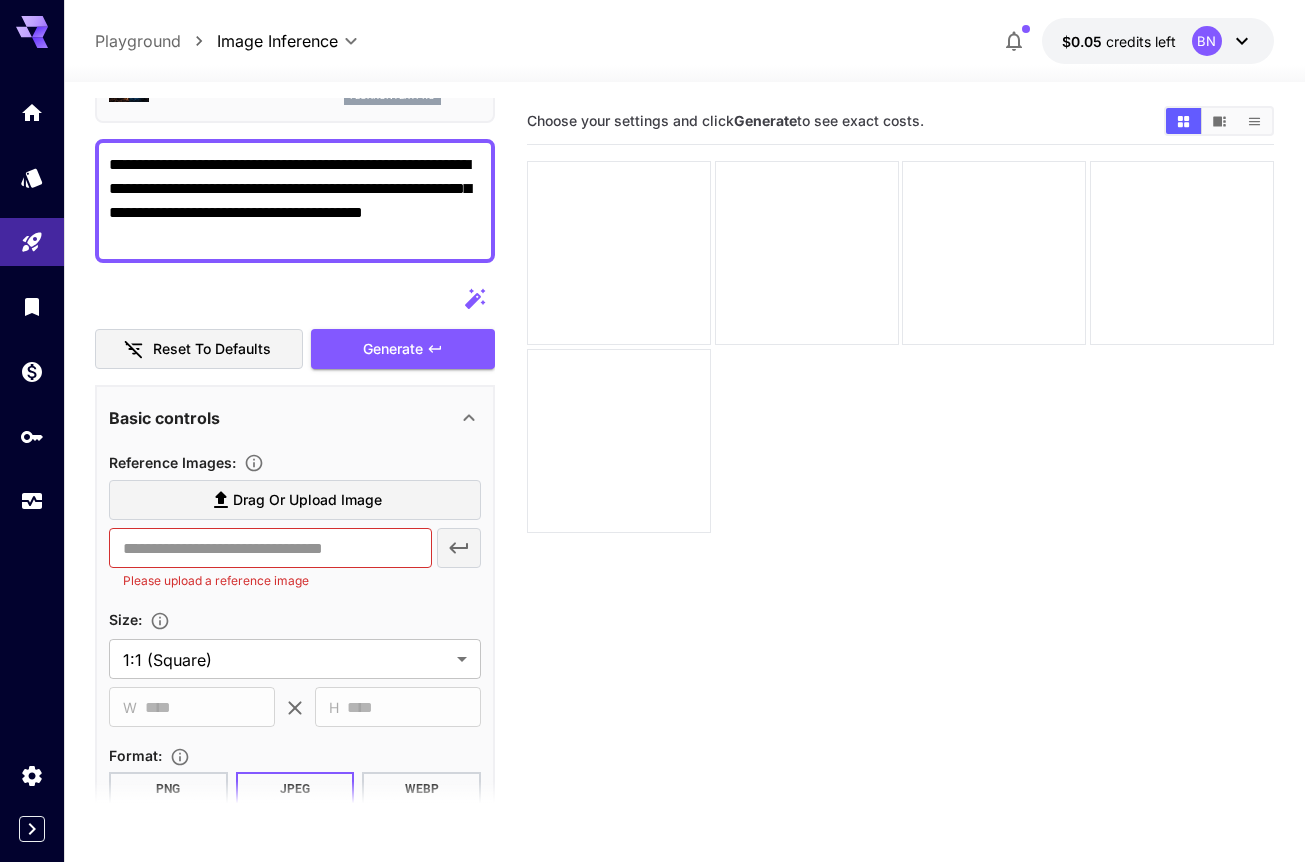 scroll, scrollTop: 141, scrollLeft: 0, axis: vertical 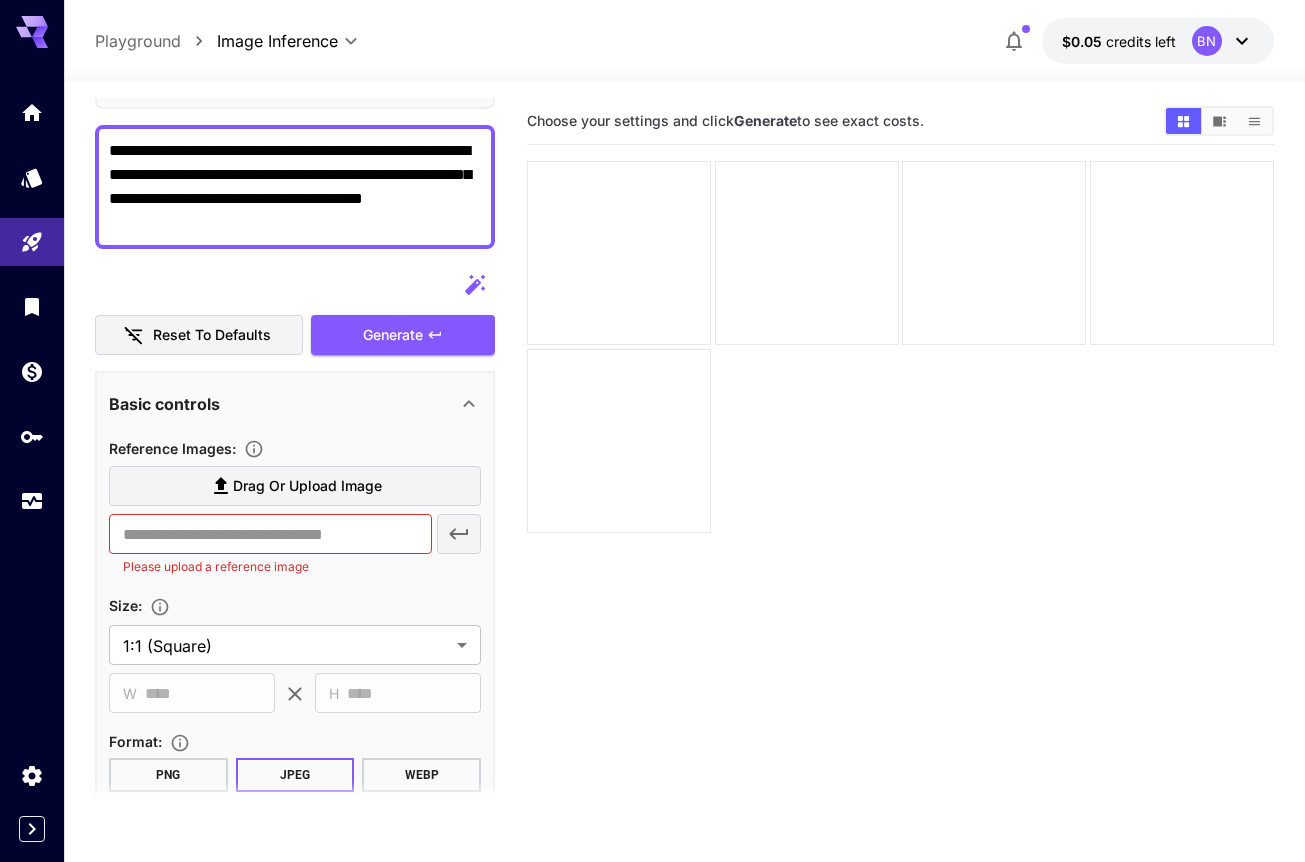 click on "Drag or upload image ​ Please upload a reference image" at bounding box center [295, 525] 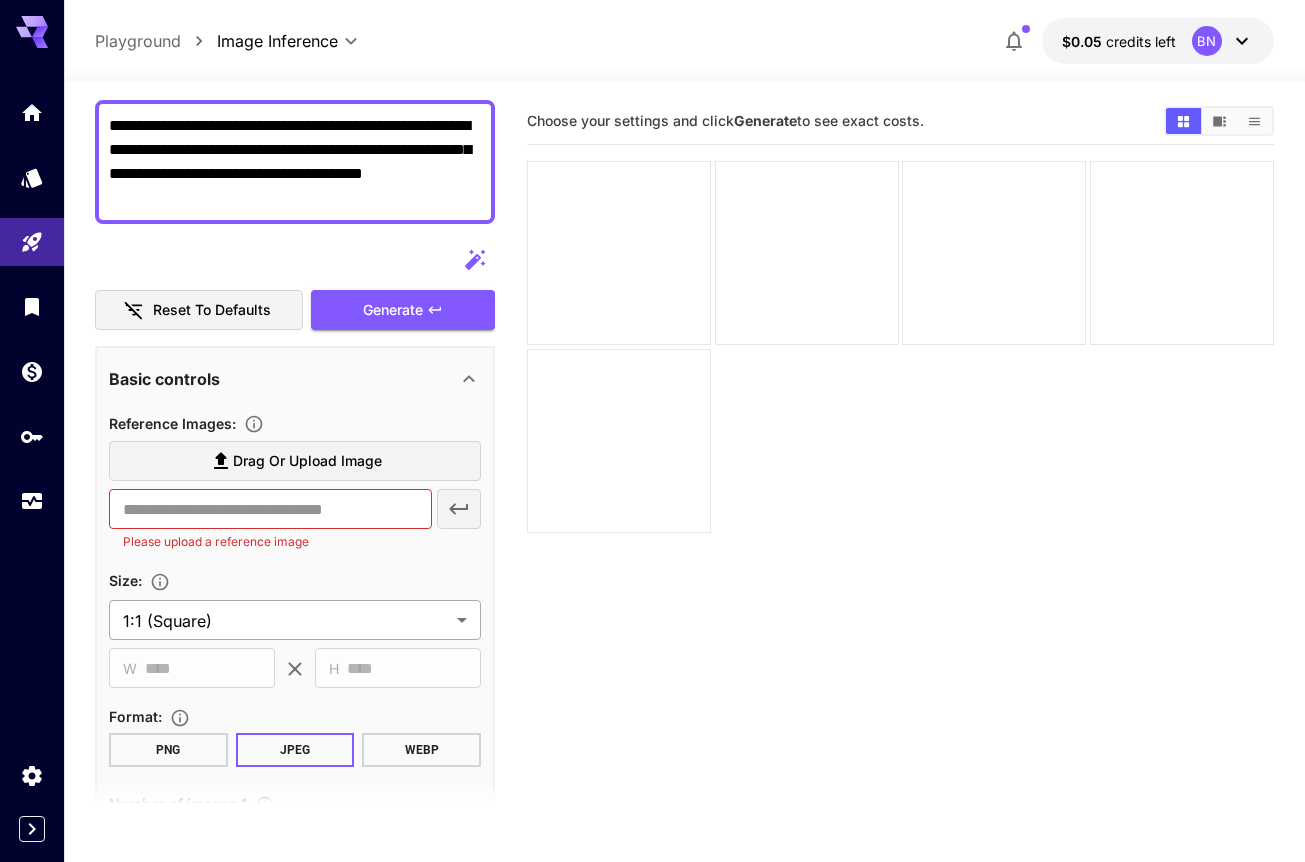 scroll, scrollTop: 178, scrollLeft: 0, axis: vertical 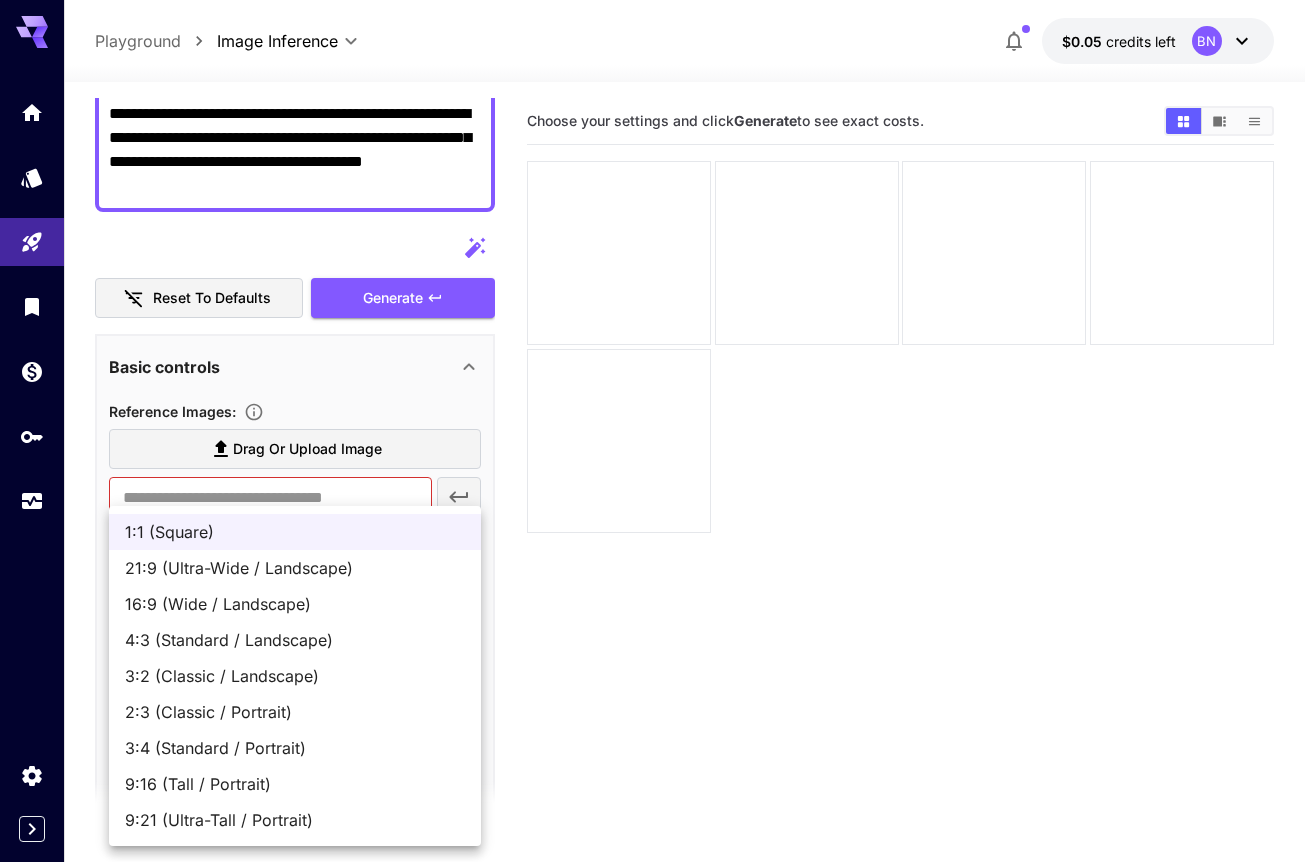 click on "**********" at bounding box center [652, 510] 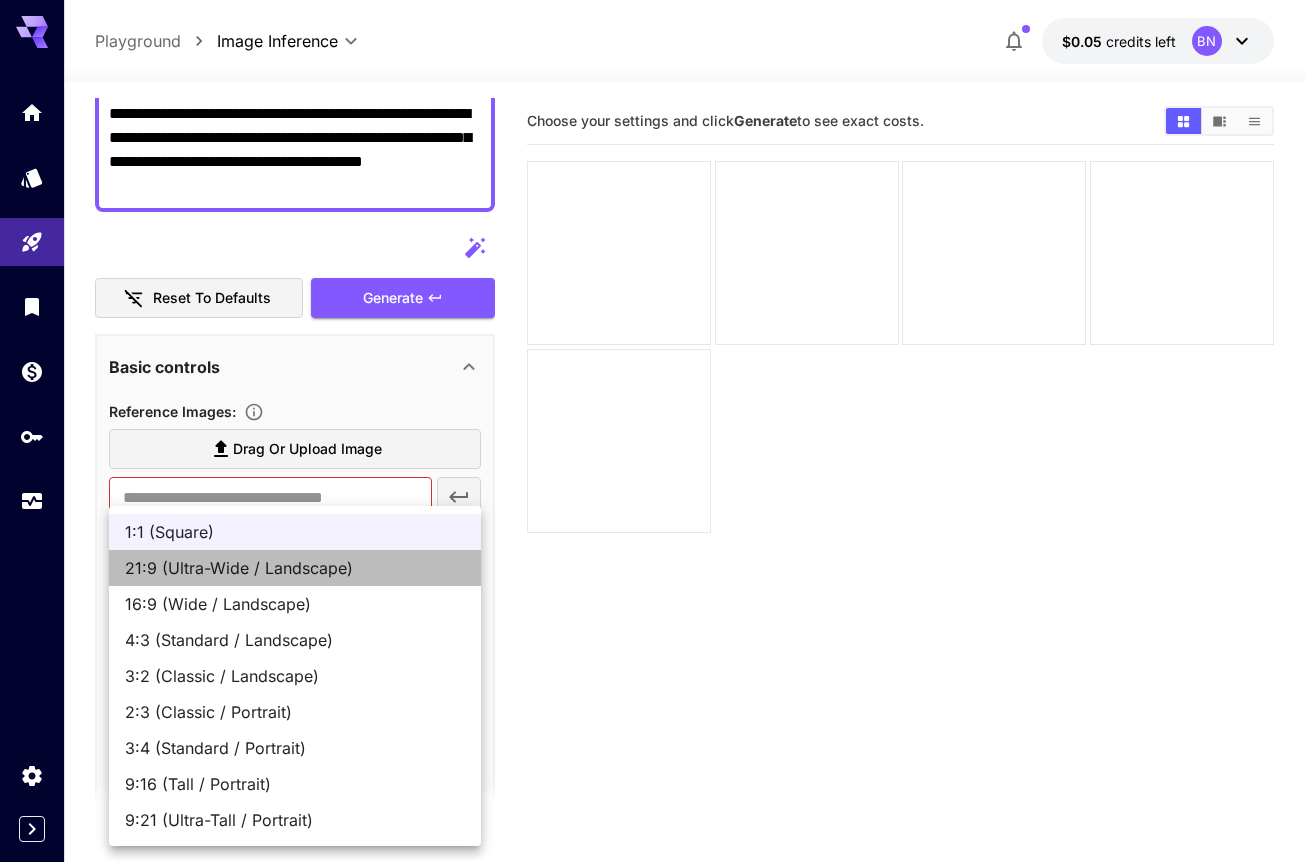 click on "21:9 (Ultra-Wide / Landscape)" at bounding box center (295, 568) 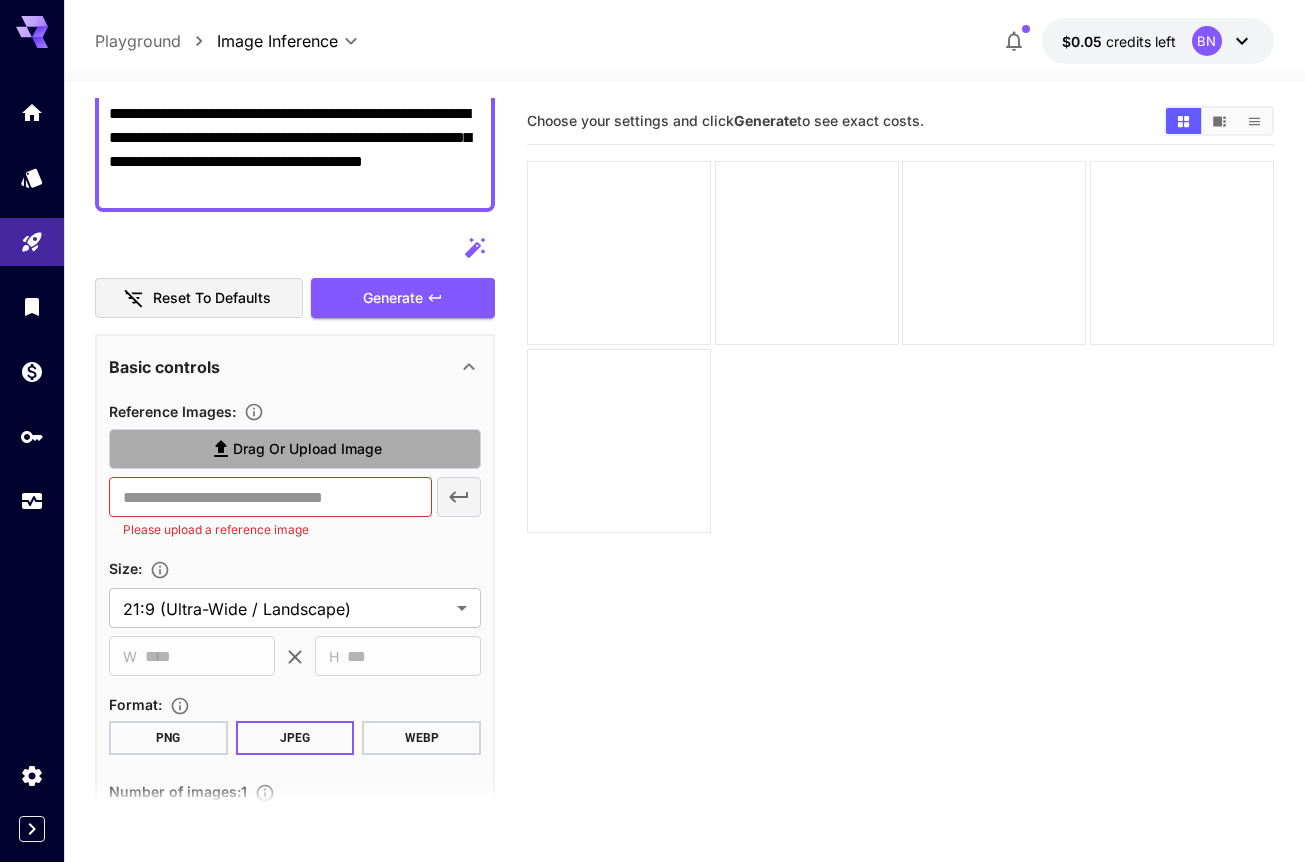 click on "Drag or upload image" at bounding box center [307, 449] 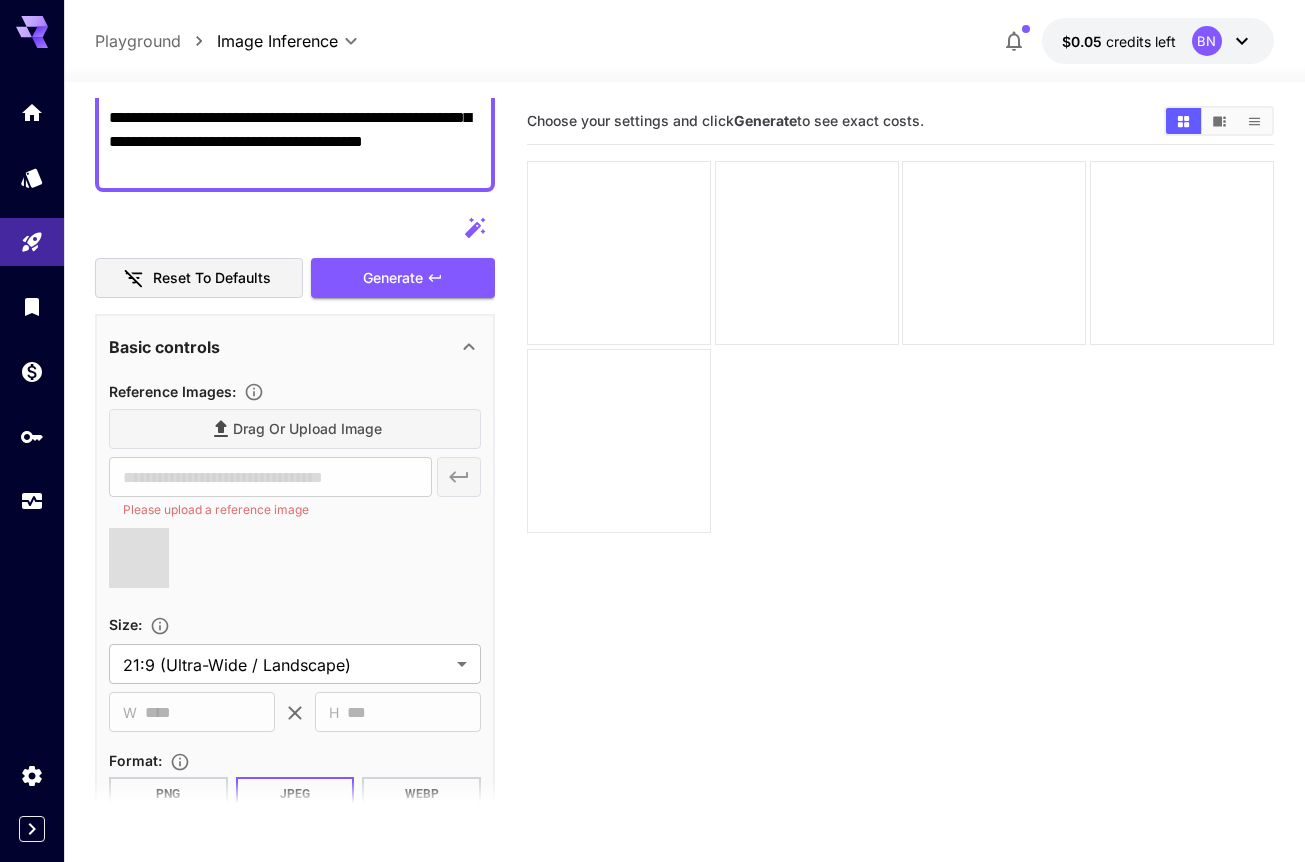 type on "**********" 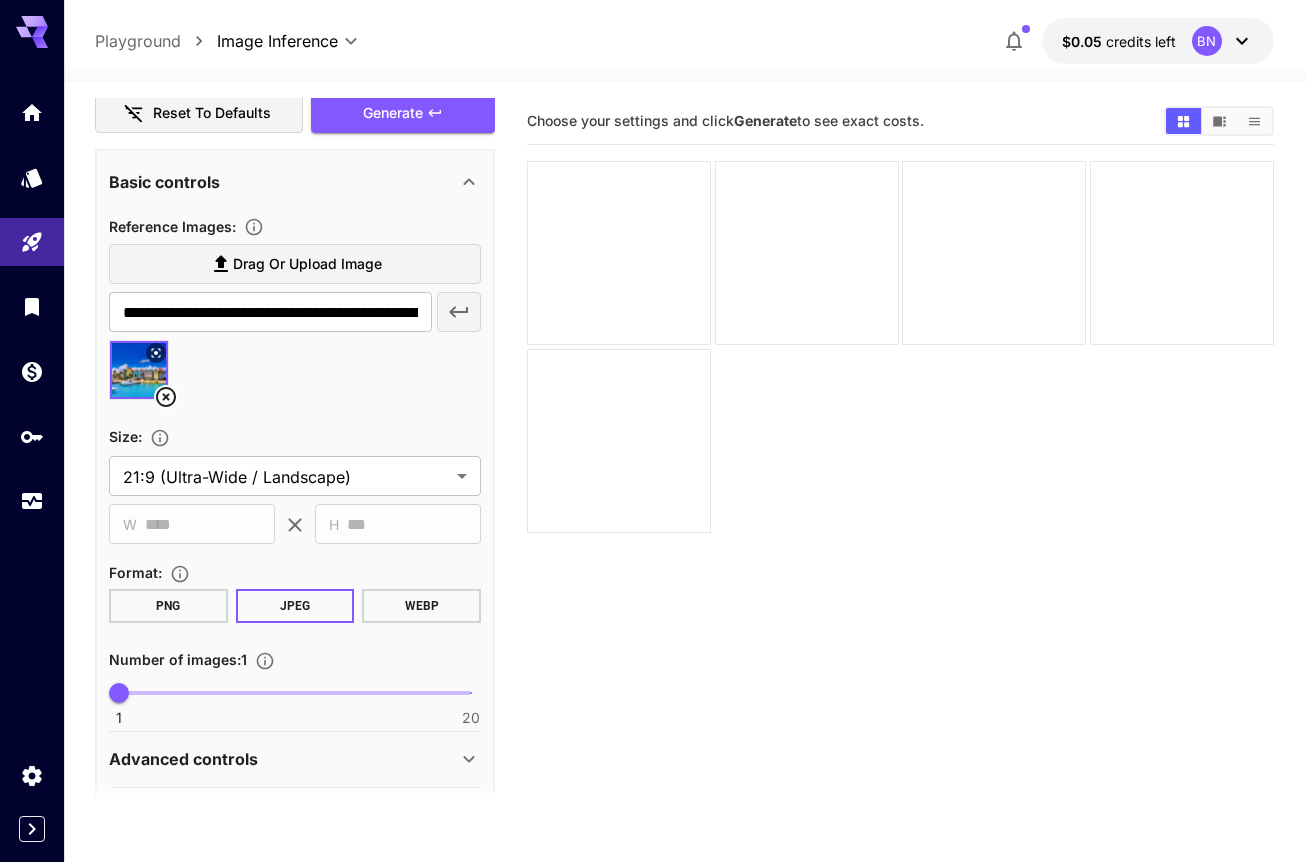 scroll, scrollTop: 392, scrollLeft: 0, axis: vertical 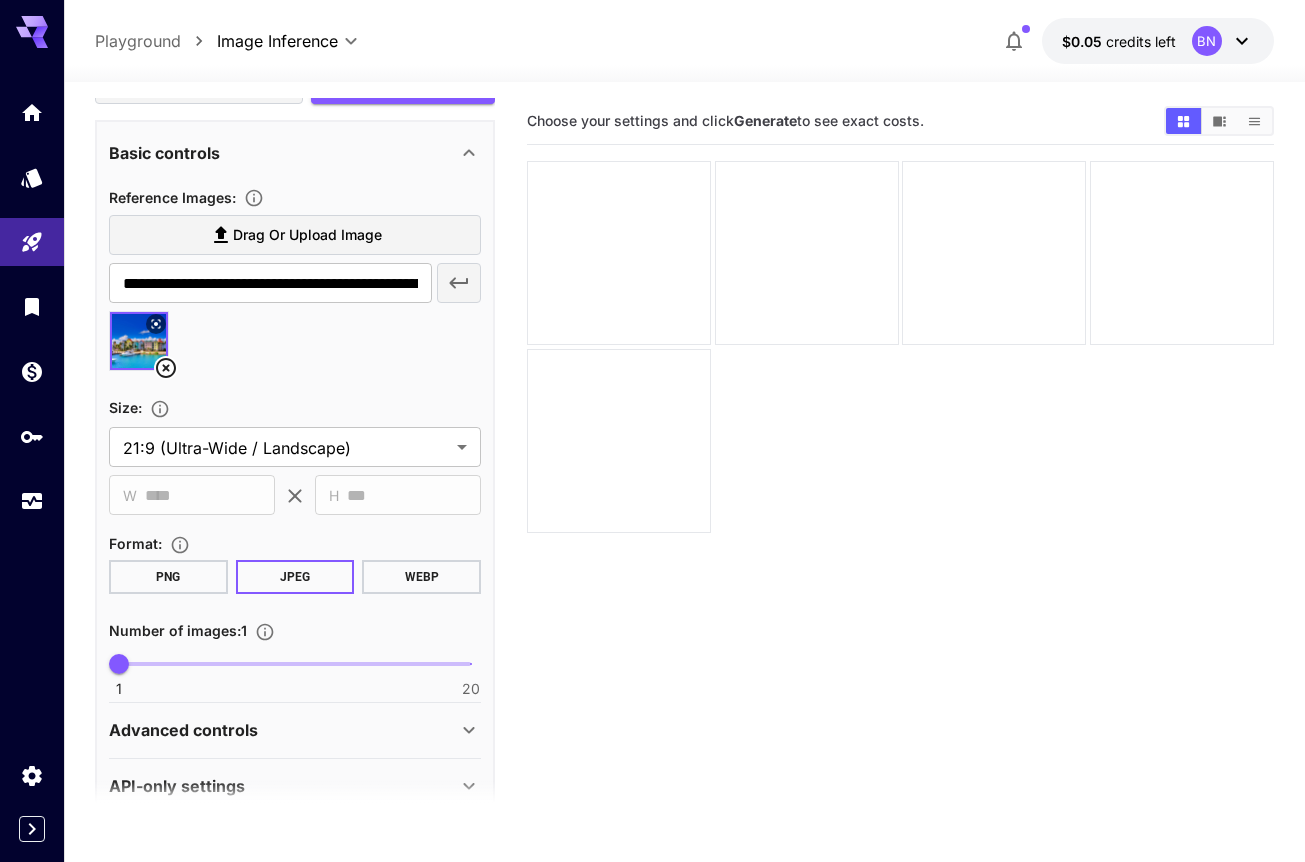 click on "PNG" at bounding box center (168, 577) 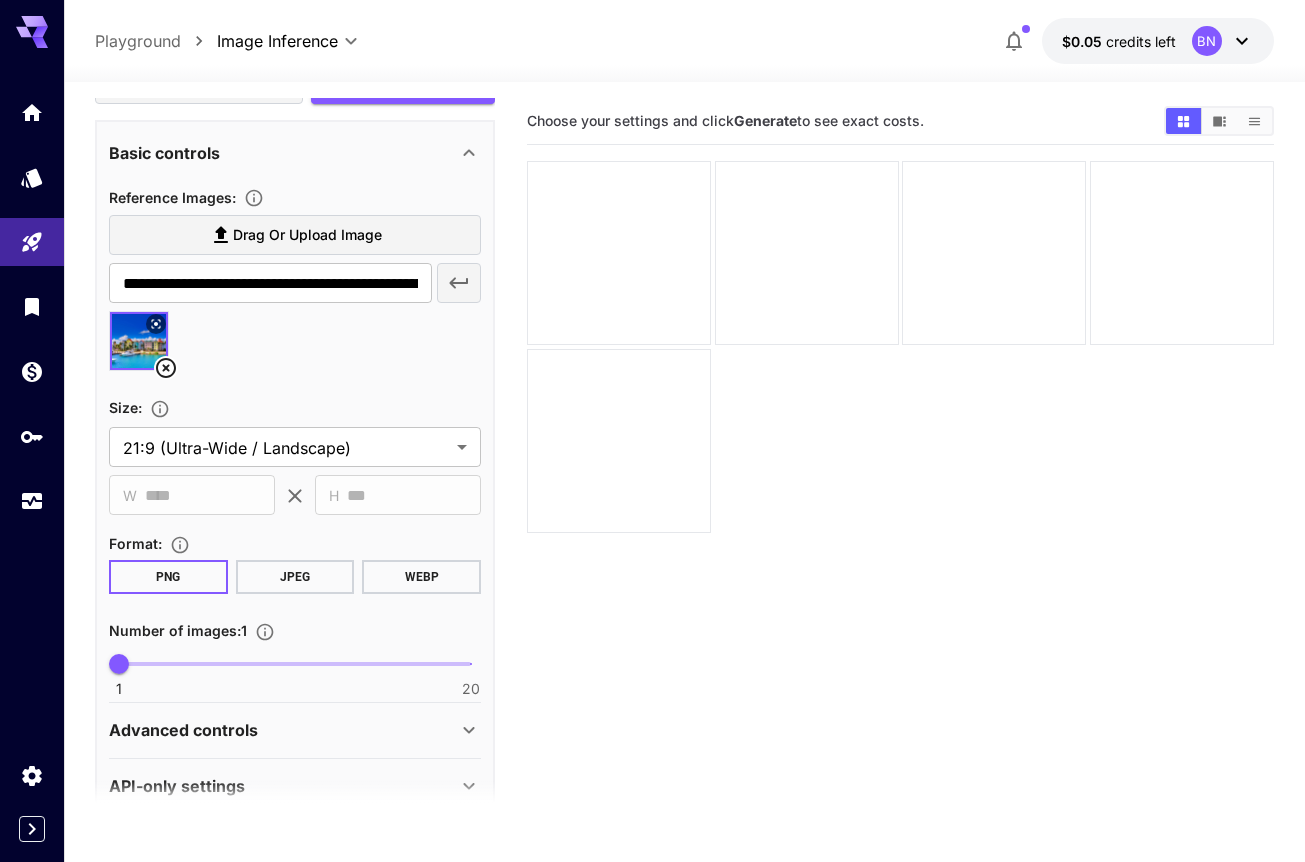scroll, scrollTop: 426, scrollLeft: 0, axis: vertical 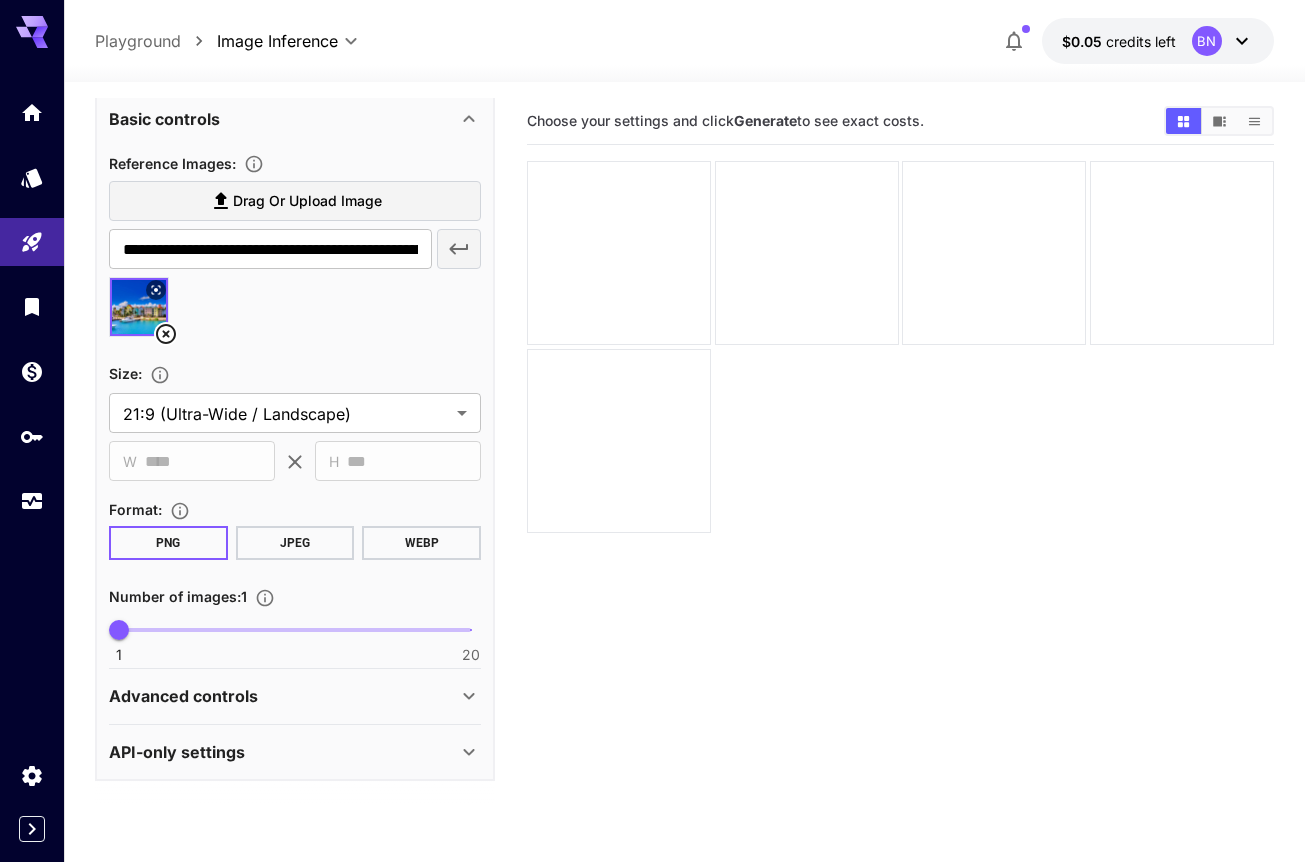 click on "Advanced controls" at bounding box center [283, 696] 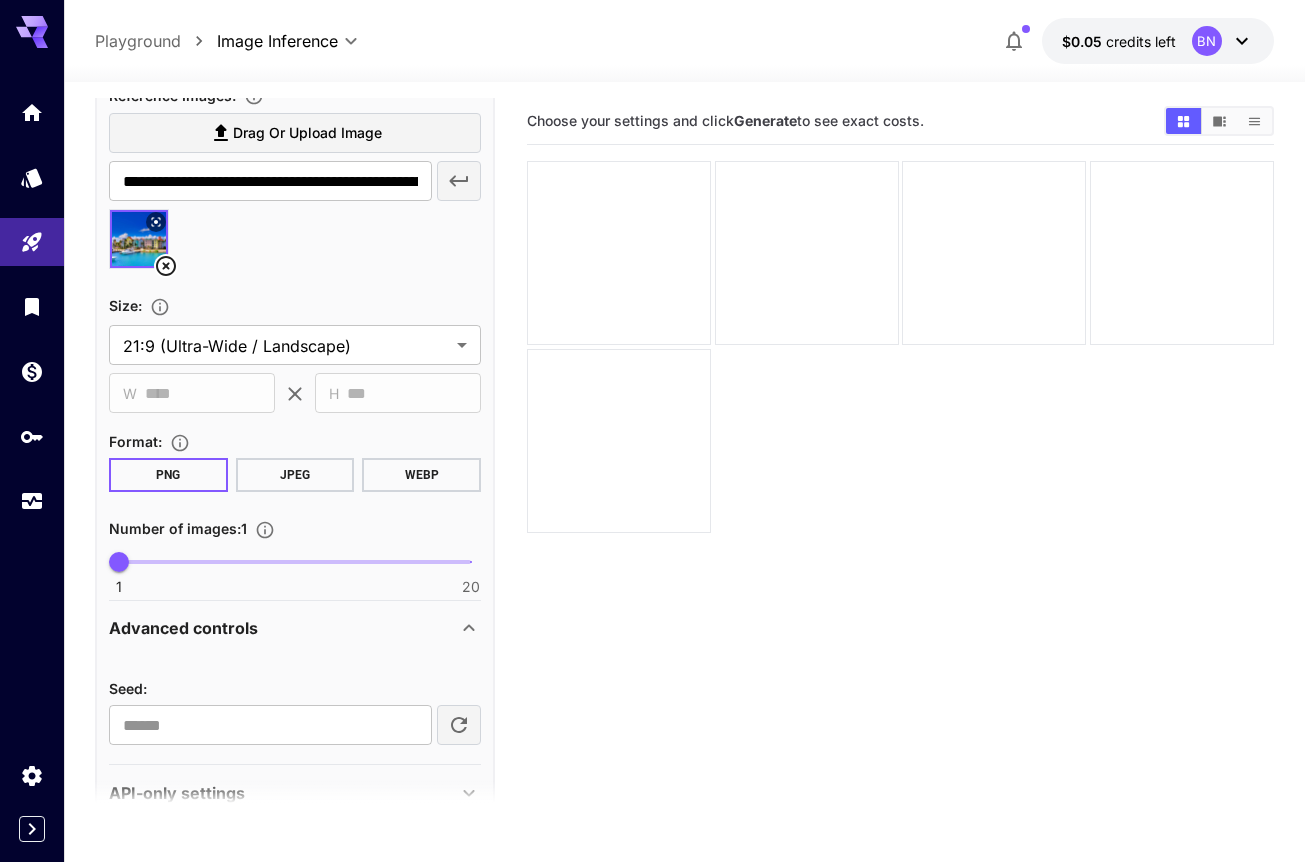 scroll, scrollTop: 535, scrollLeft: 0, axis: vertical 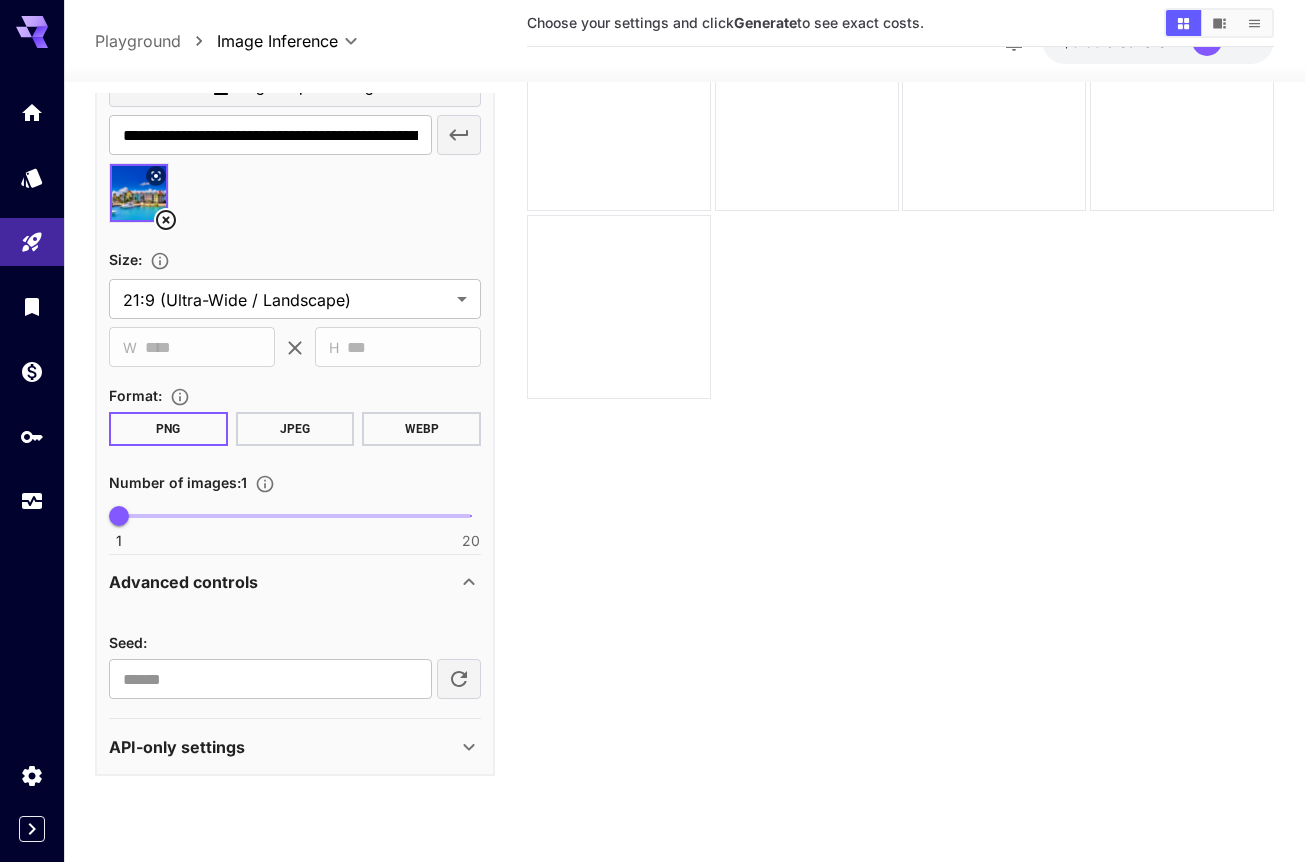 click on "API-only settings" at bounding box center [283, 747] 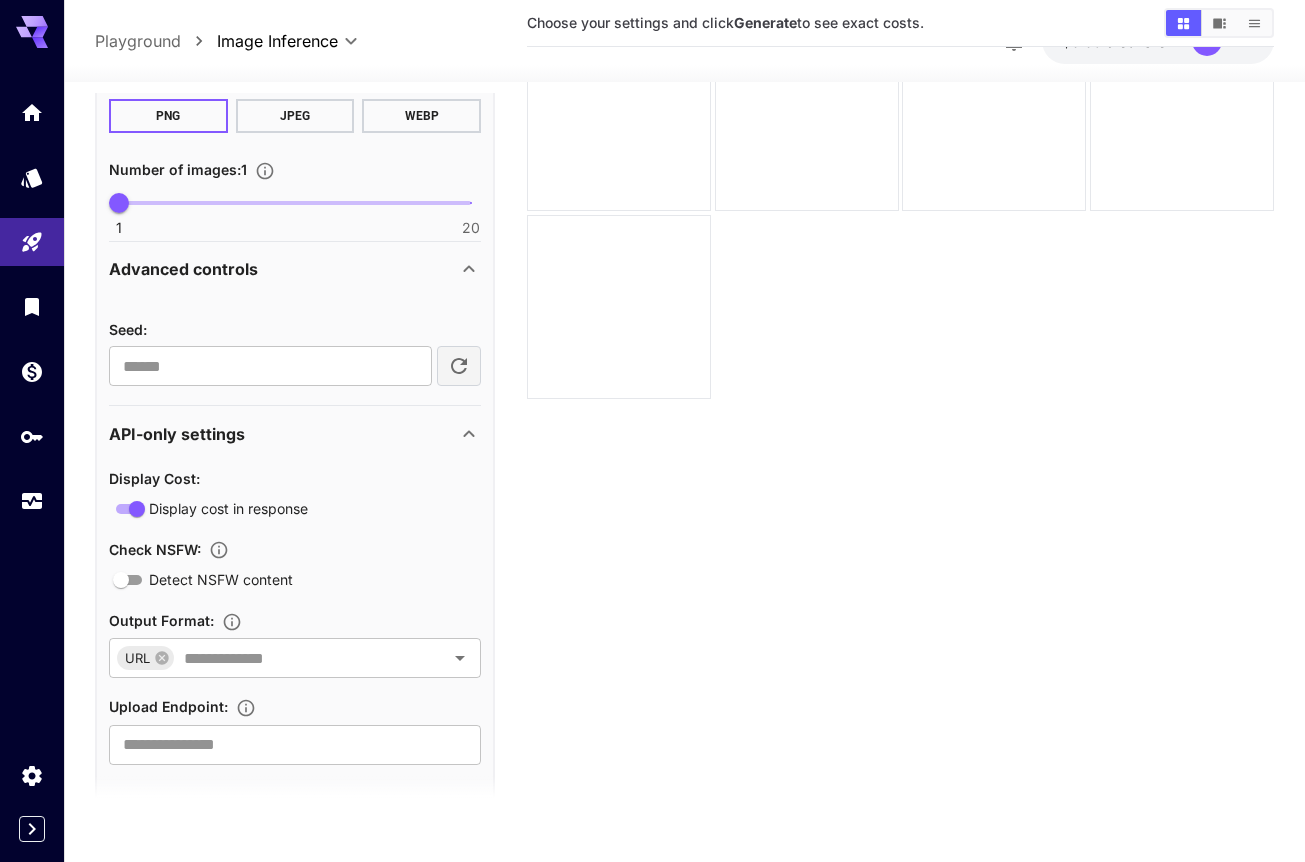 scroll, scrollTop: 841, scrollLeft: 0, axis: vertical 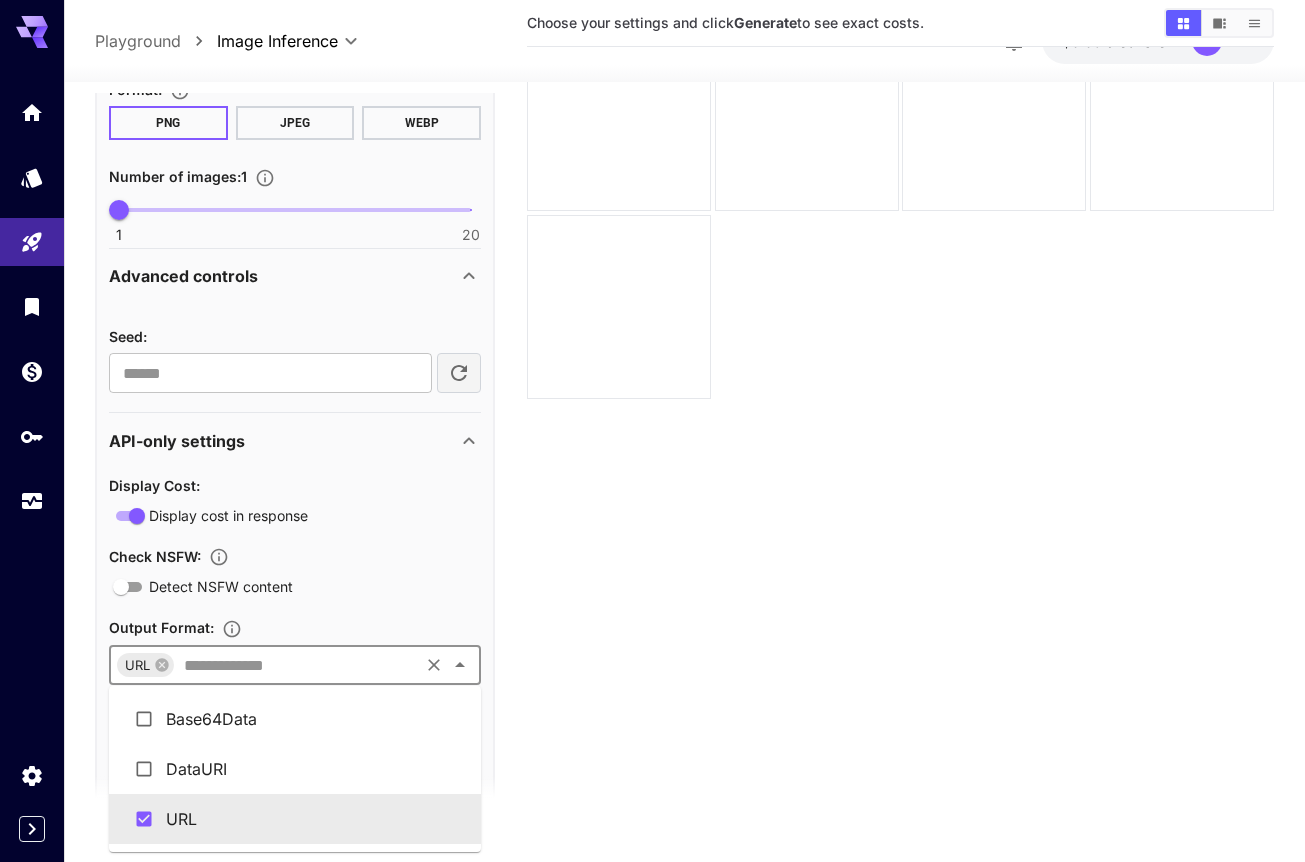 click at bounding box center (296, 666) 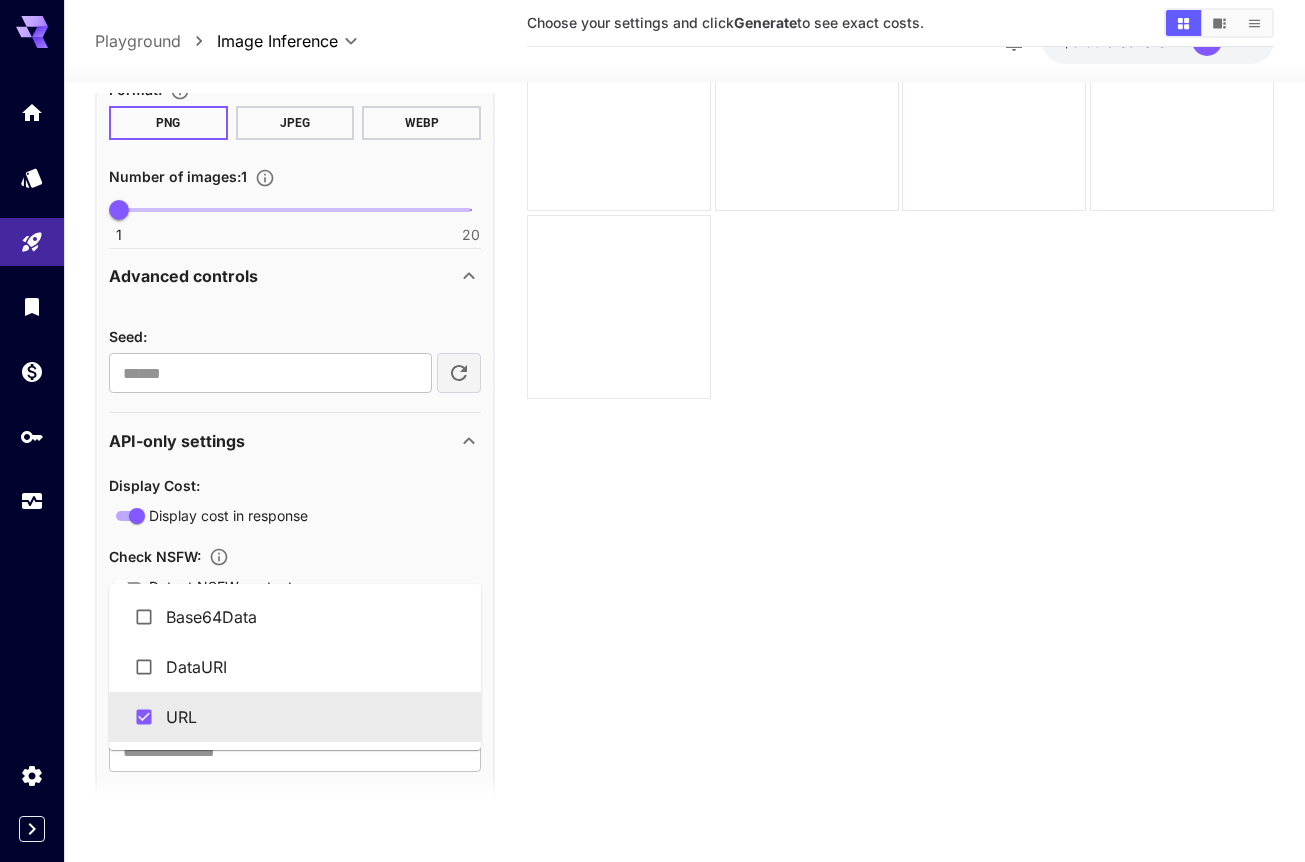 scroll, scrollTop: 0, scrollLeft: 0, axis: both 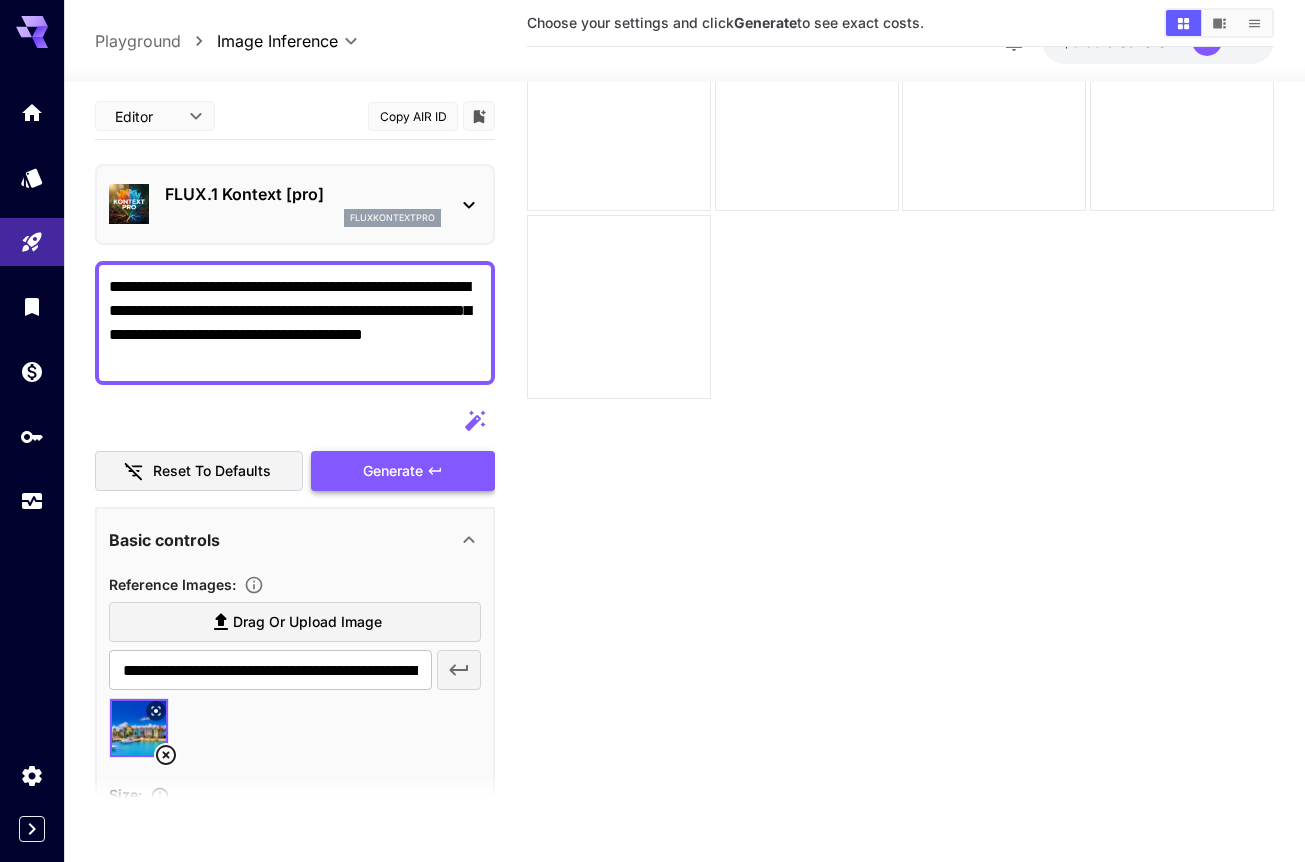 click on "Generate" at bounding box center [393, 471] 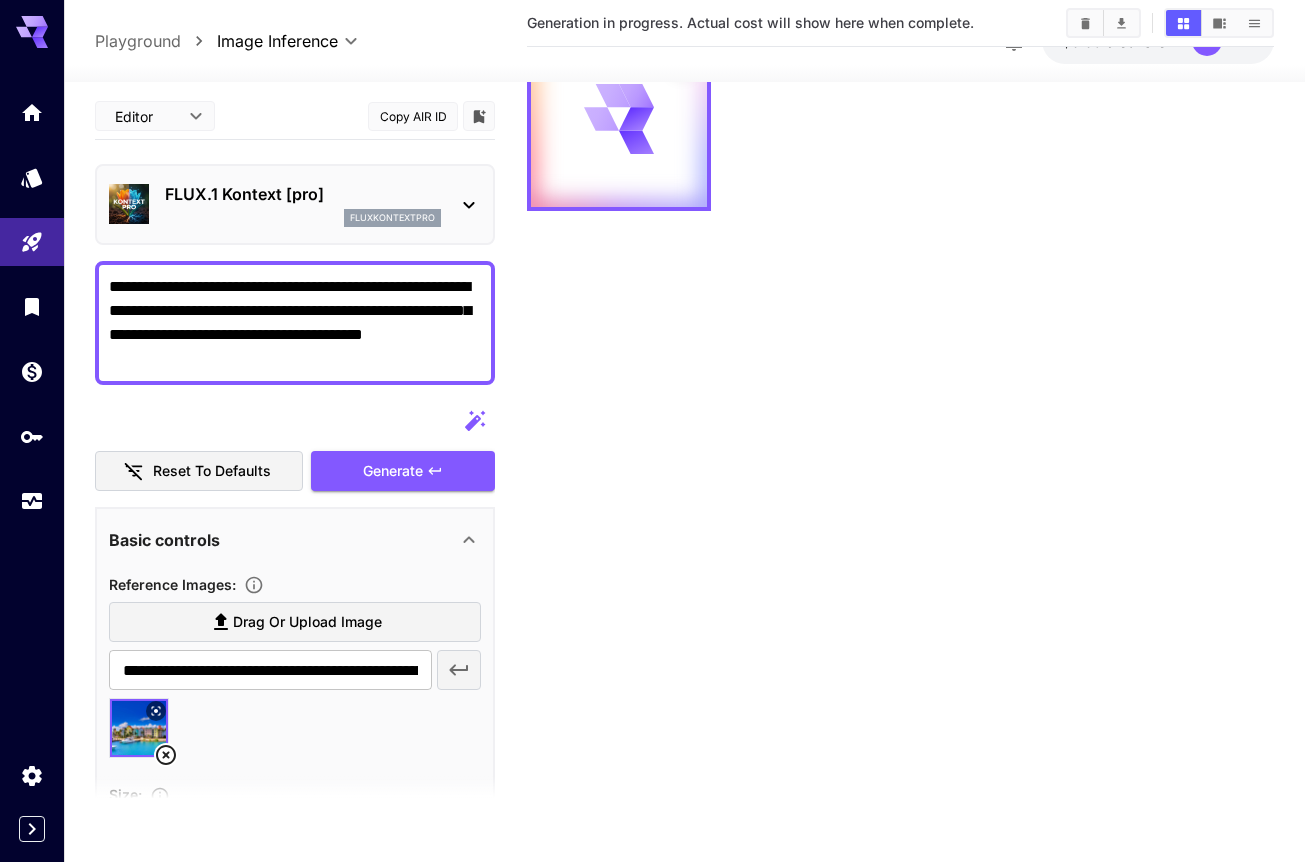 scroll, scrollTop: 0, scrollLeft: 0, axis: both 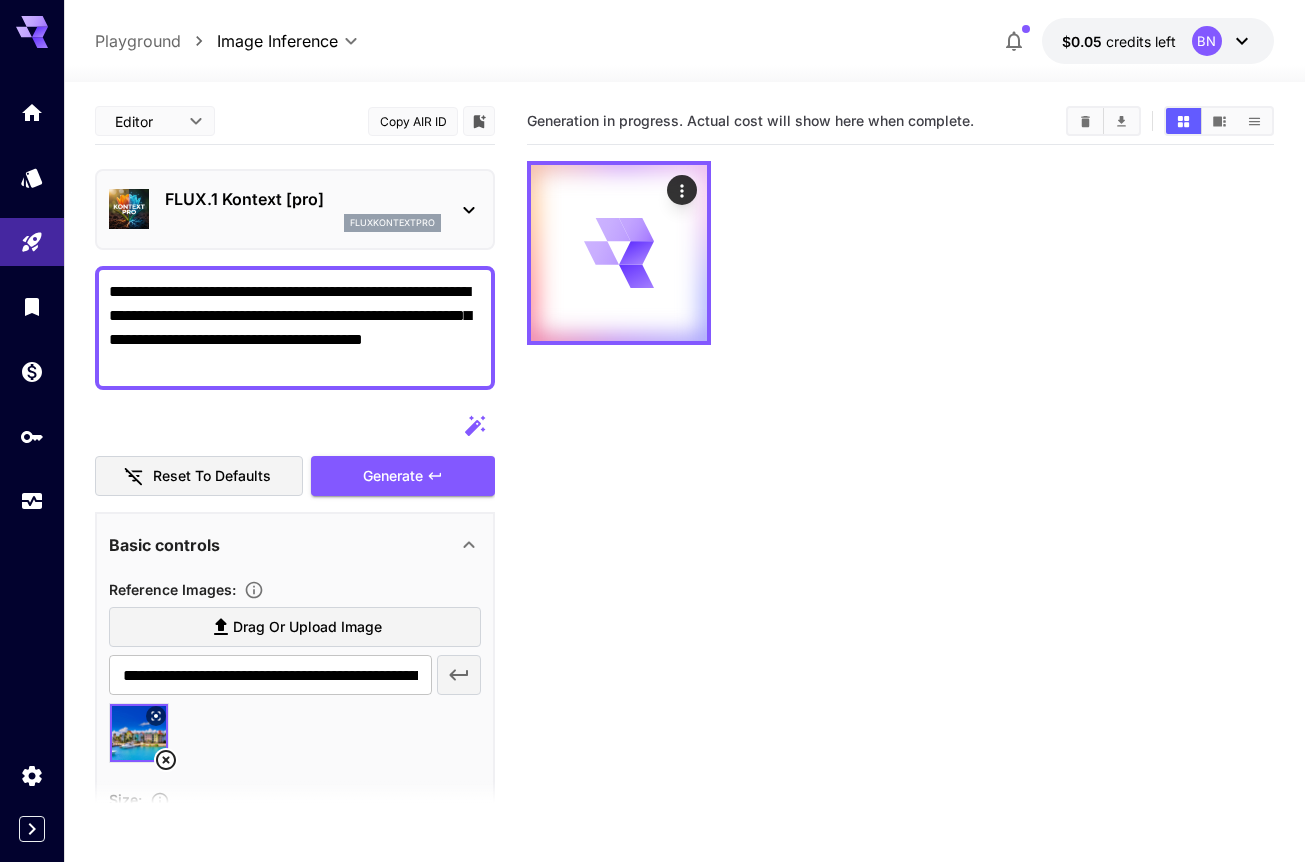 type 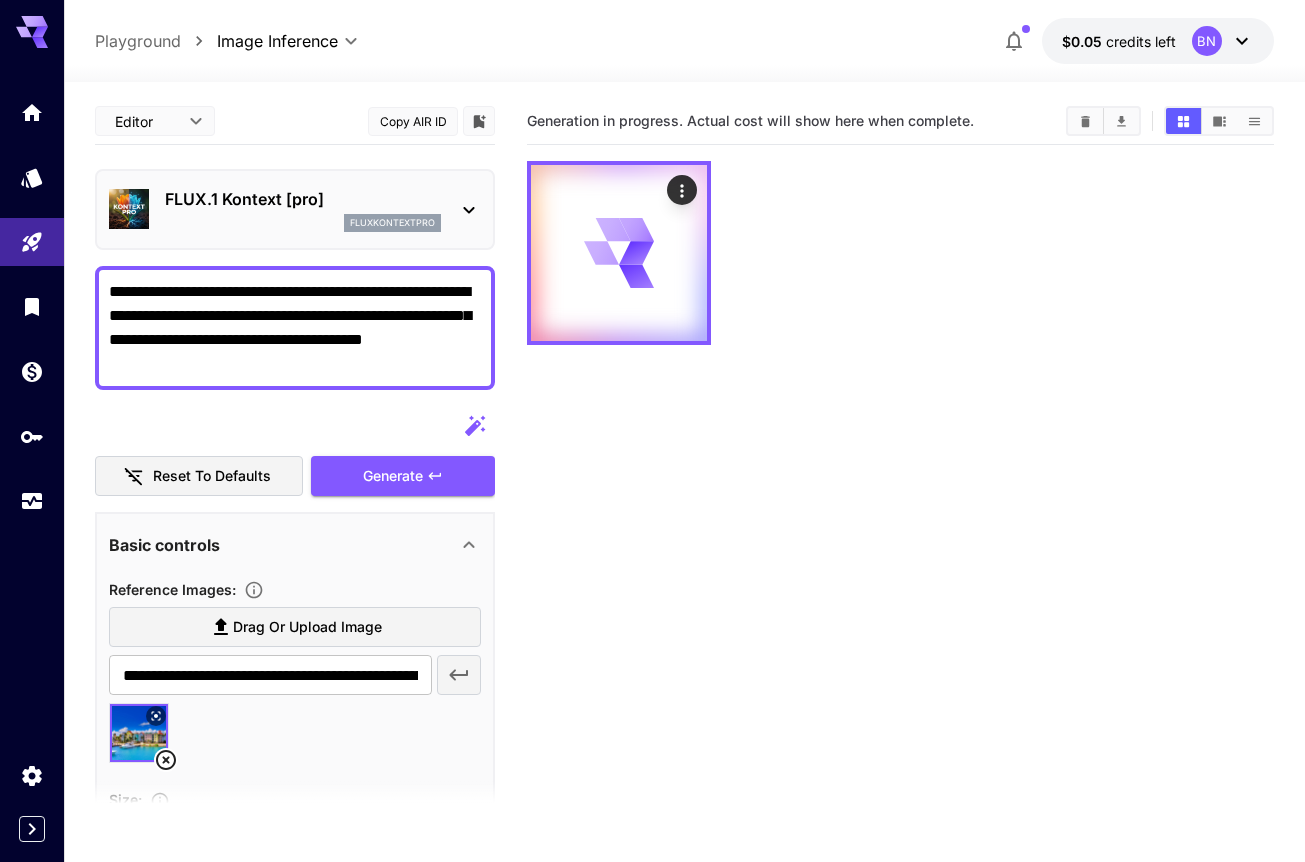 click on "Generation in progress. Actual cost will show here when complete." at bounding box center (900, 529) 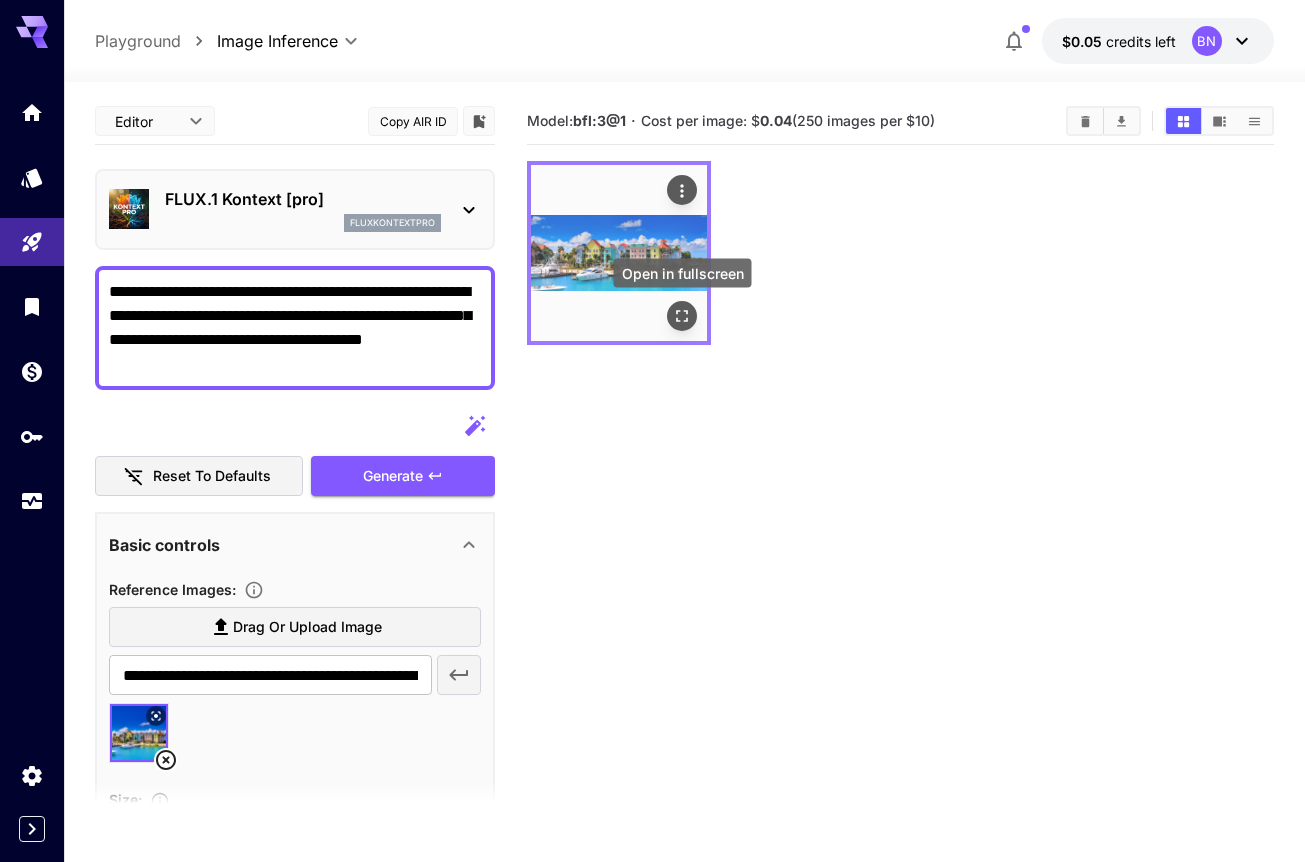 click 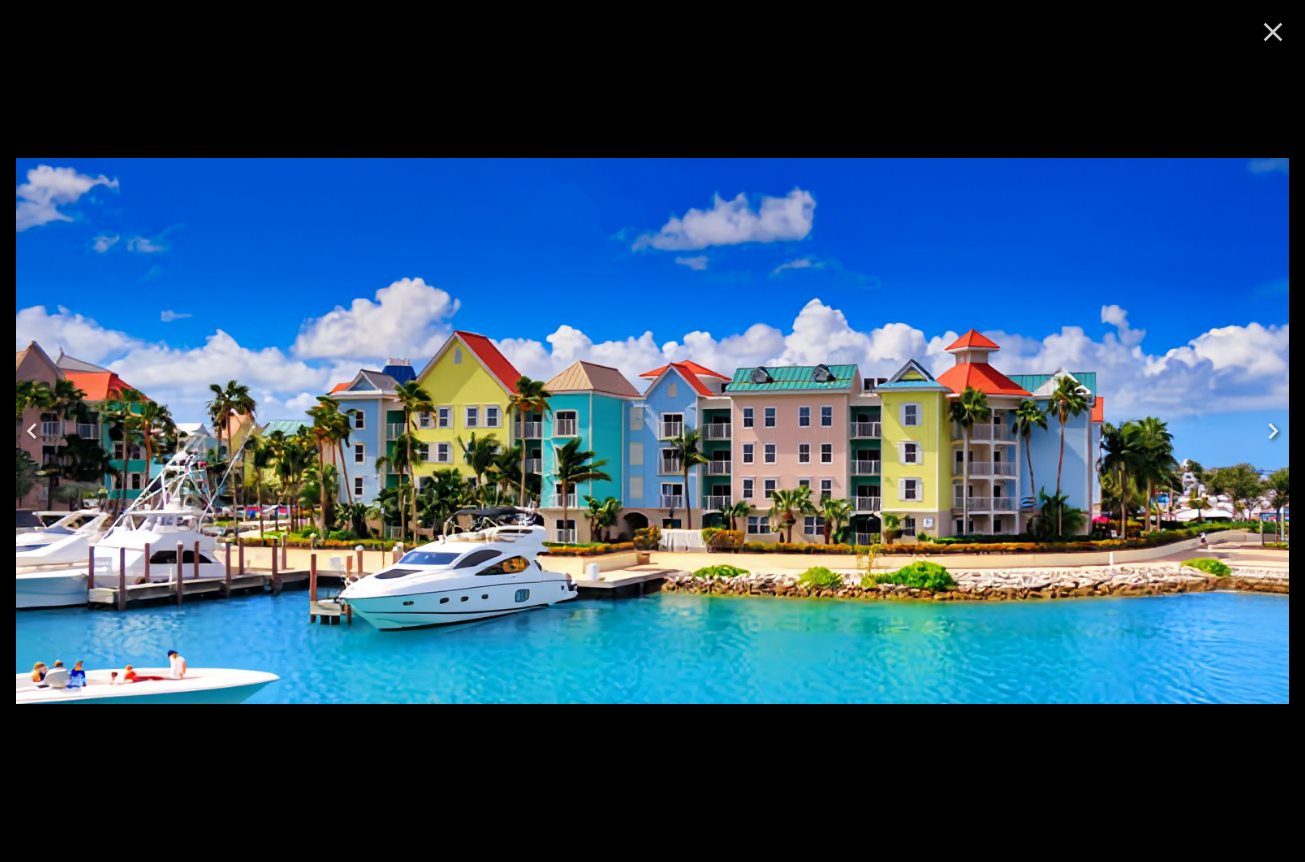 click at bounding box center [1273, 32] 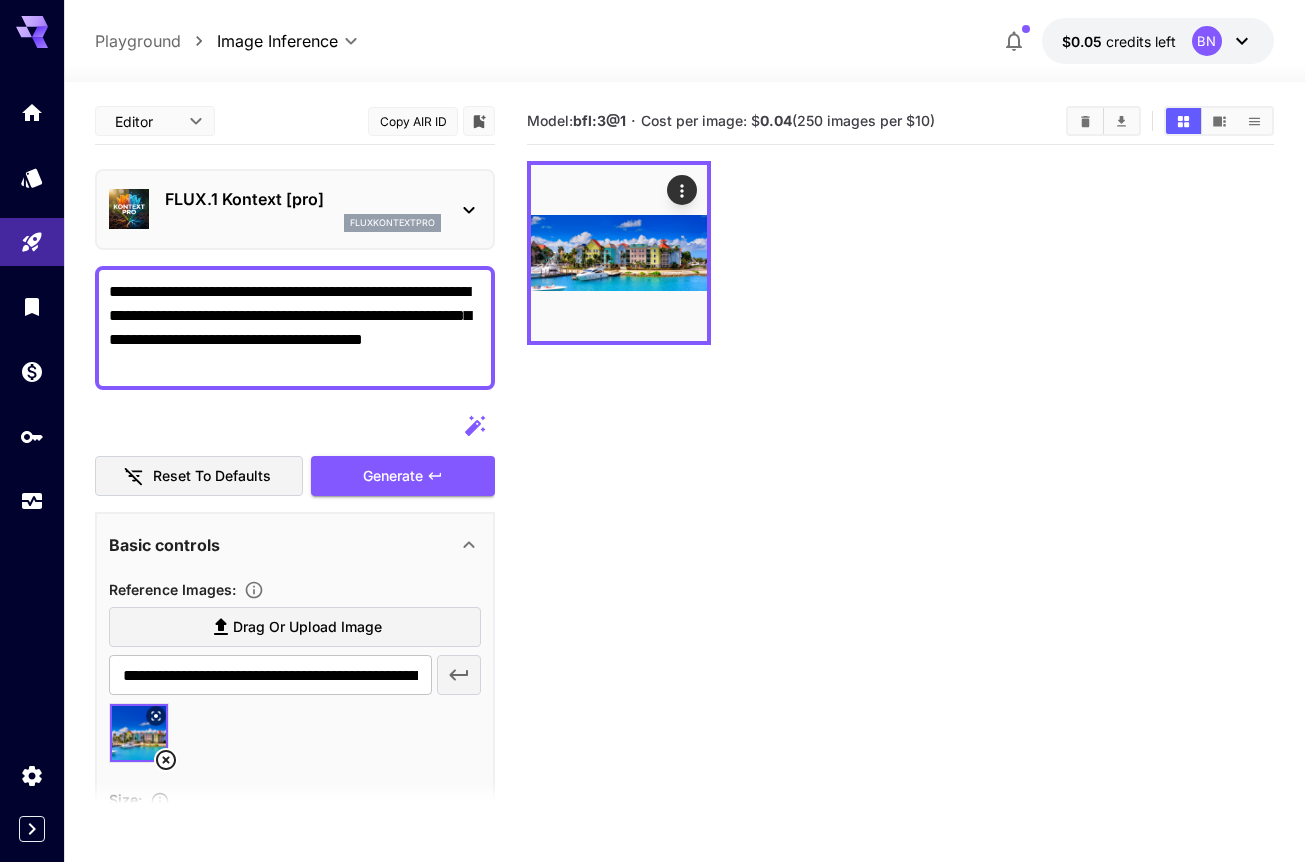 click at bounding box center (139, 733) 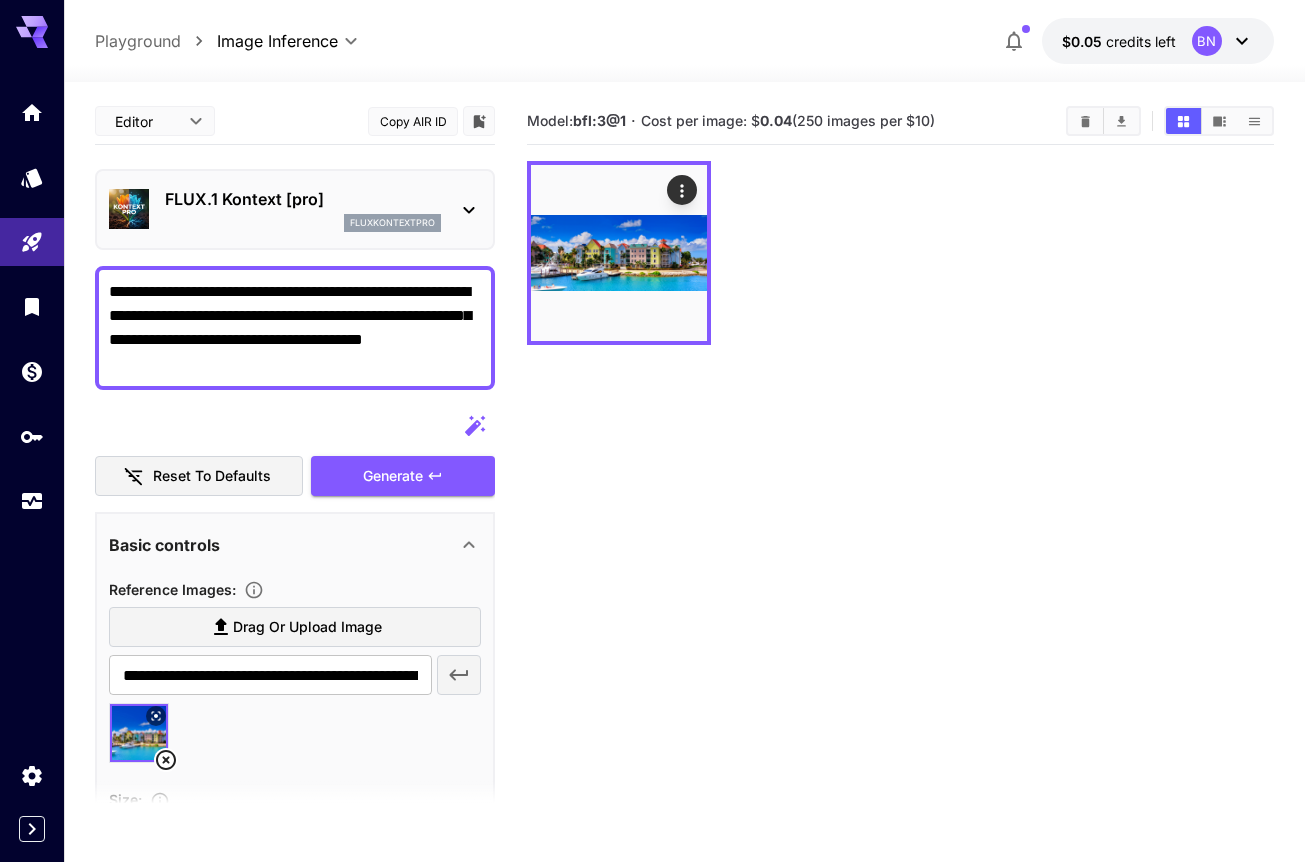click 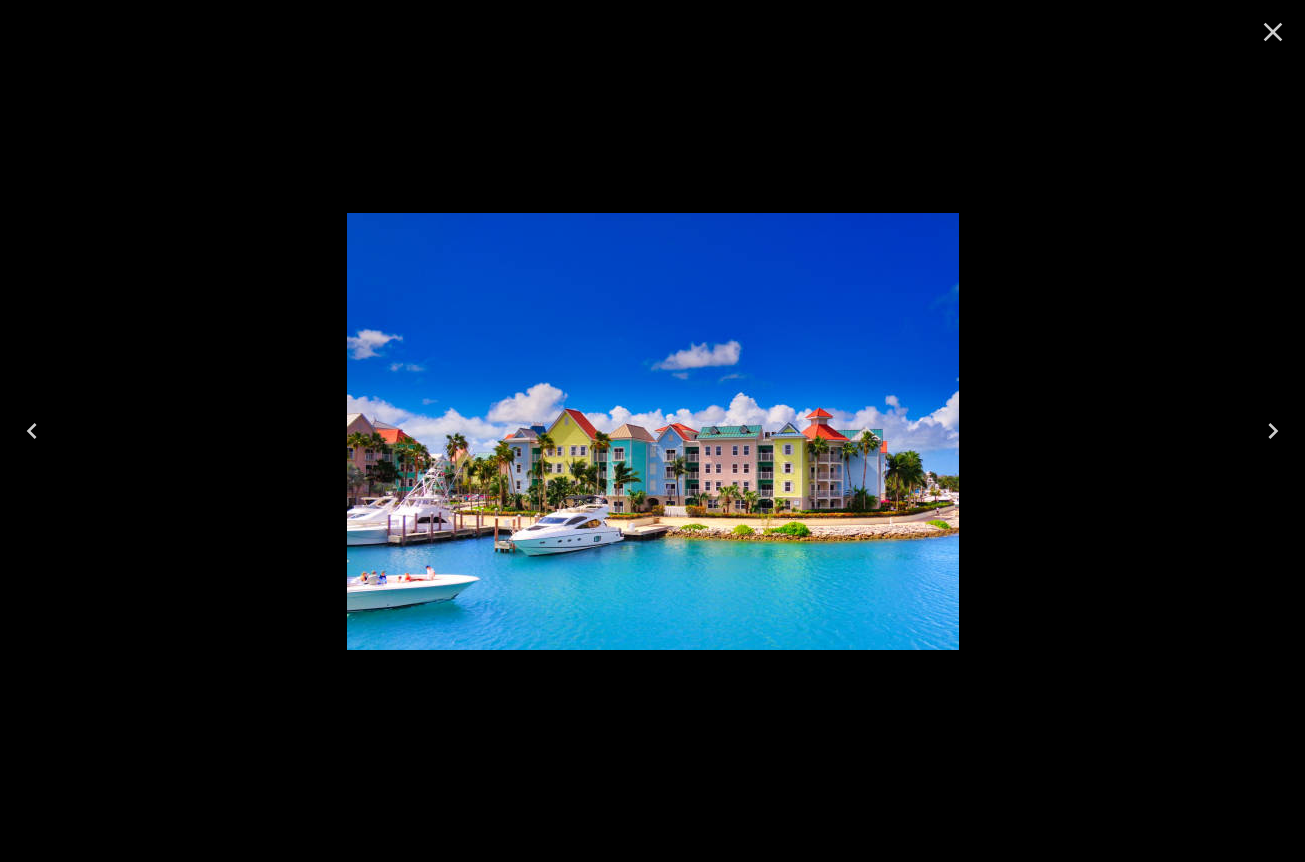 click at bounding box center (652, 431) 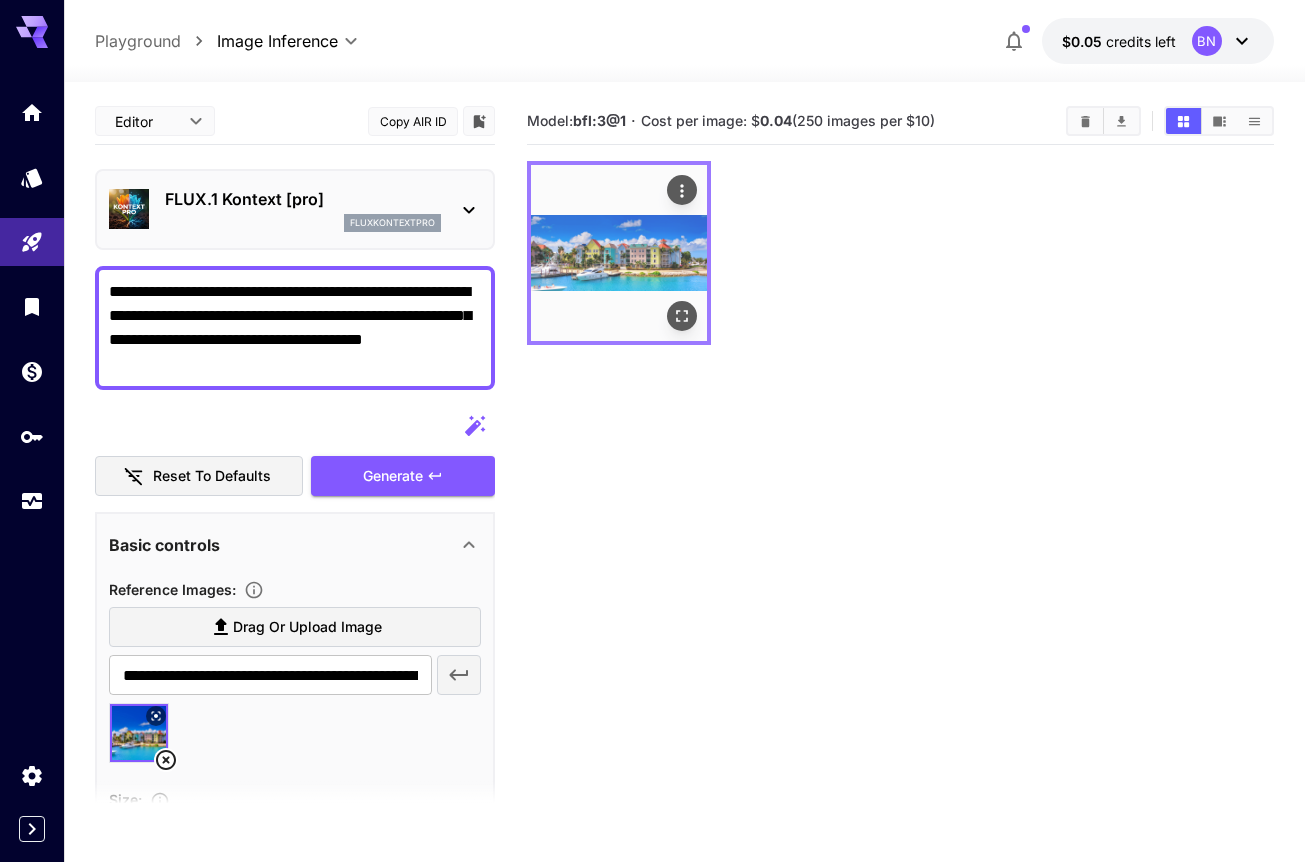 click 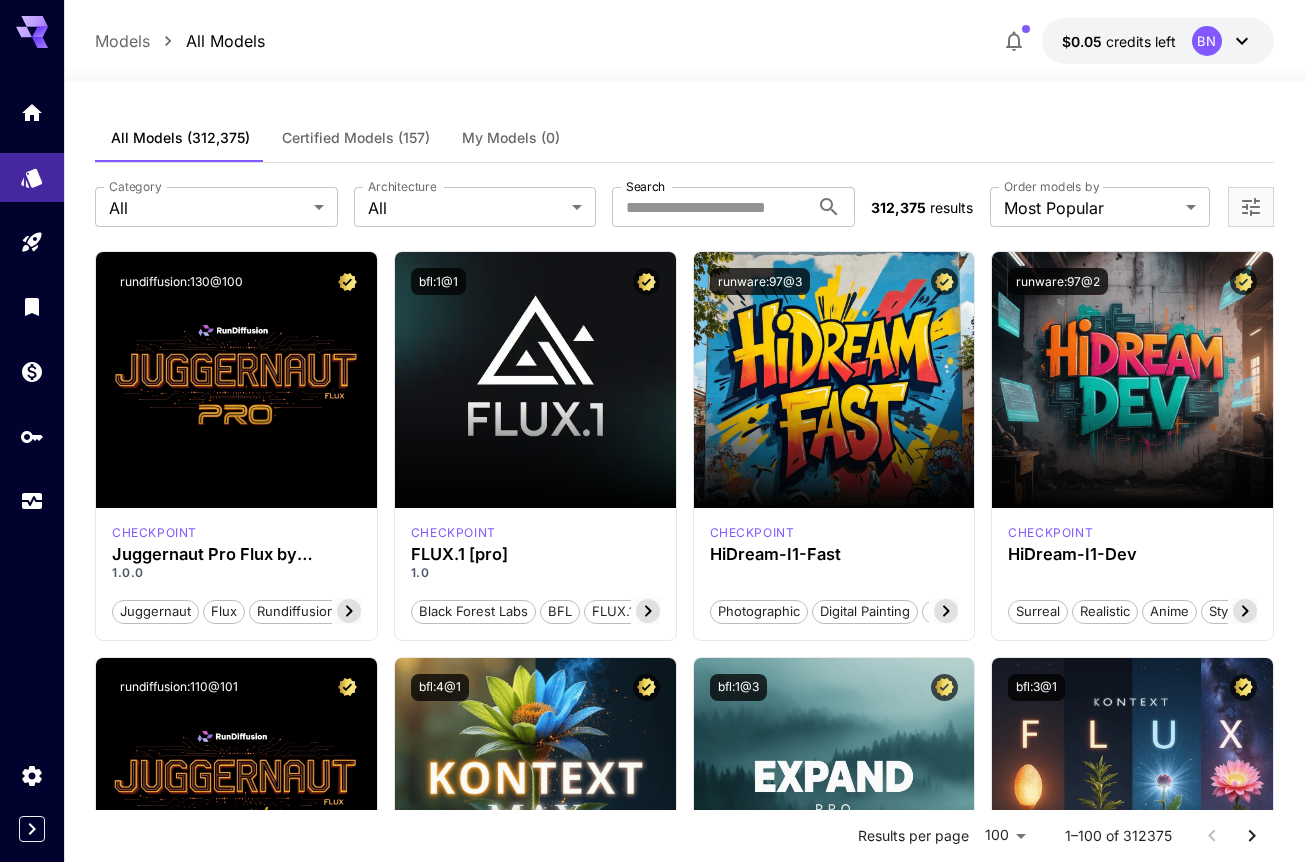scroll, scrollTop: 0, scrollLeft: 0, axis: both 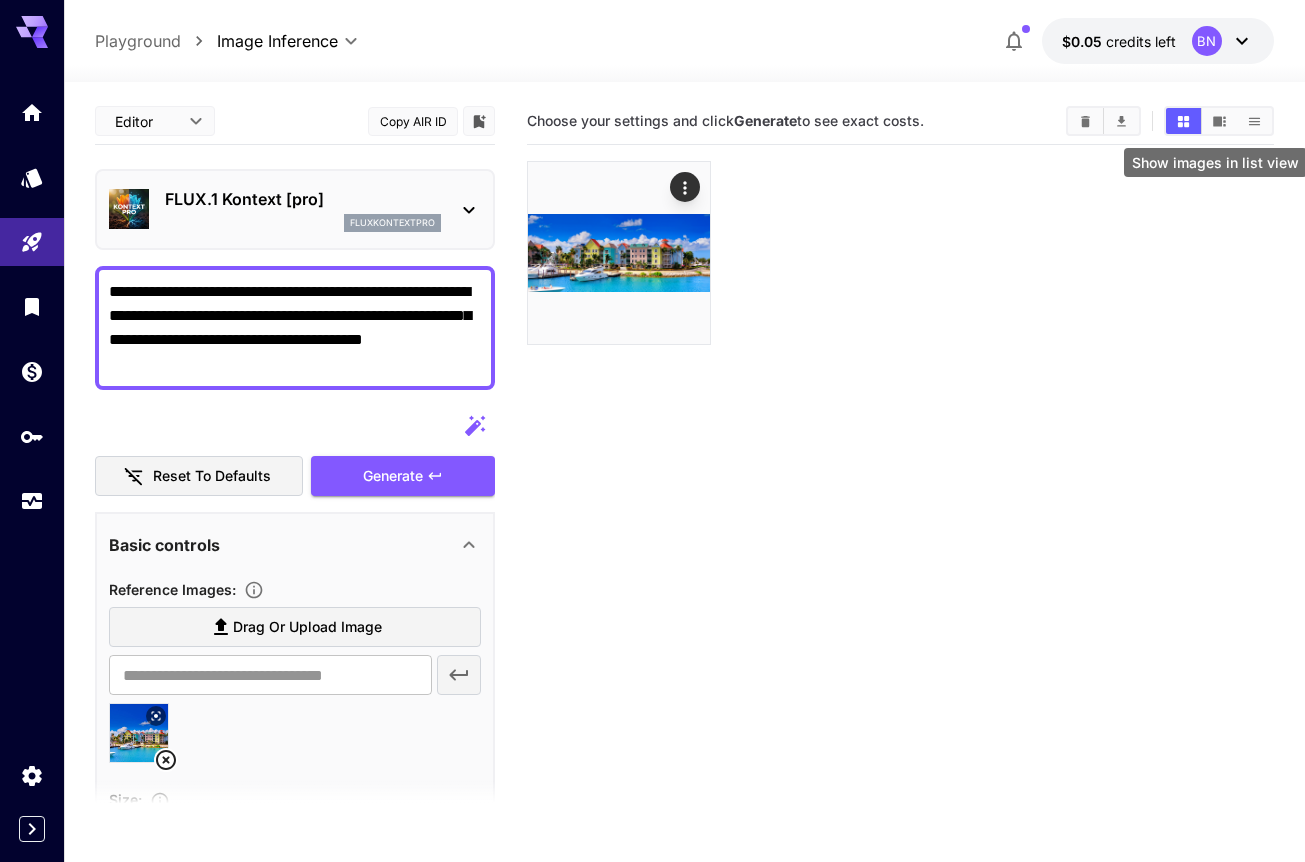 click 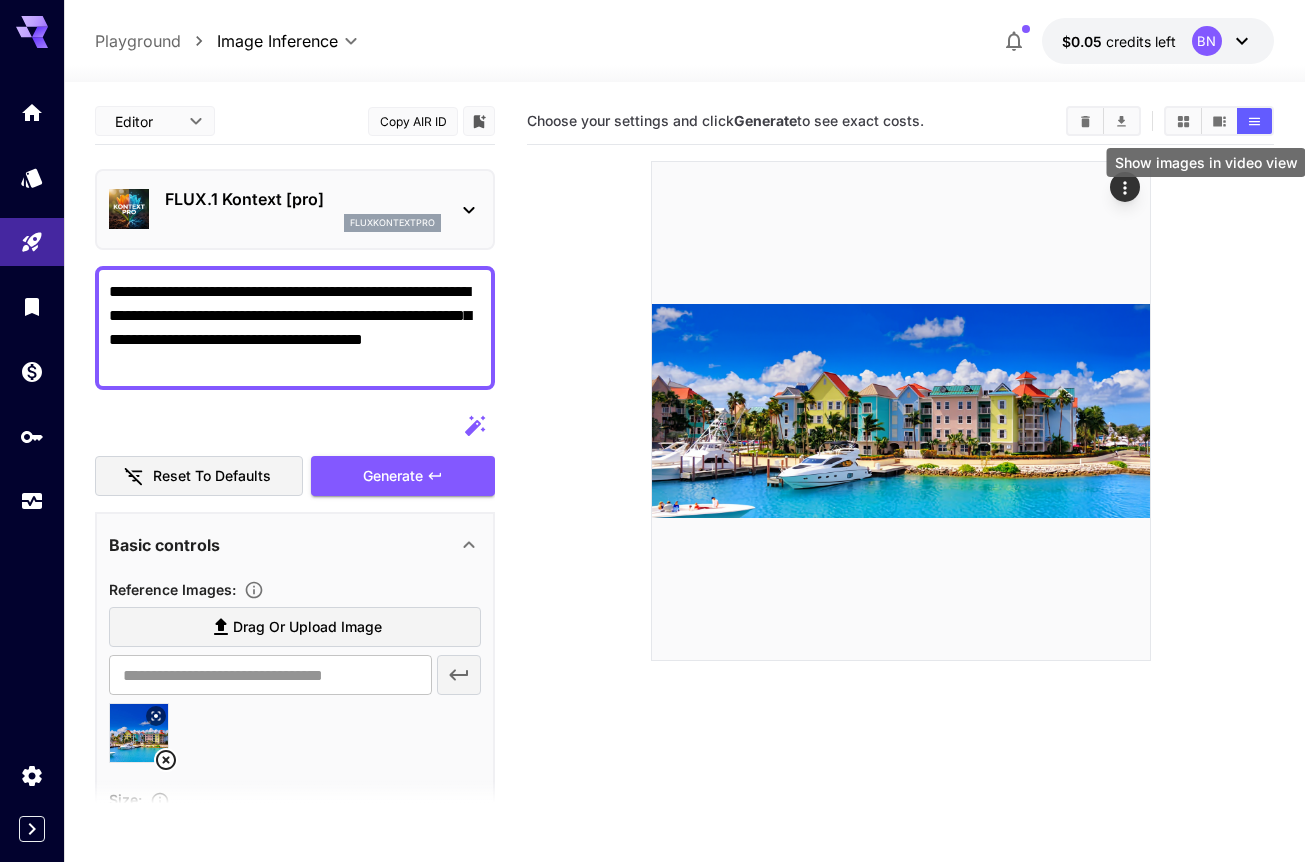 click 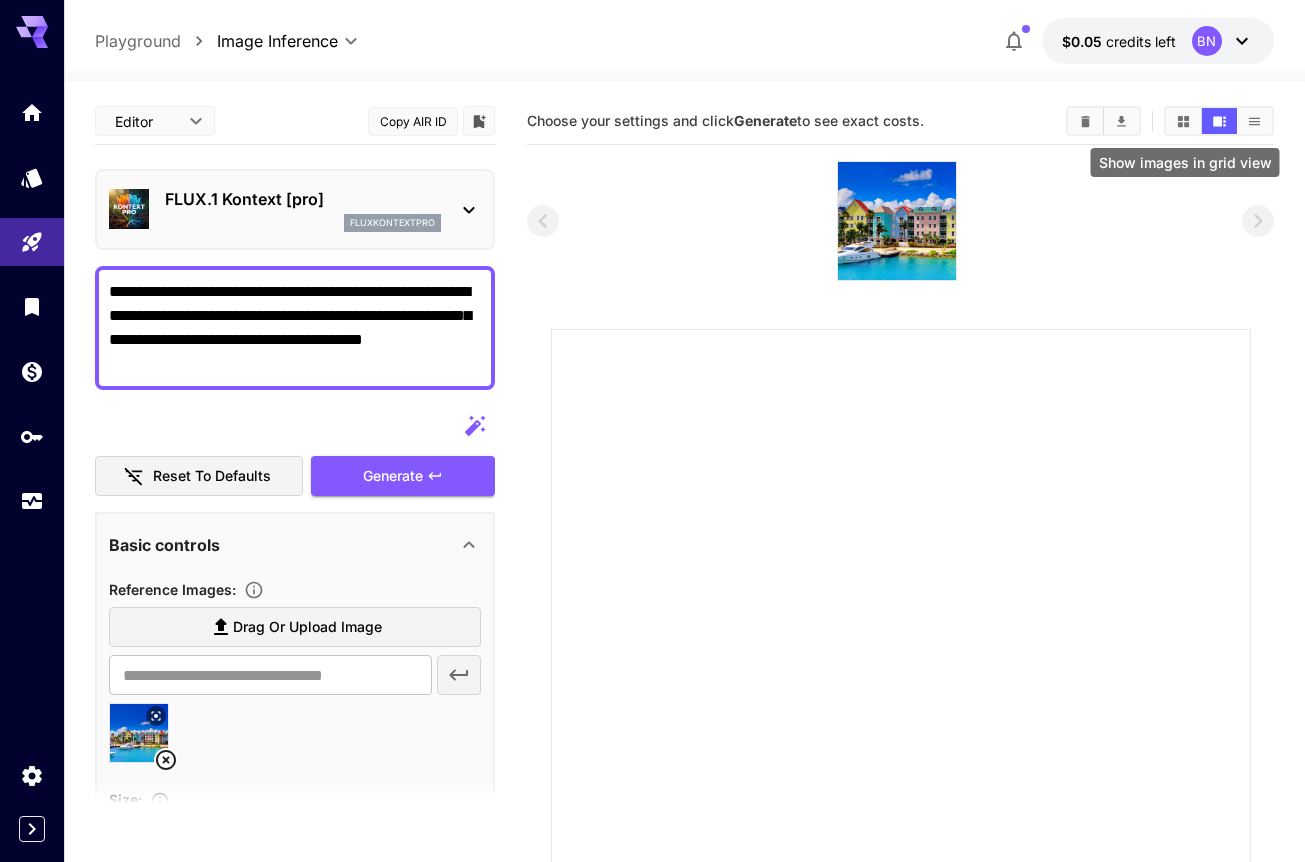 click at bounding box center (1183, 121) 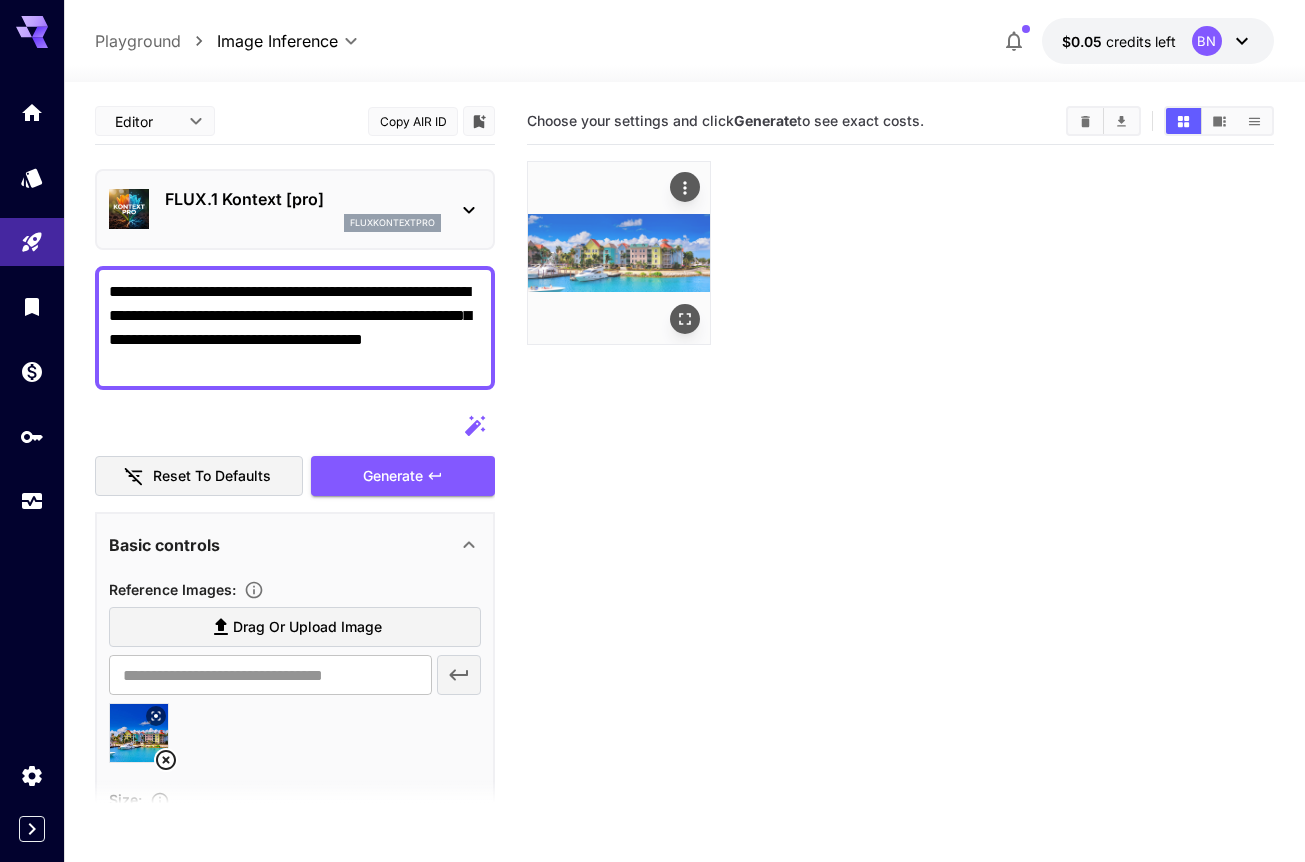 click 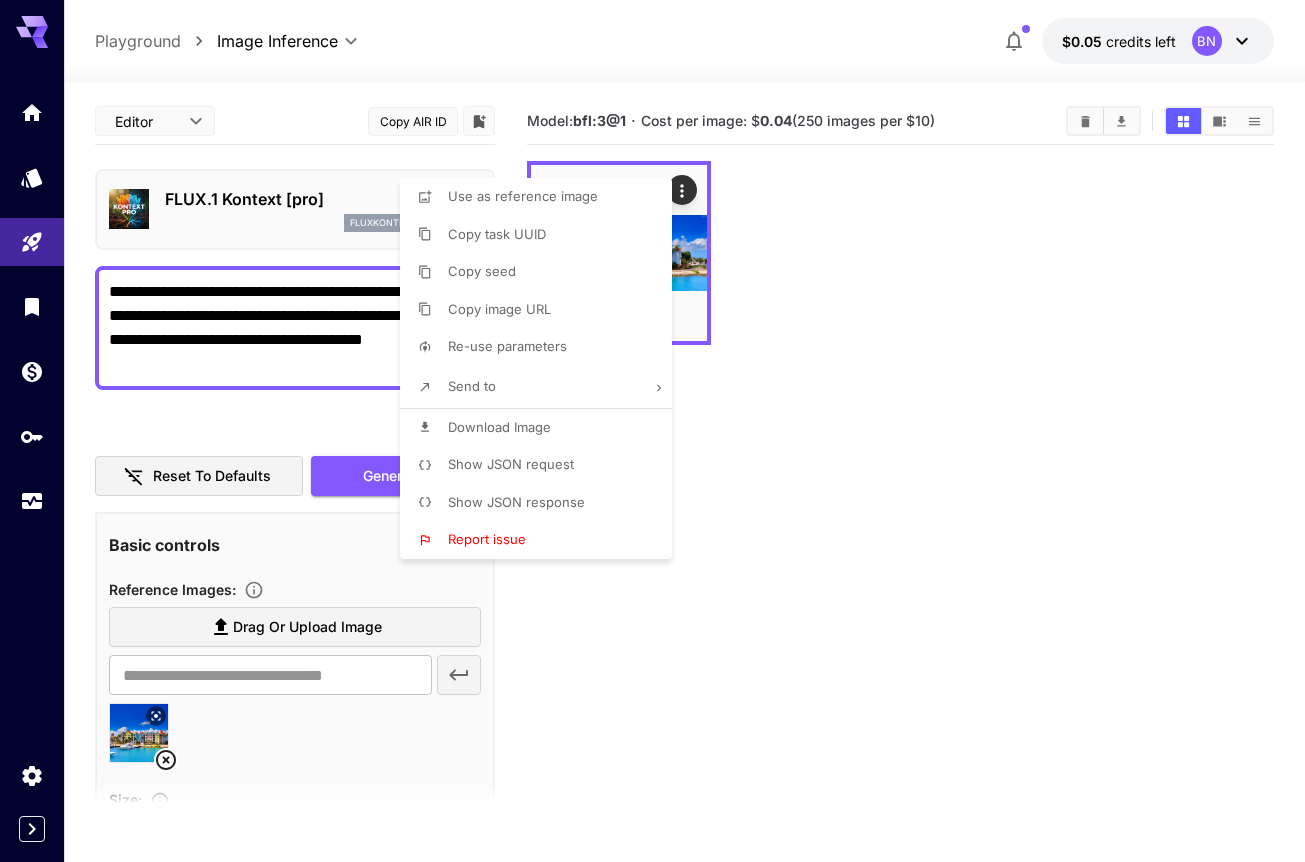 click at bounding box center [652, 431] 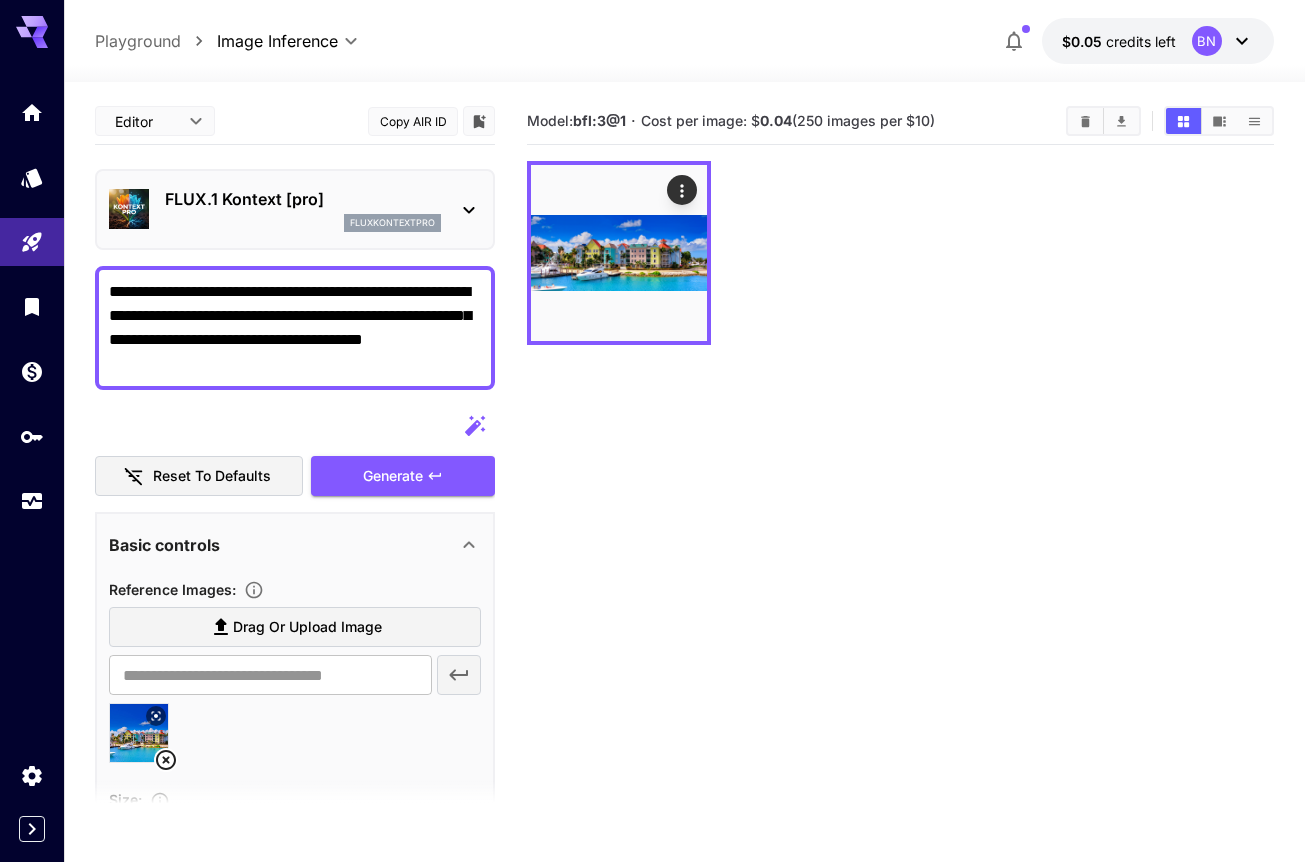 type 